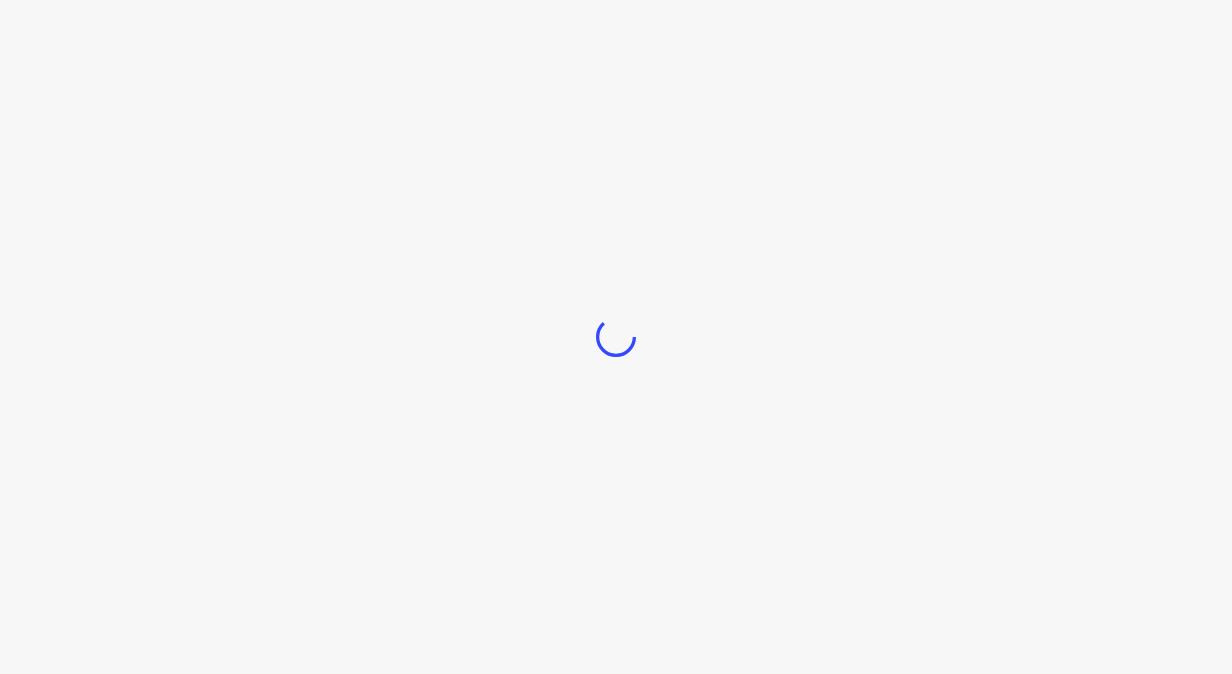 scroll, scrollTop: 0, scrollLeft: 0, axis: both 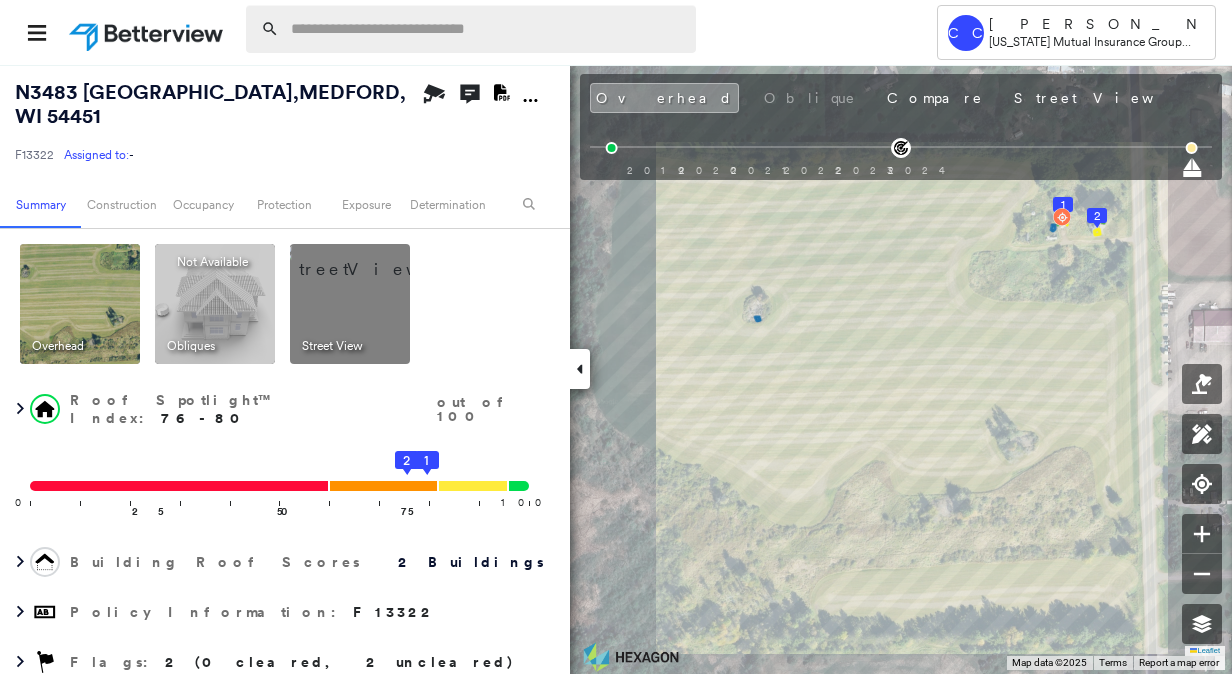 paste on "**********" 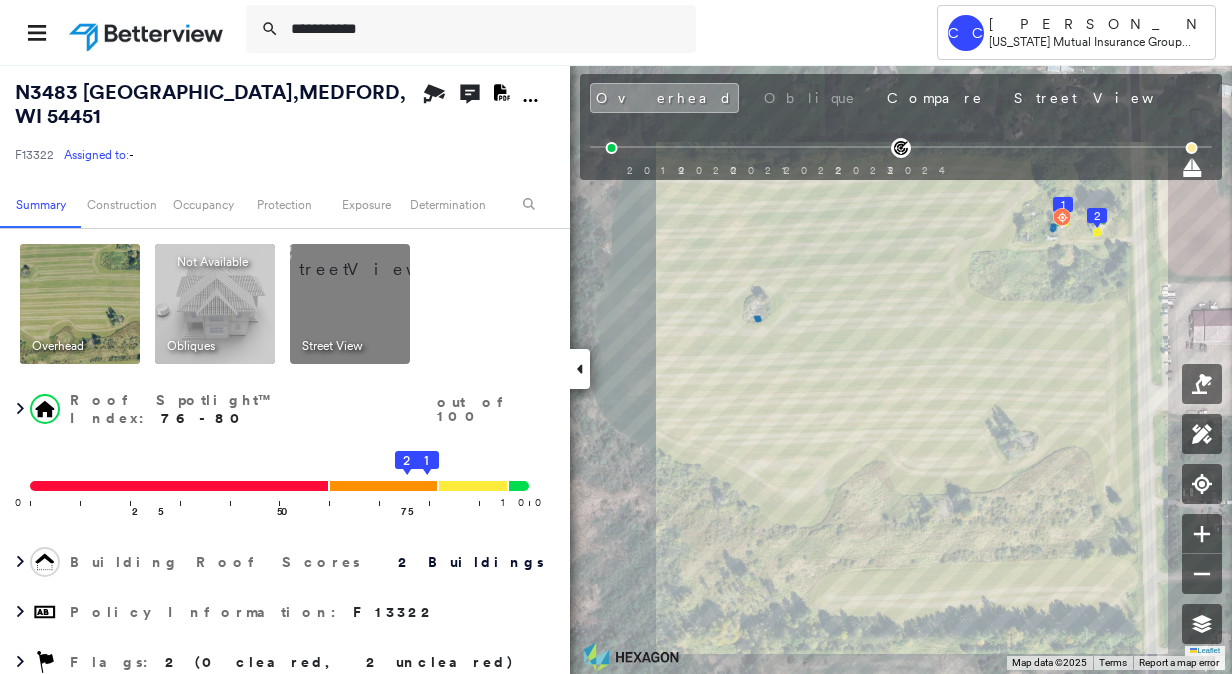 type on "**********" 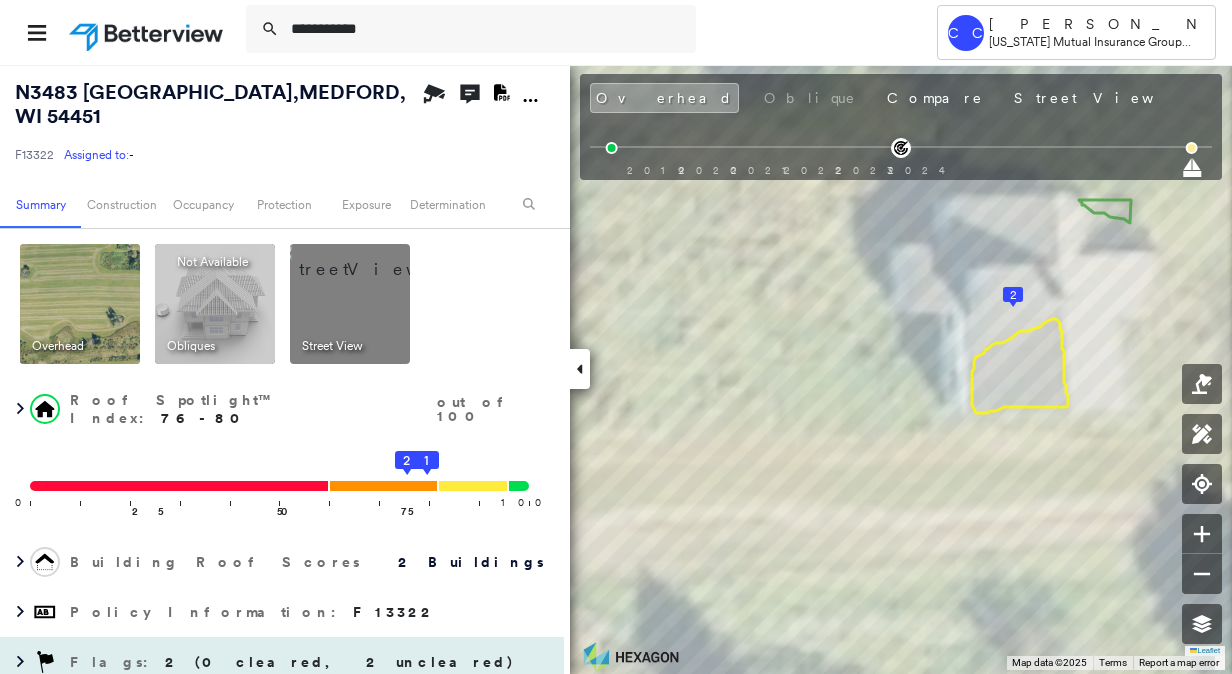 scroll, scrollTop: 300, scrollLeft: 0, axis: vertical 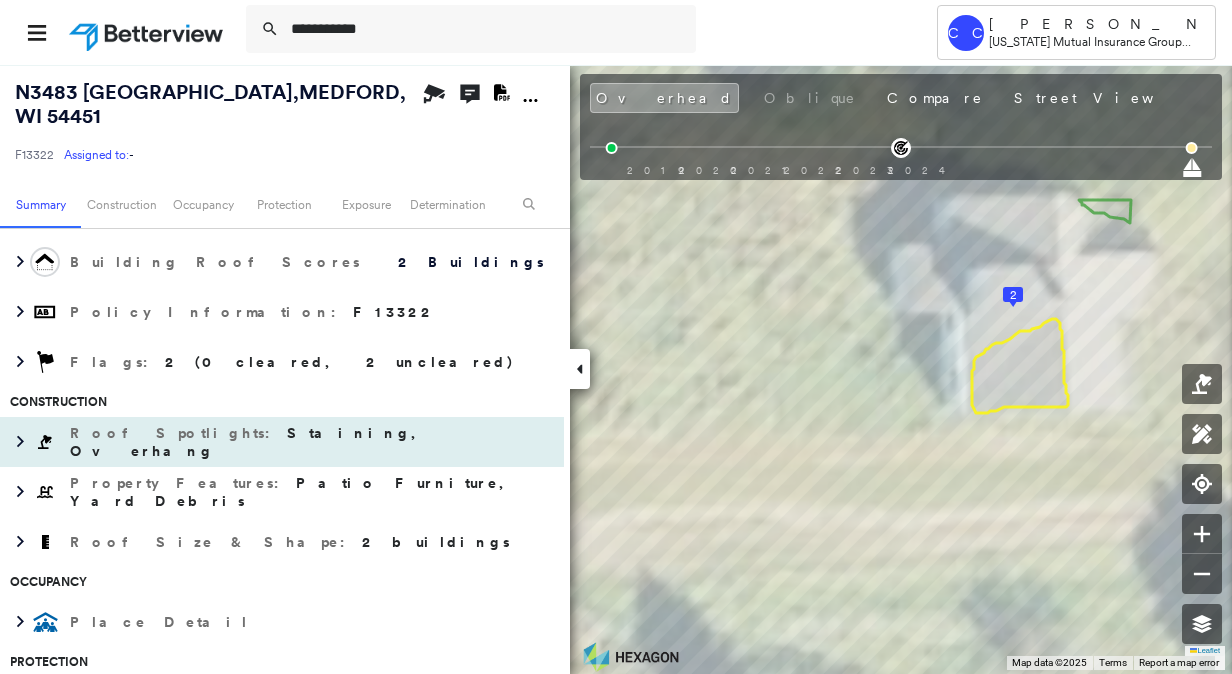 click on "Roof Spotlights :  Staining, Overhang" at bounding box center (312, 442) 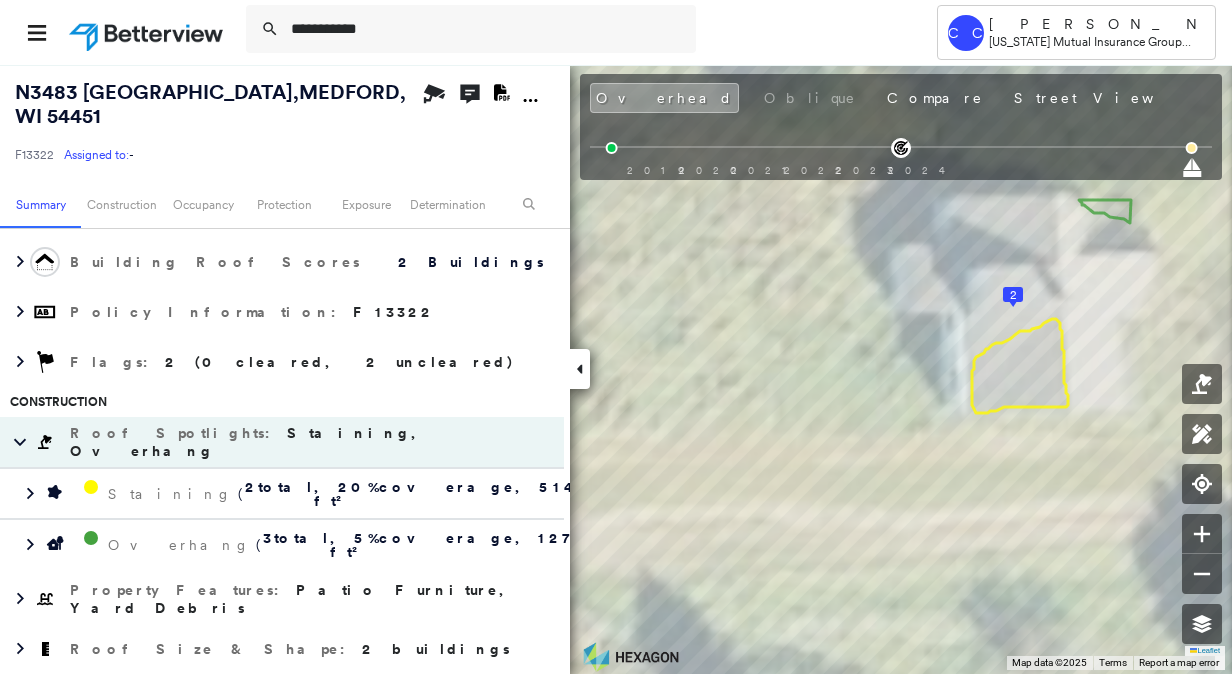 click on "Roof Spotlights :  Staining, Overhang" at bounding box center (312, 442) 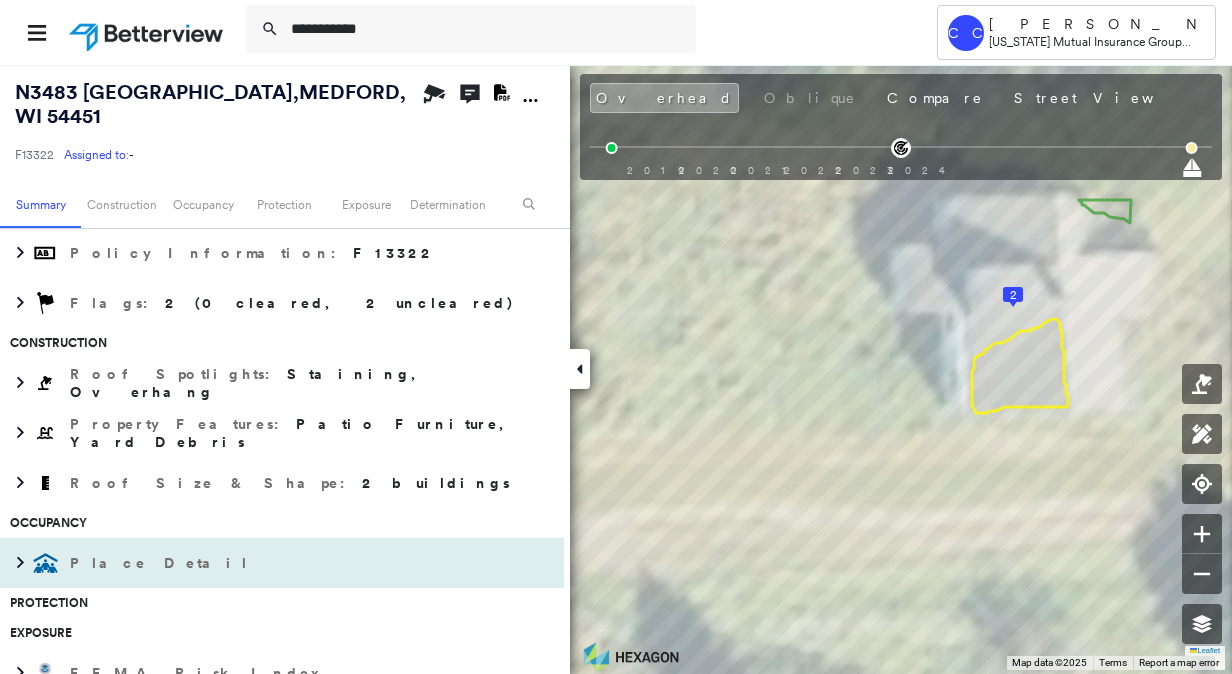 scroll, scrollTop: 400, scrollLeft: 0, axis: vertical 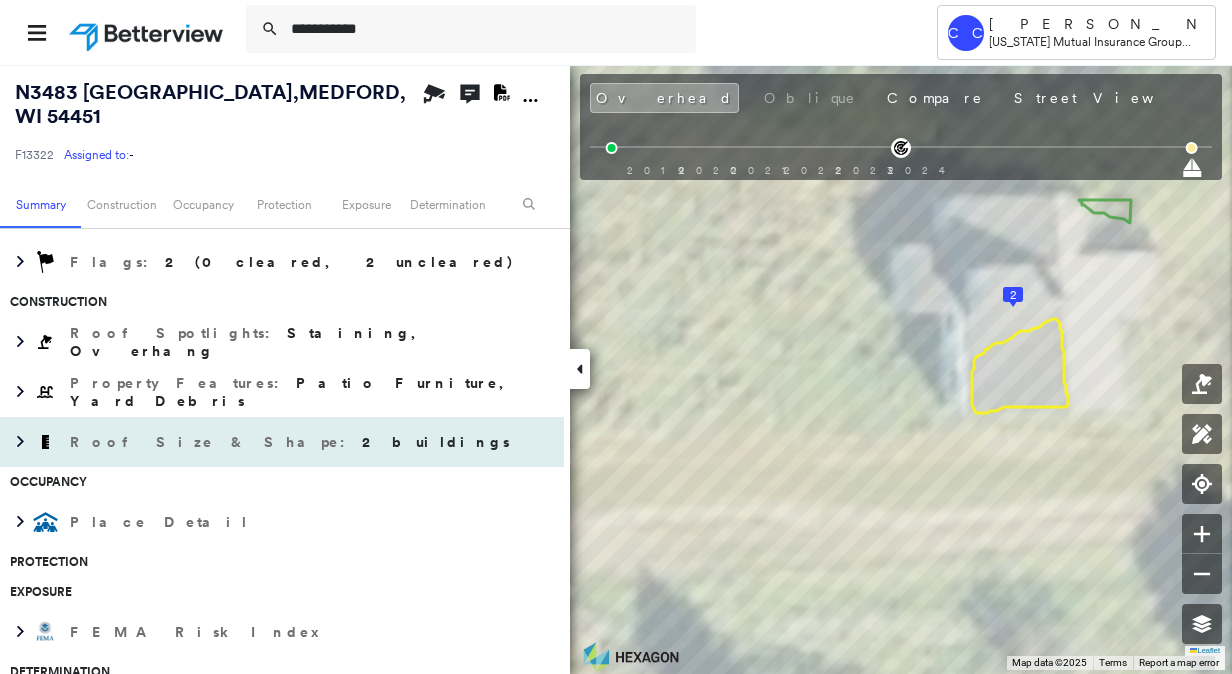 click on "Roof Size & Shape :  2 buildings" at bounding box center (292, 442) 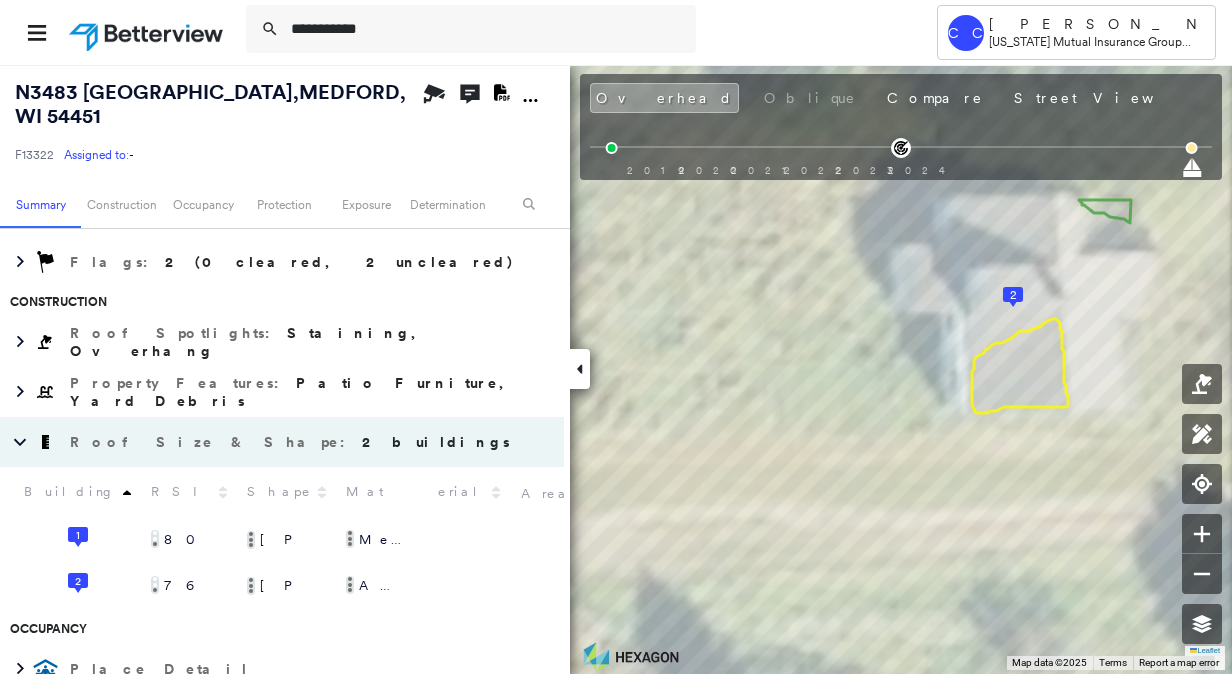 click on "Asphalt Shingle" at bounding box center (393, 586) 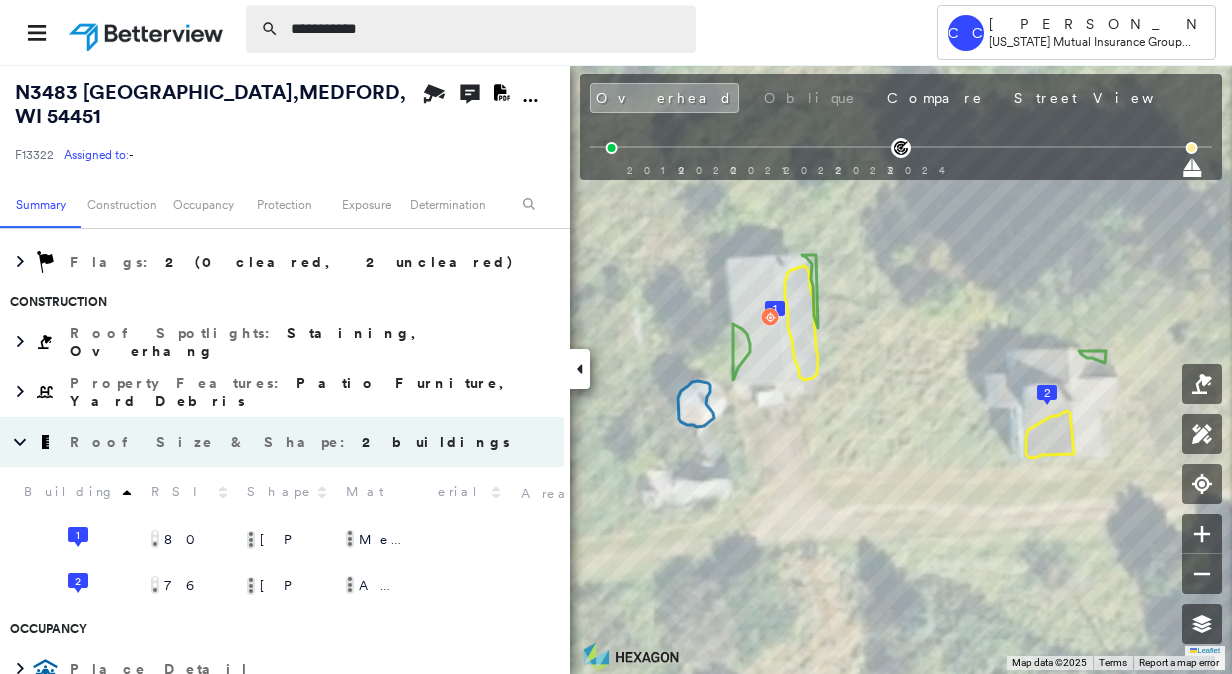 click on "**********" at bounding box center (487, 29) 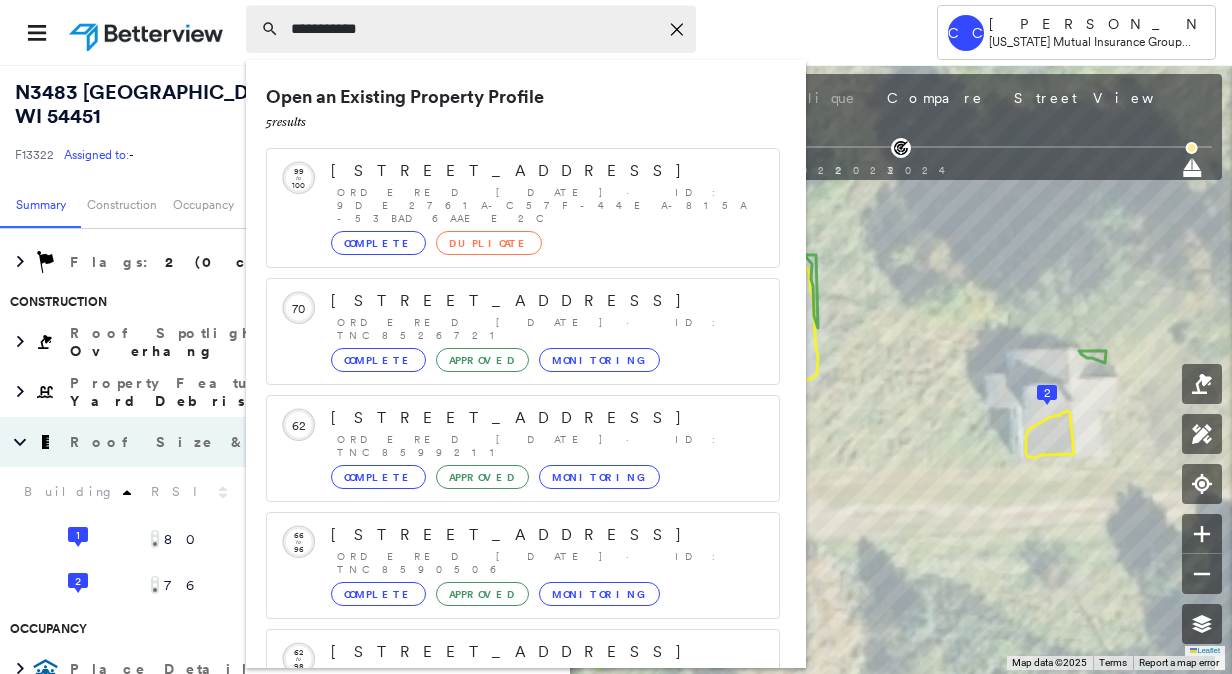 click on "**********" at bounding box center [474, 29] 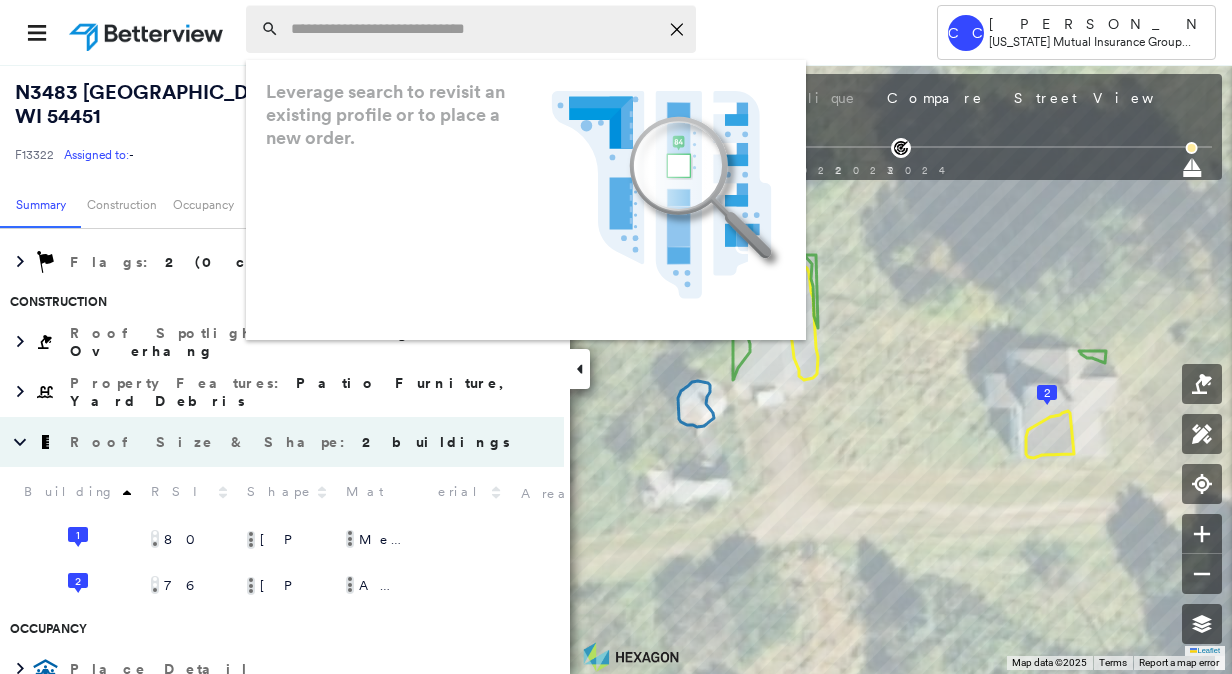 paste on "**********" 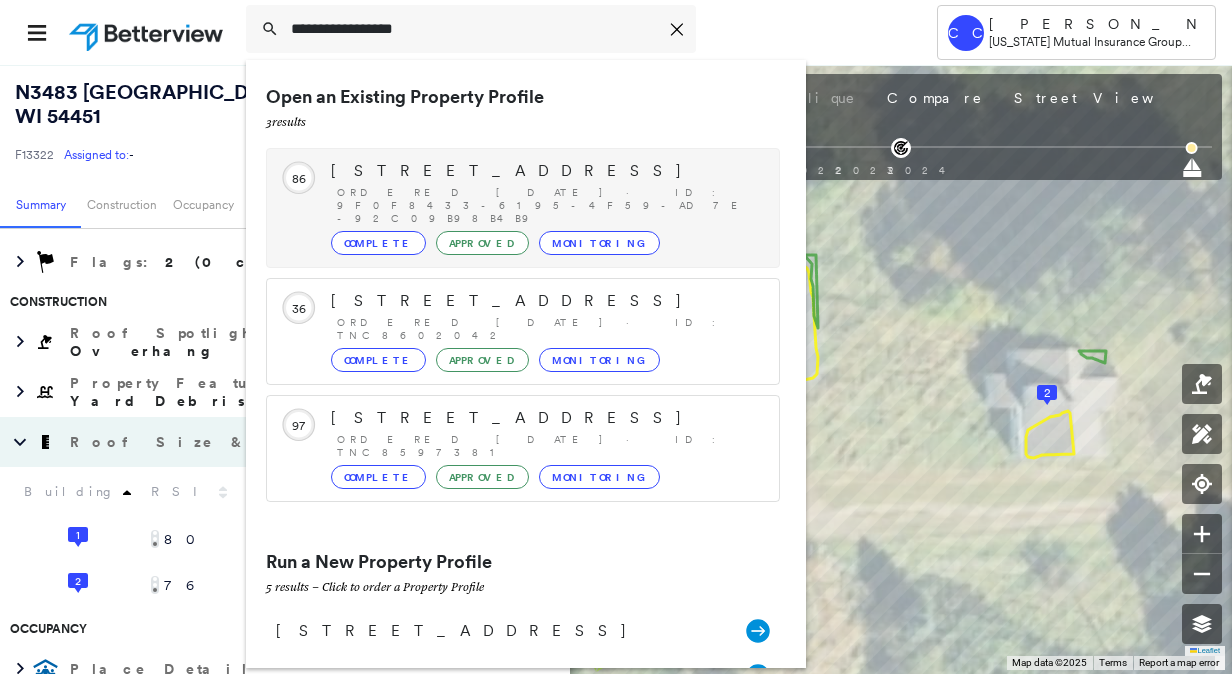 type on "**********" 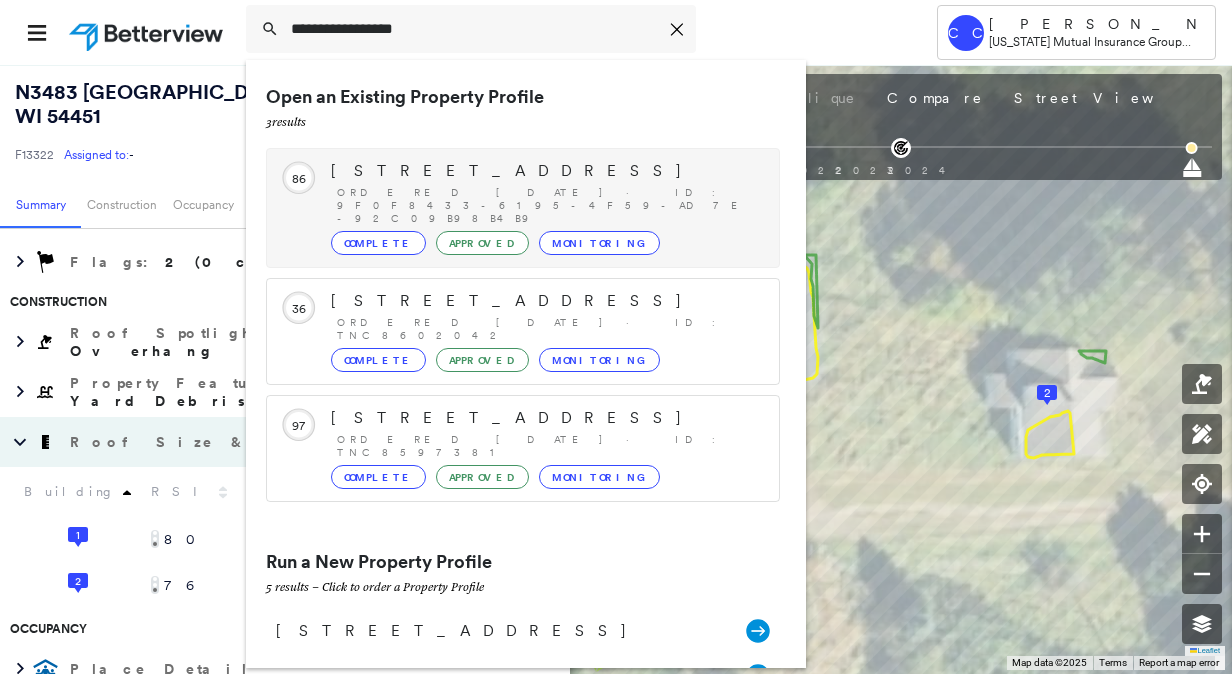 click on "[STREET_ADDRESS] Ordered [DATE] · ID: 9f0f8433-6195-4f59-ad7e-92c09b98b4b9 Complete Approved Monitoring" at bounding box center (545, 208) 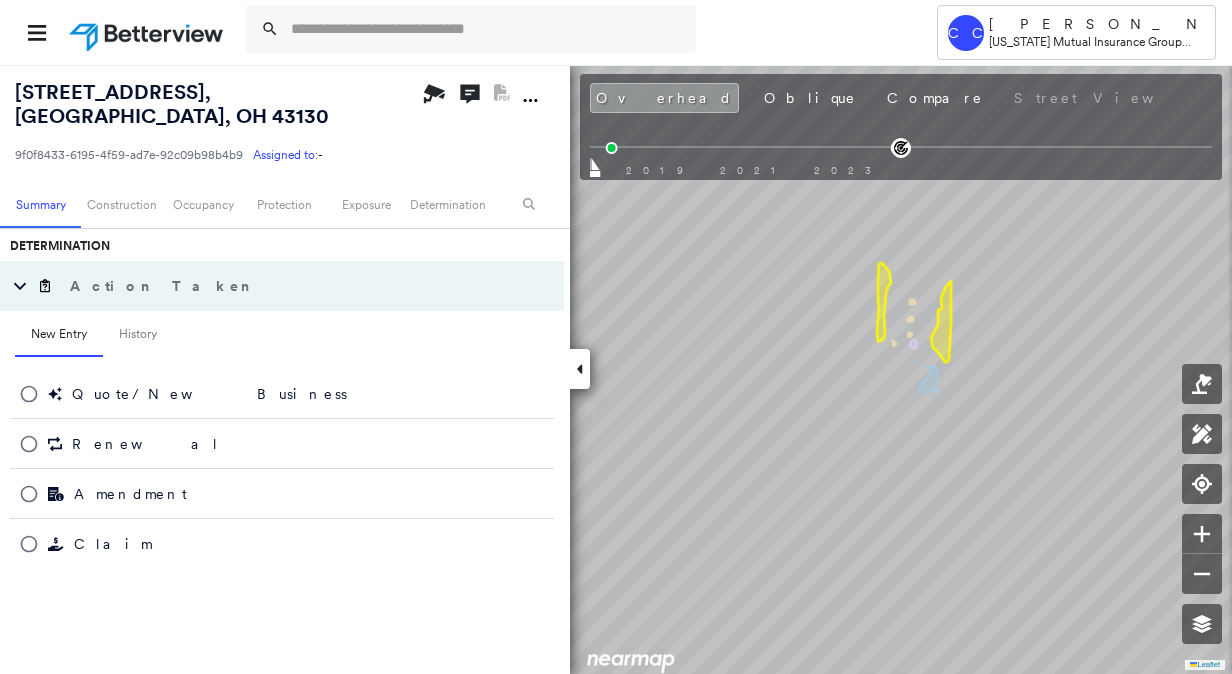 scroll, scrollTop: 400, scrollLeft: 0, axis: vertical 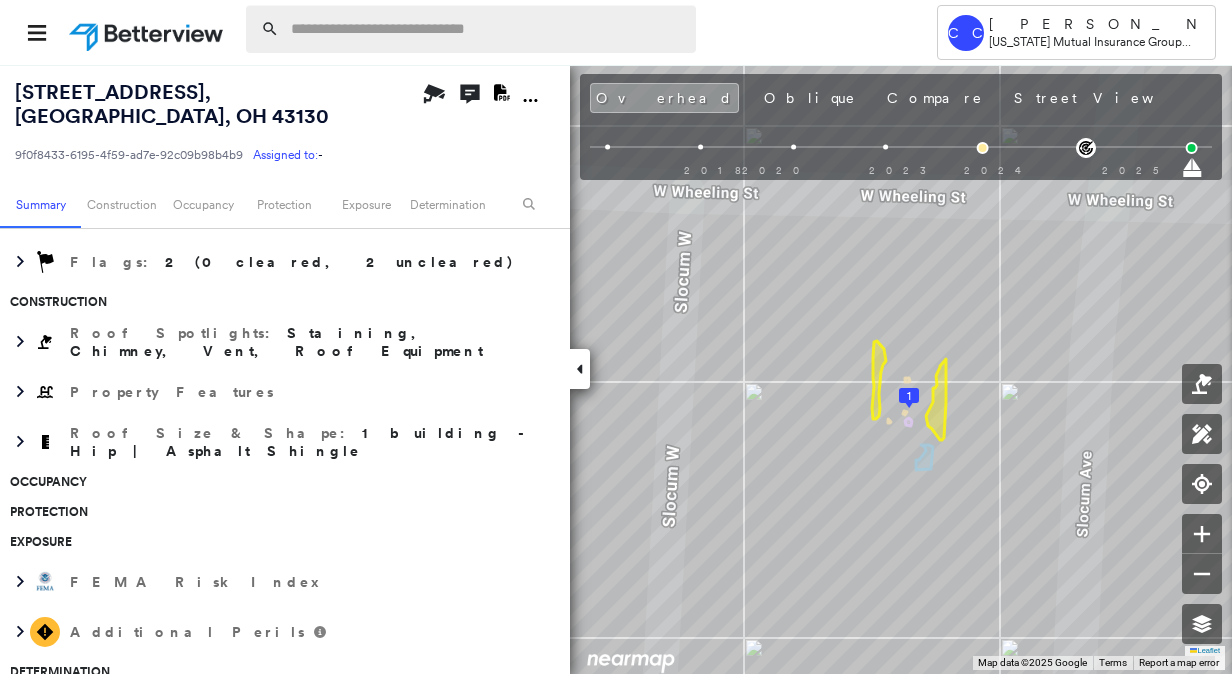 click at bounding box center (487, 29) 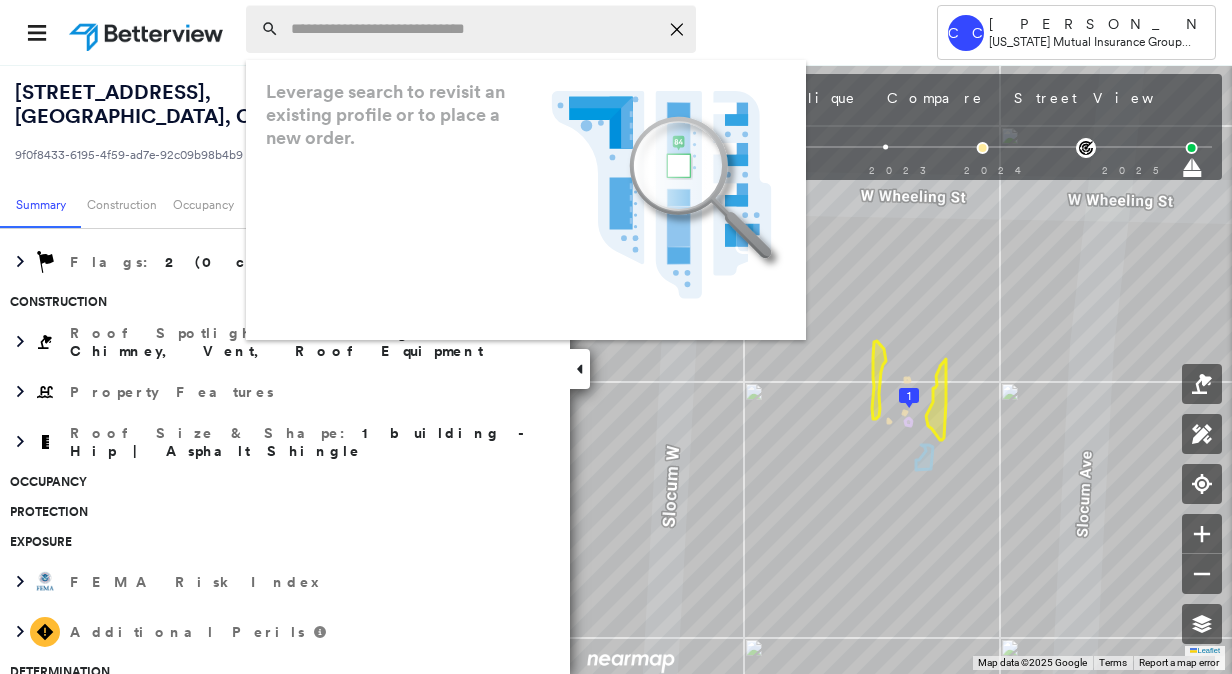 paste on "**********" 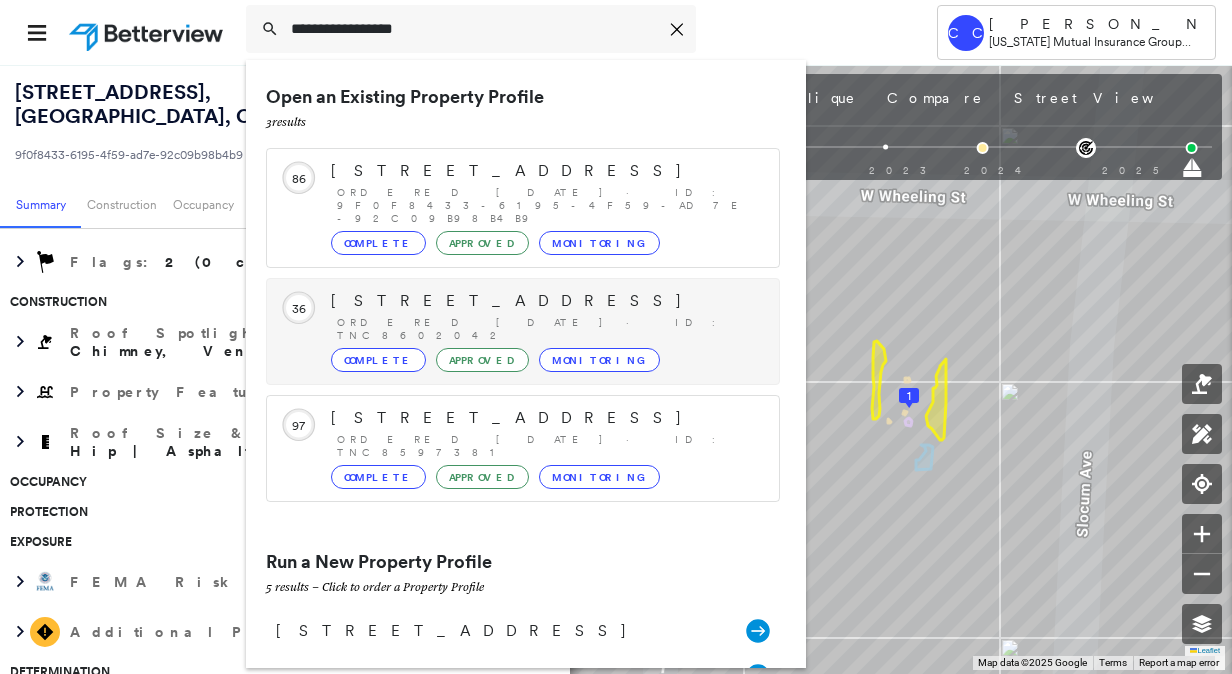type on "**********" 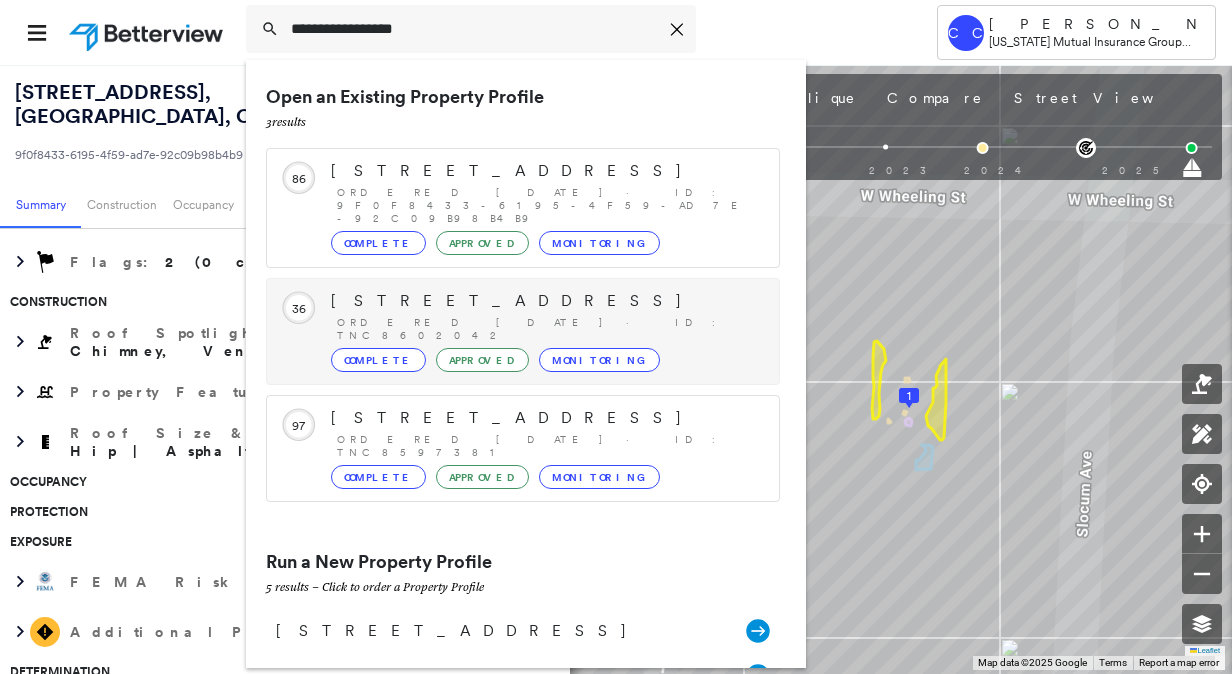 click on "[STREET_ADDRESS]" at bounding box center (545, 301) 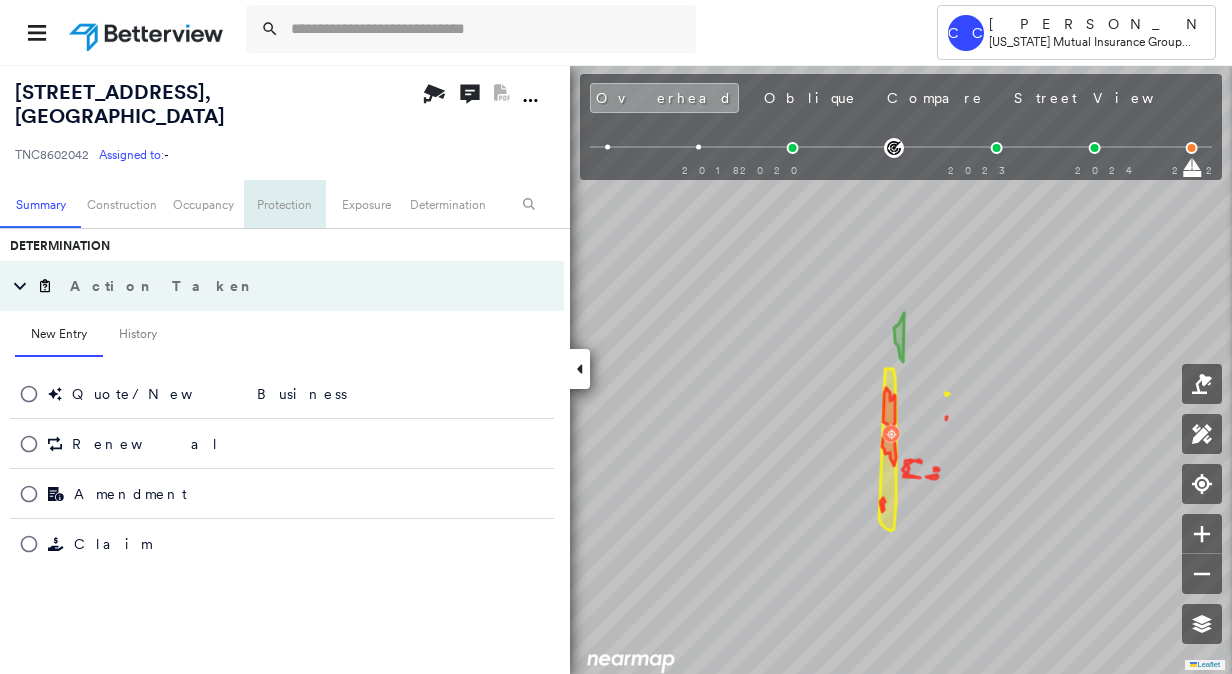 scroll, scrollTop: 400, scrollLeft: 0, axis: vertical 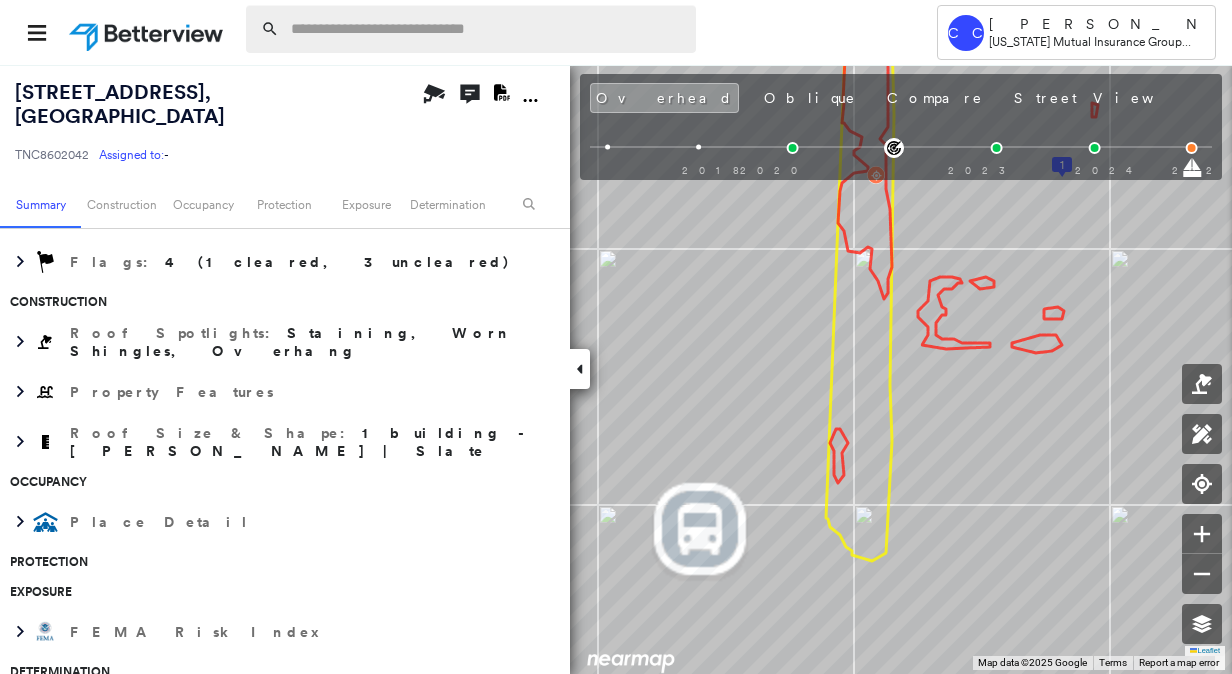 click at bounding box center (487, 29) 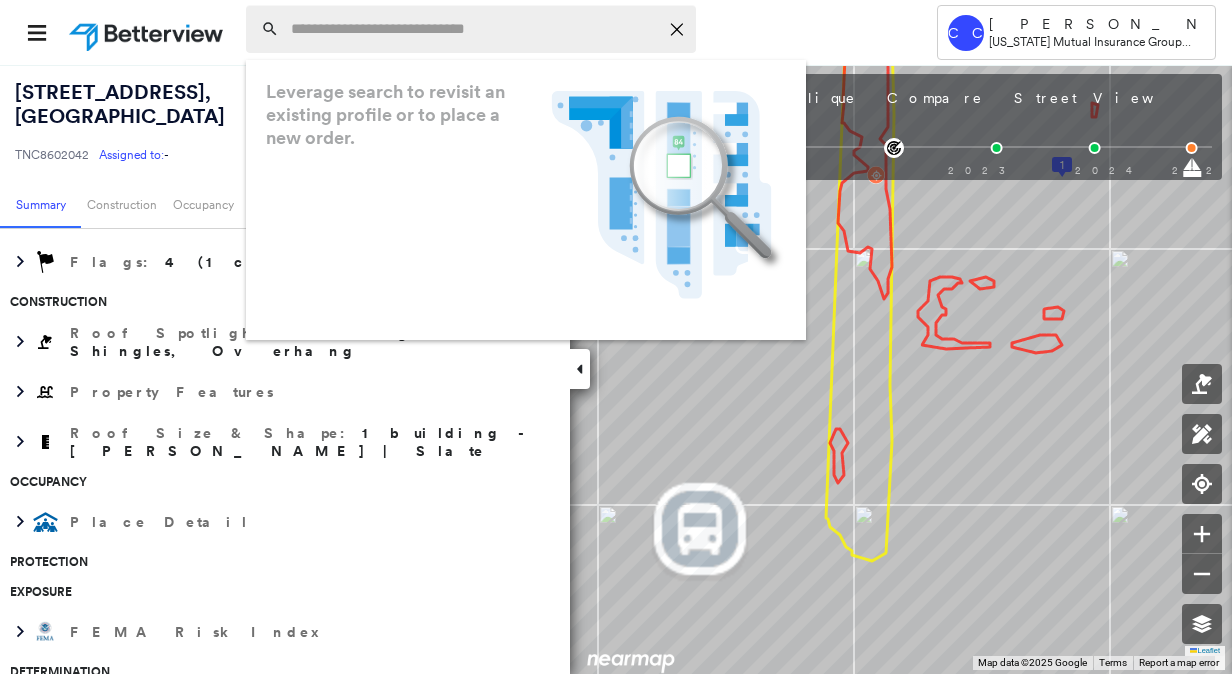 paste on "**********" 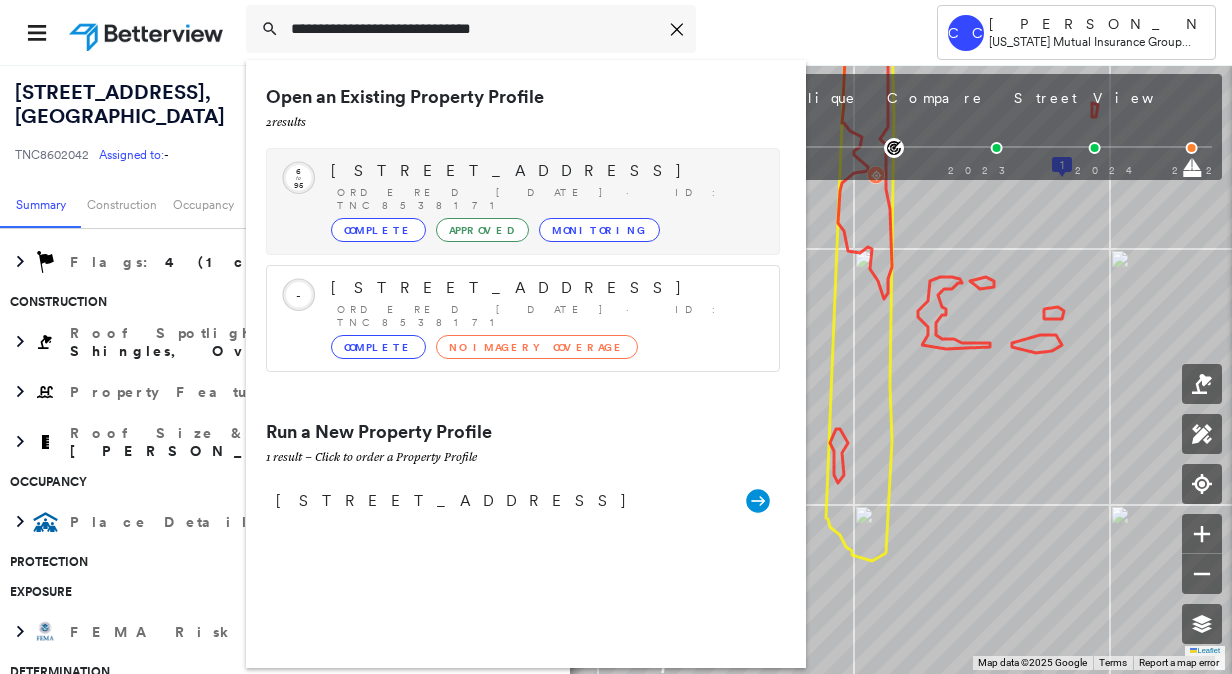 type on "**********" 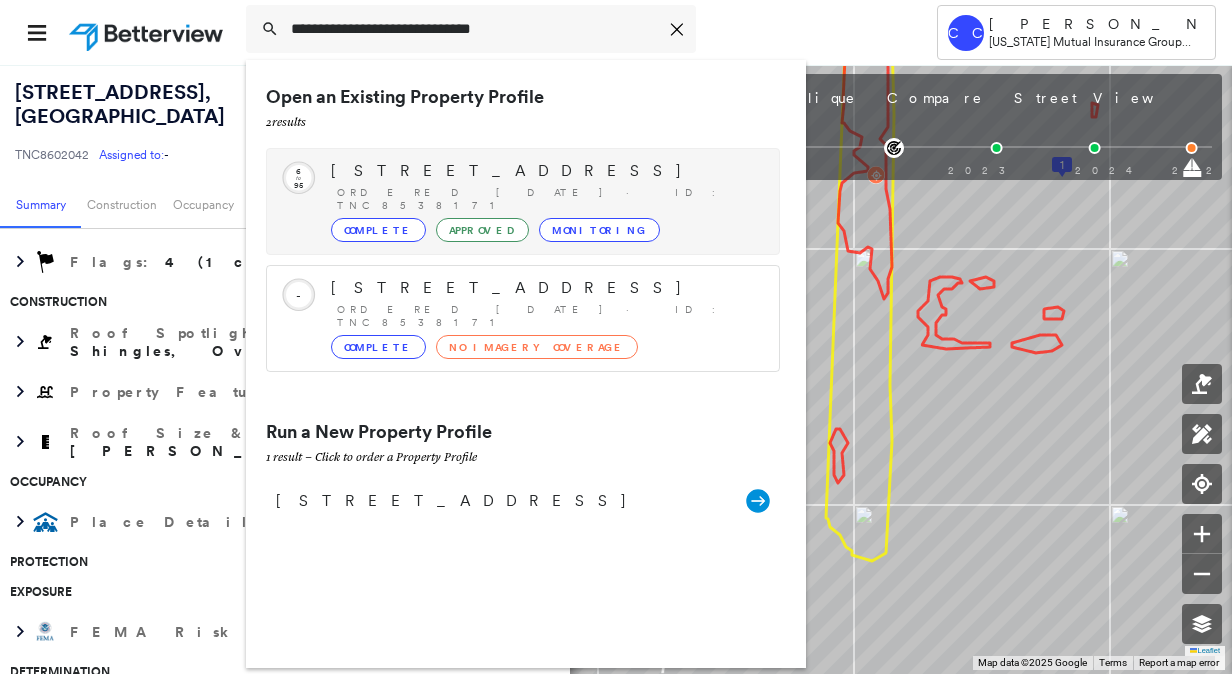 click on "[STREET_ADDRESS]" at bounding box center [545, 171] 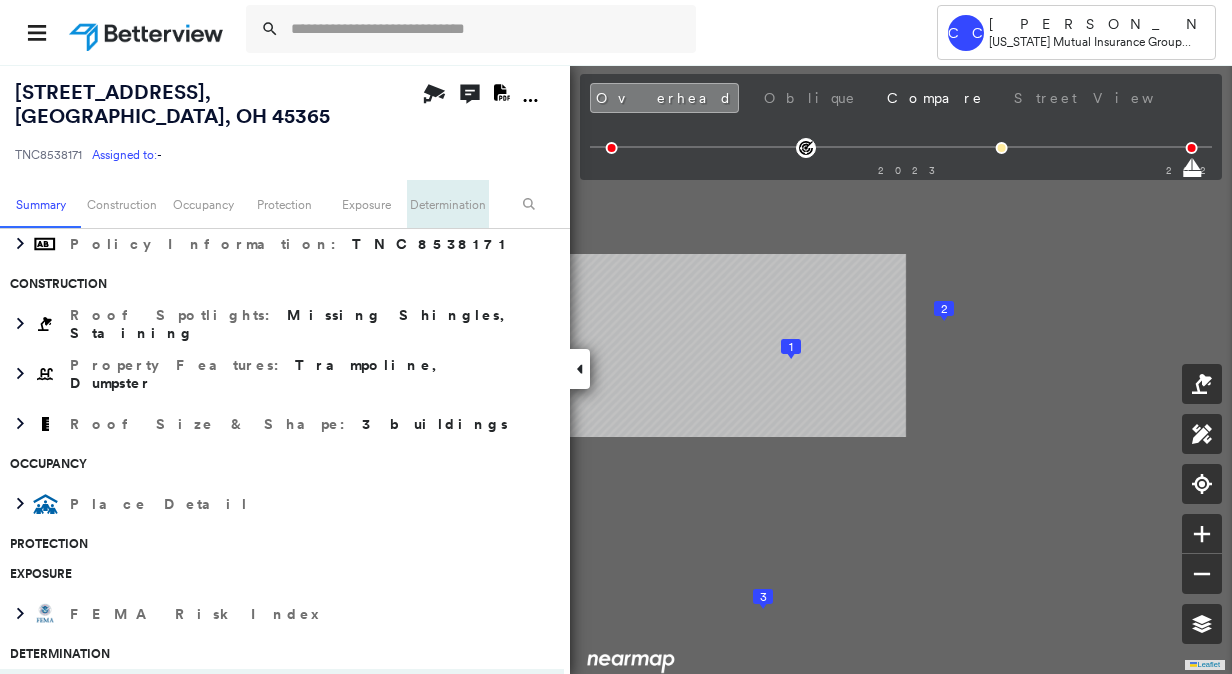 scroll, scrollTop: 400, scrollLeft: 0, axis: vertical 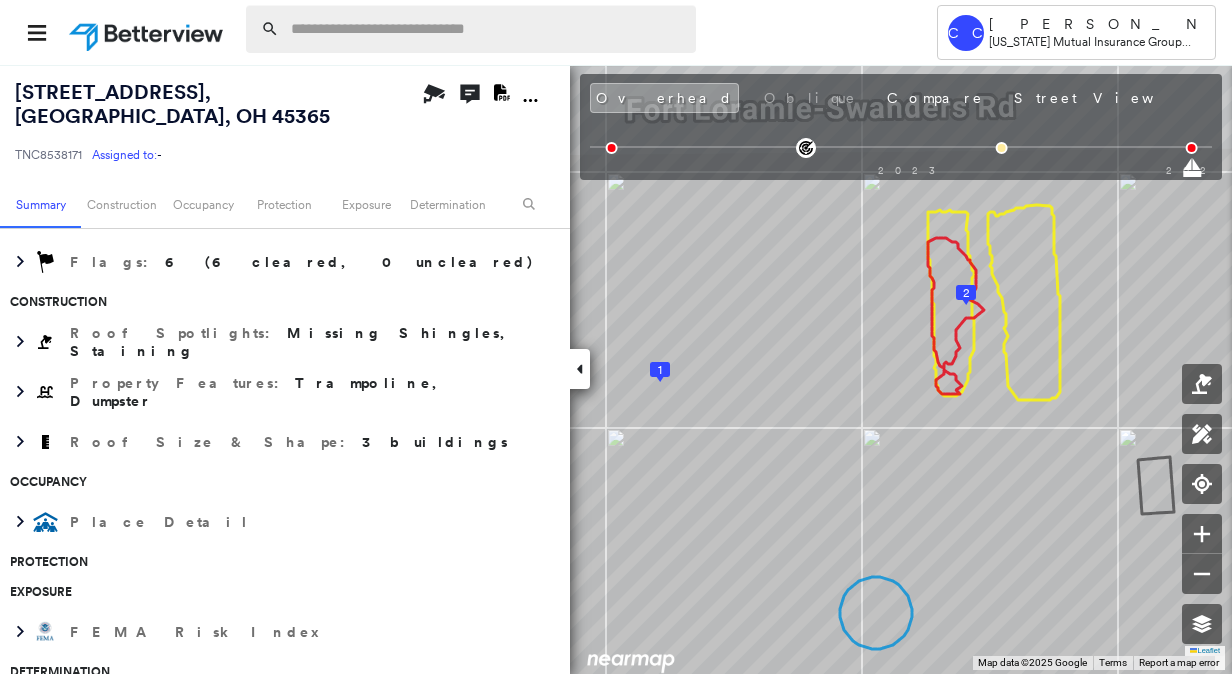 click at bounding box center [487, 29] 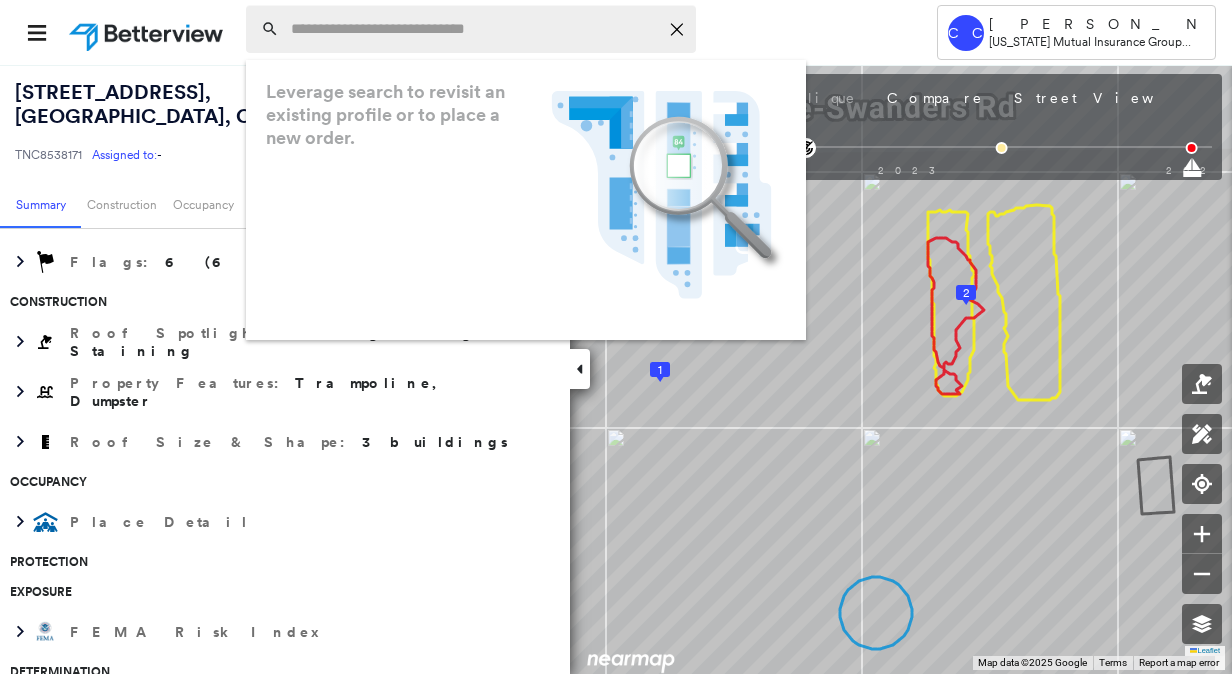 paste on "**********" 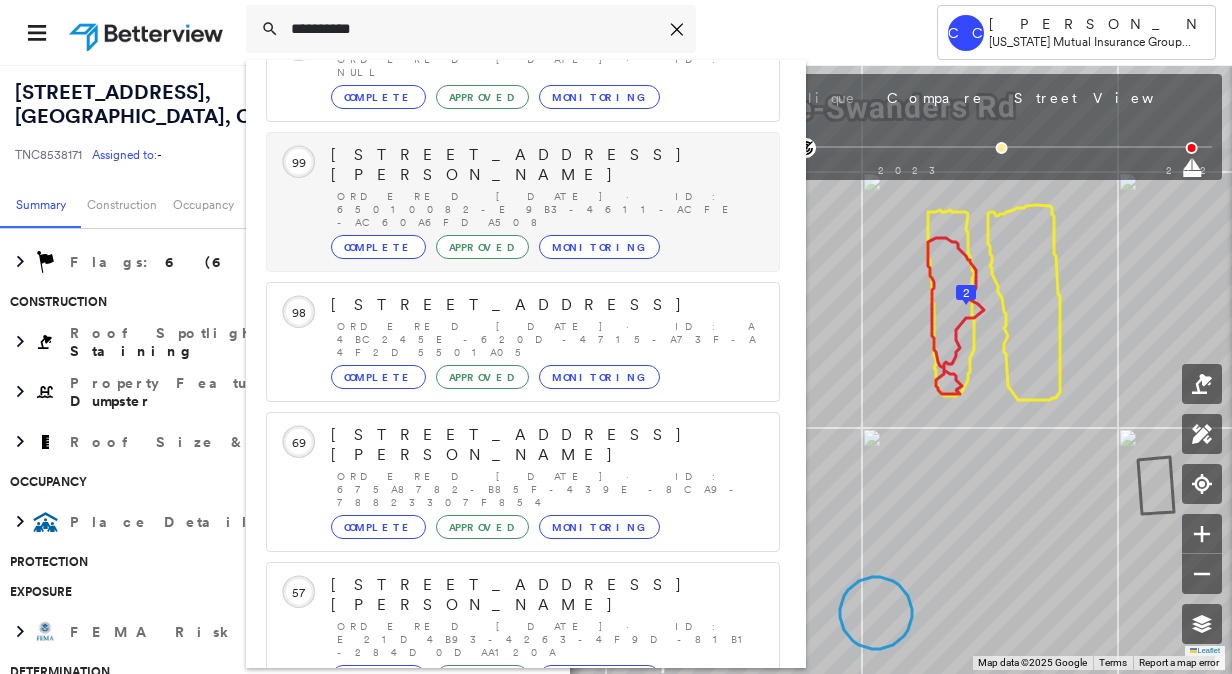 scroll, scrollTop: 200, scrollLeft: 0, axis: vertical 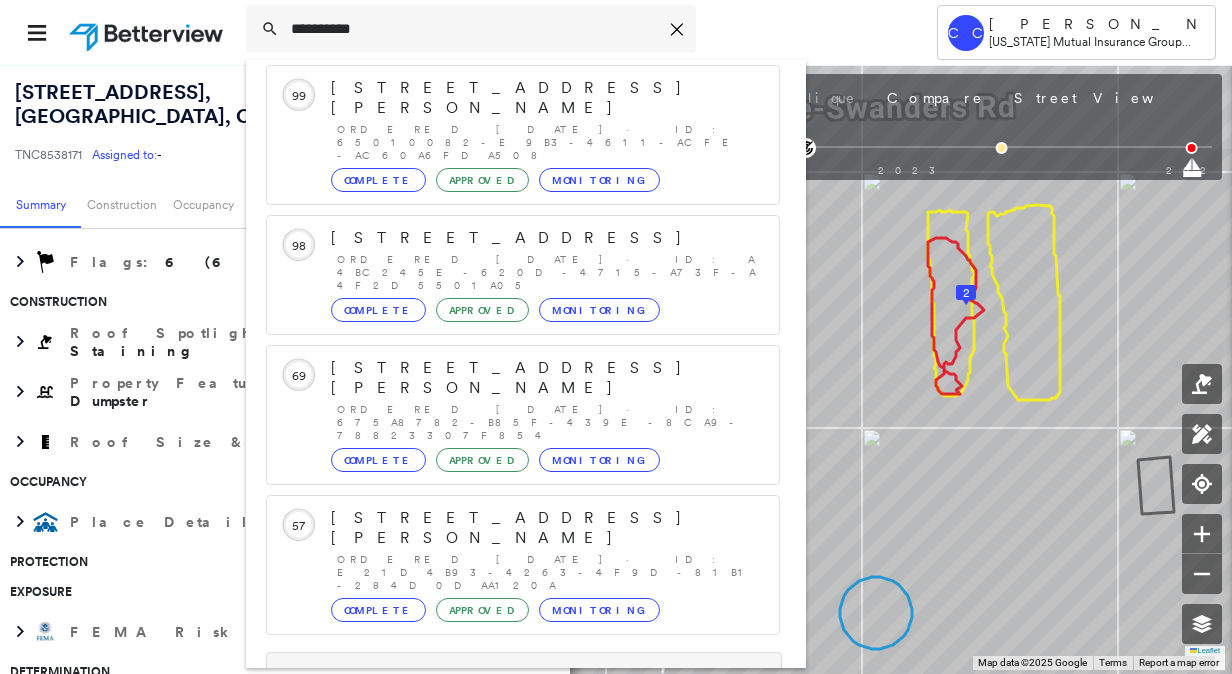 click on "Show  5  more existing properties" at bounding box center (524, 678) 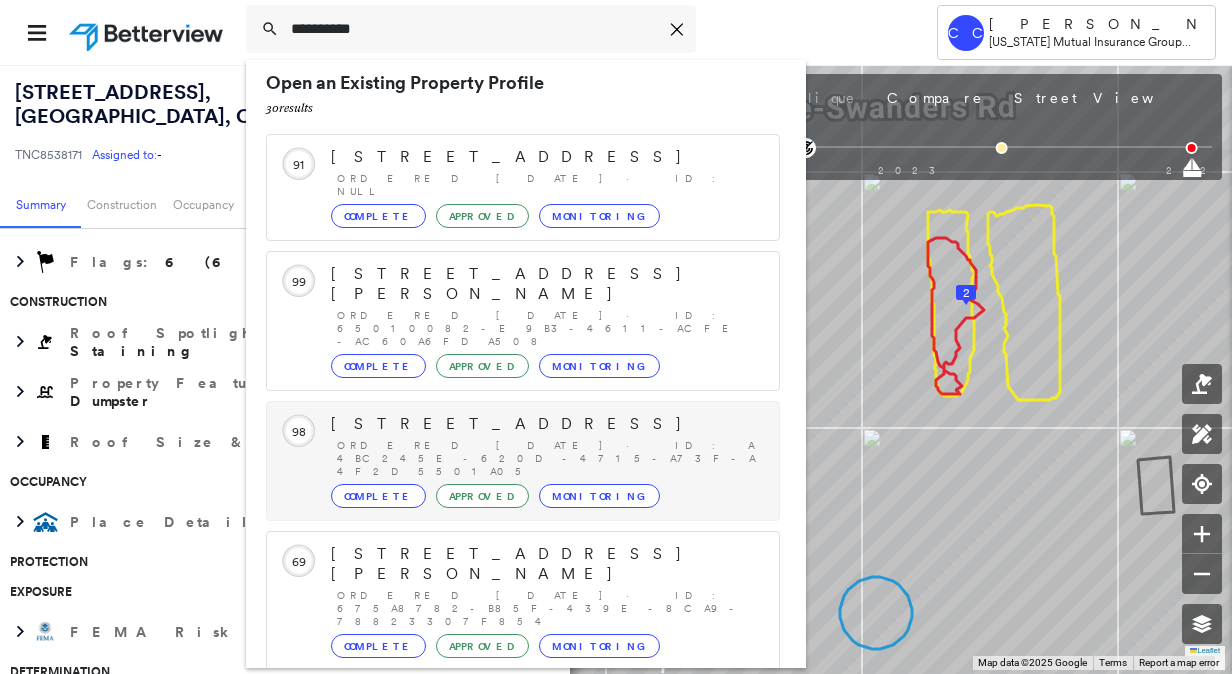scroll, scrollTop: 0, scrollLeft: 0, axis: both 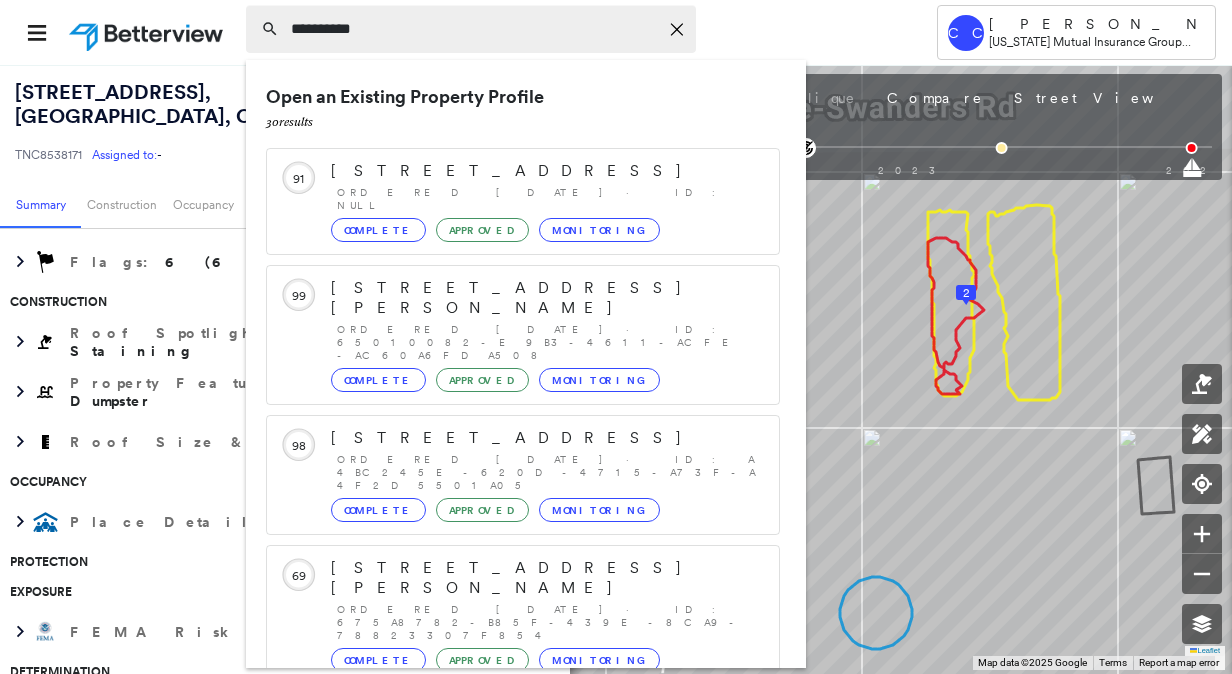 click on "**********" at bounding box center (474, 29) 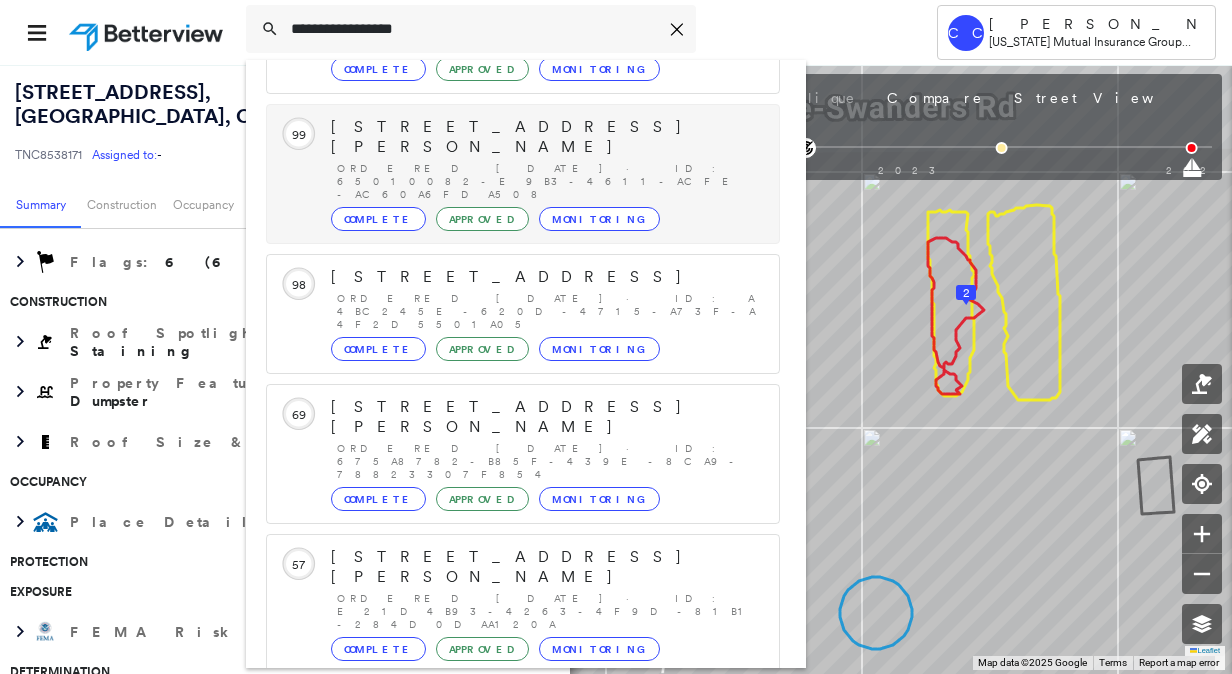 scroll, scrollTop: 206, scrollLeft: 0, axis: vertical 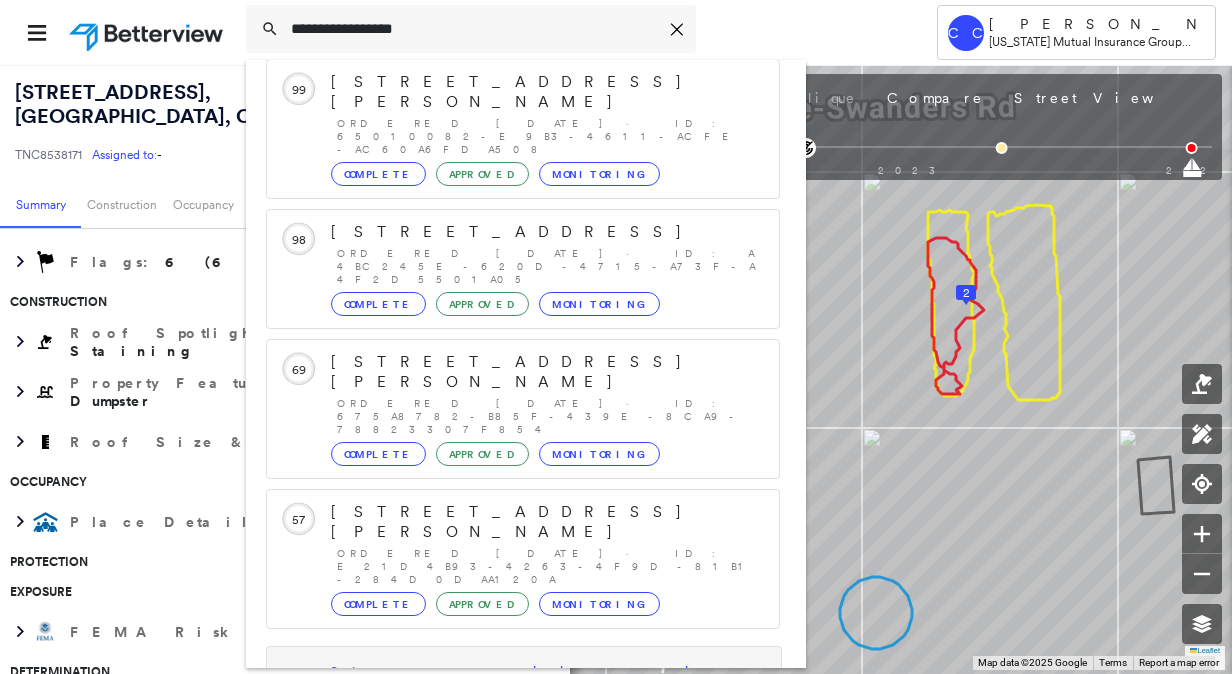 type on "**********" 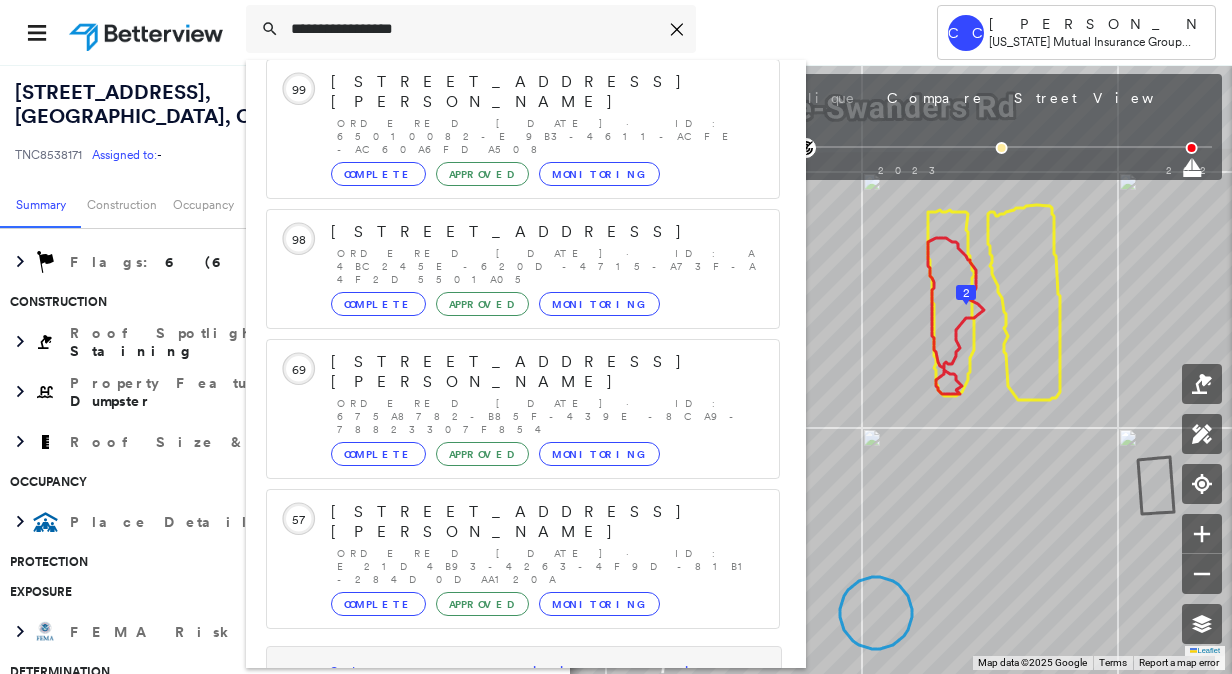 click on "Show  5  more existing properties" at bounding box center [524, 672] 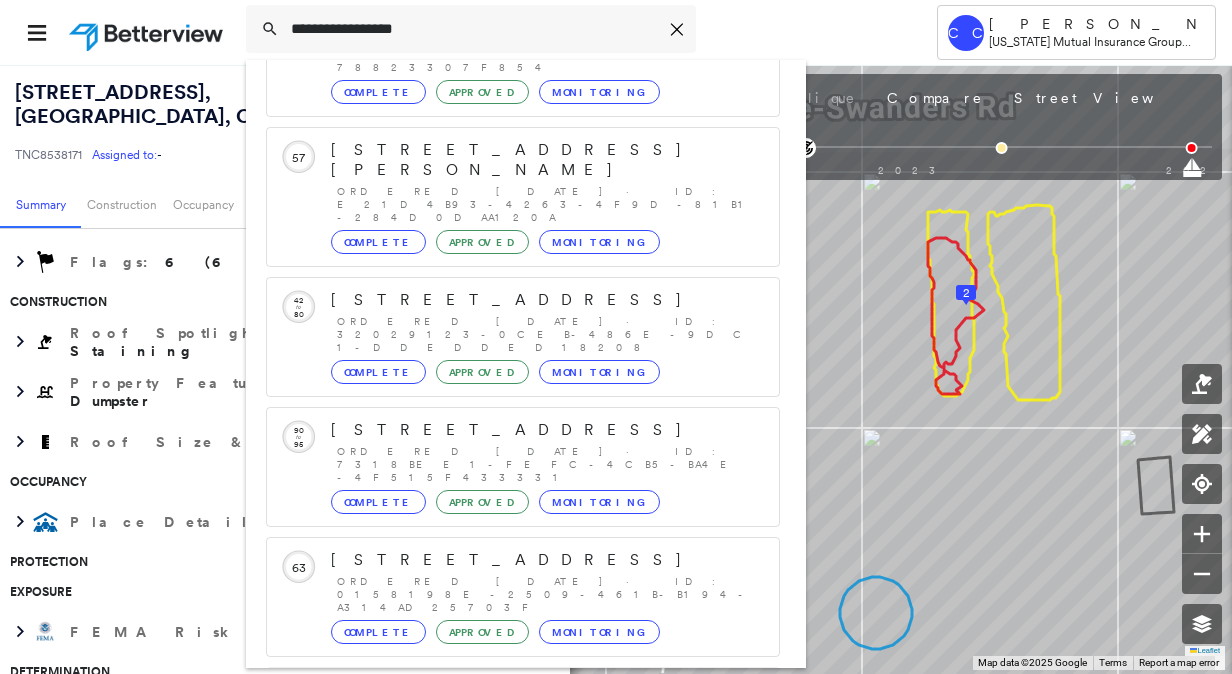 scroll, scrollTop: 577, scrollLeft: 0, axis: vertical 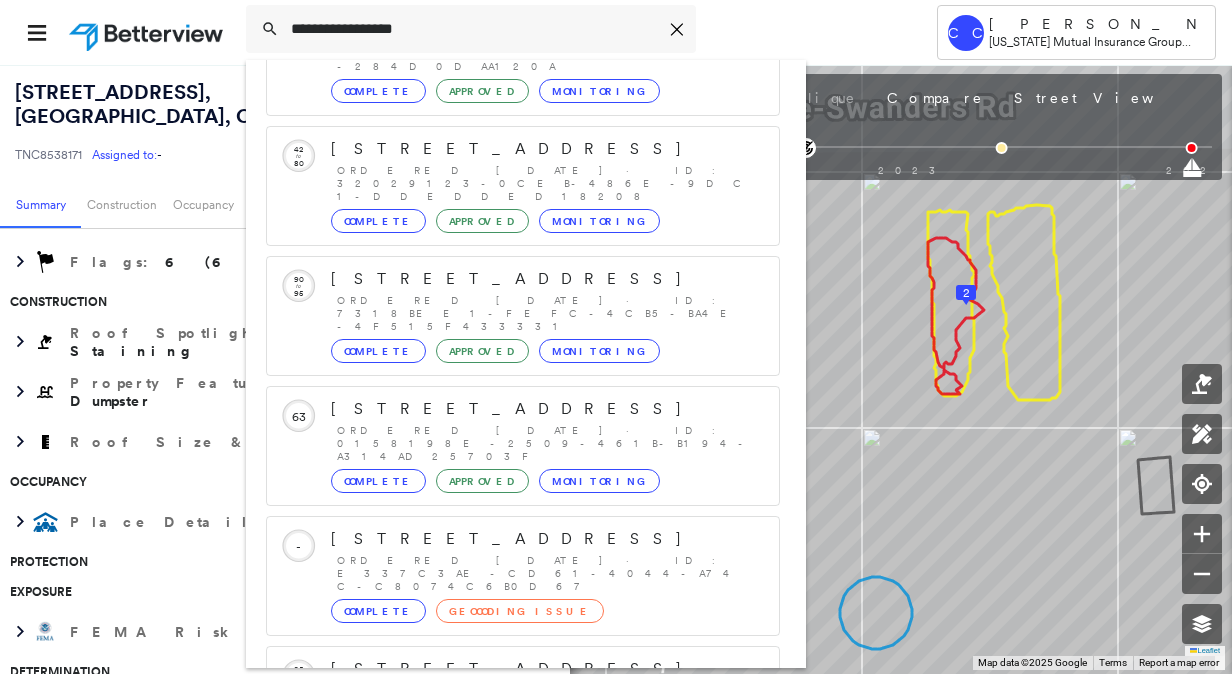 click on "Show  5  more existing properties" at bounding box center [524, 849] 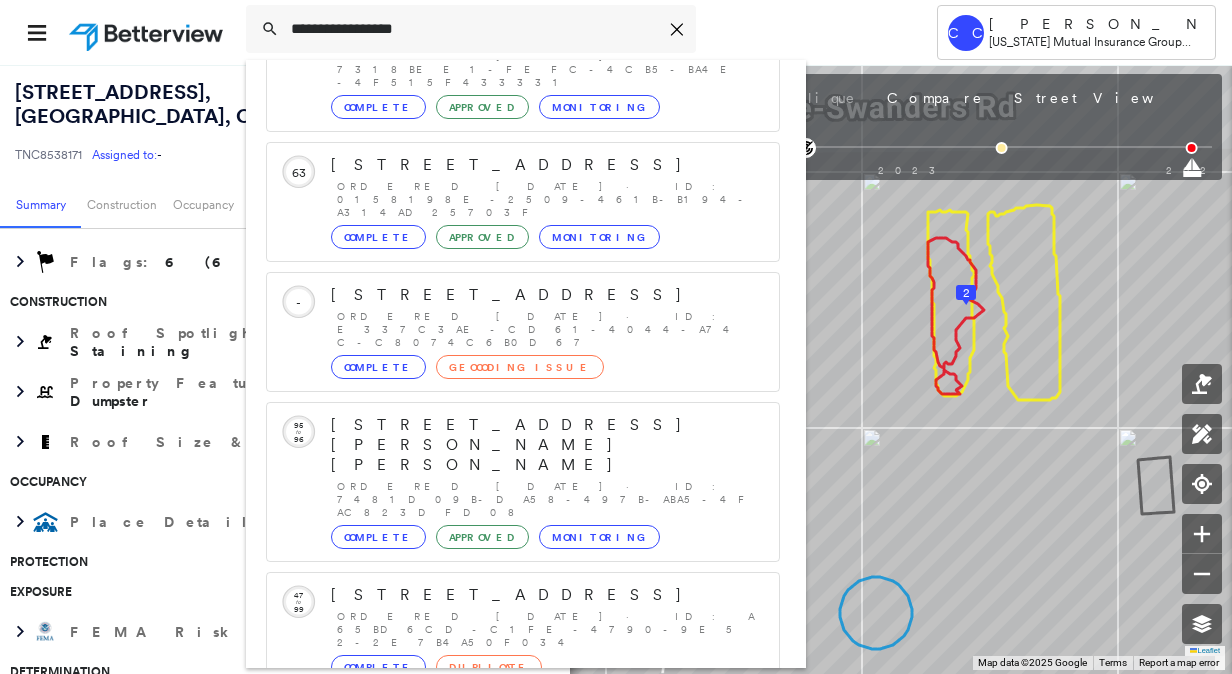 scroll, scrollTop: 1090, scrollLeft: 0, axis: vertical 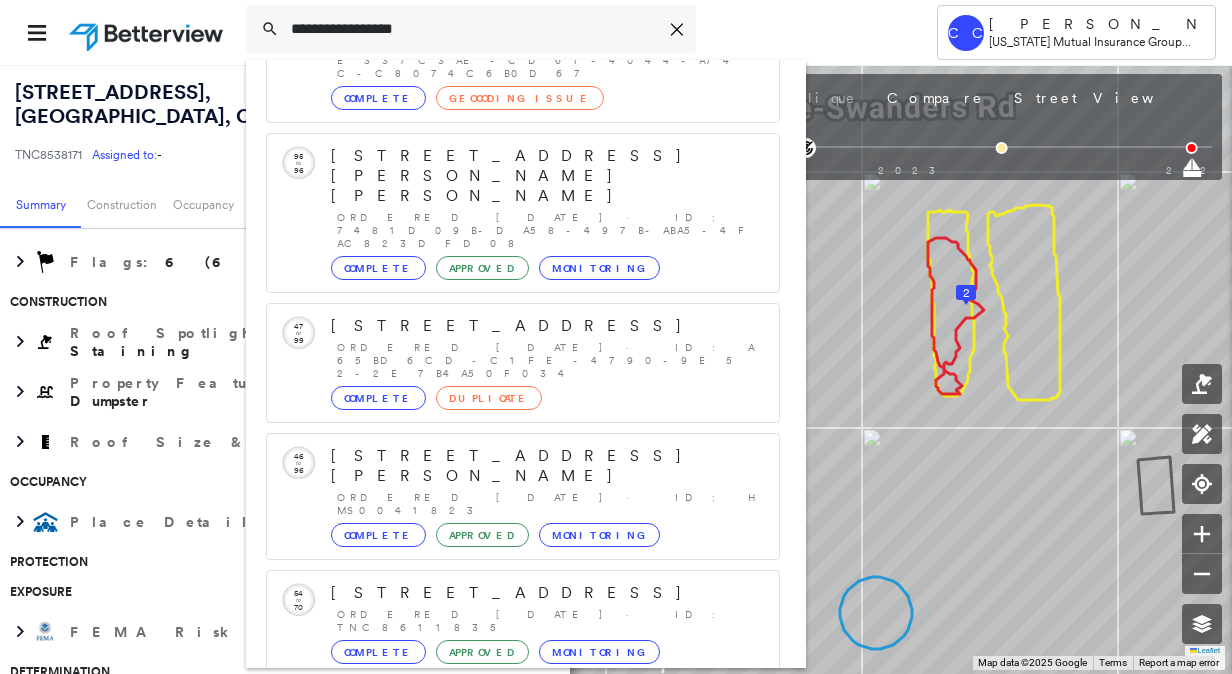 click on "Show  5  more existing properties" at bounding box center (524, 954) 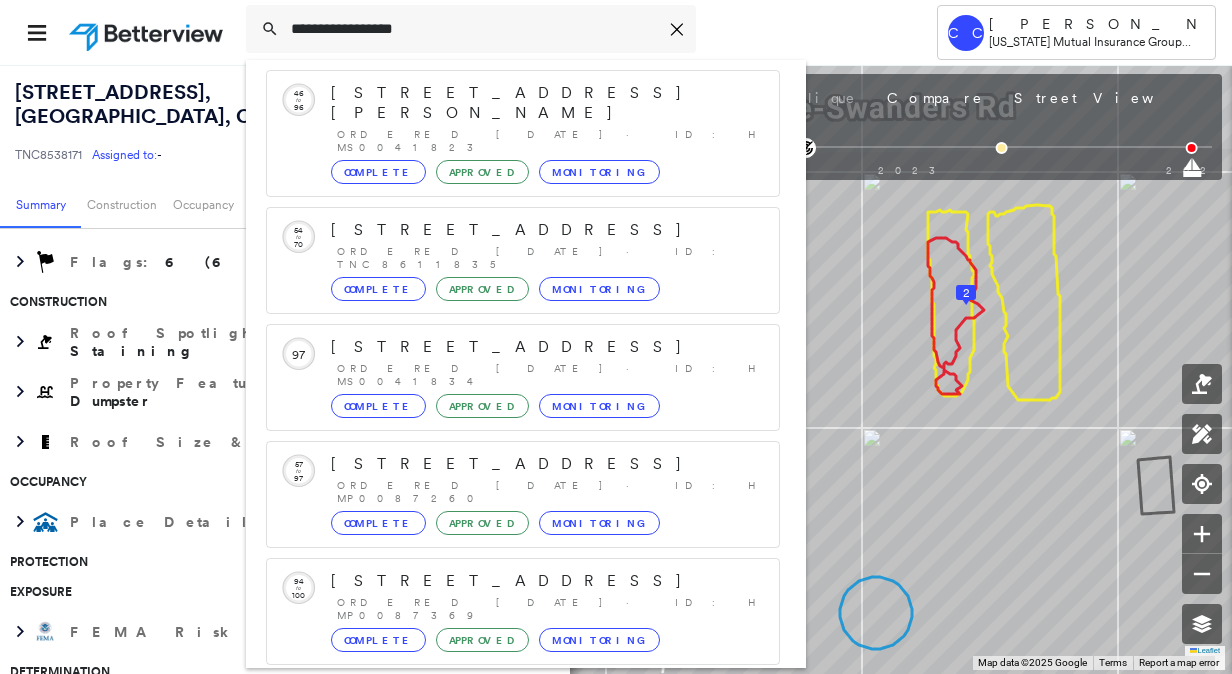 scroll, scrollTop: 1604, scrollLeft: 0, axis: vertical 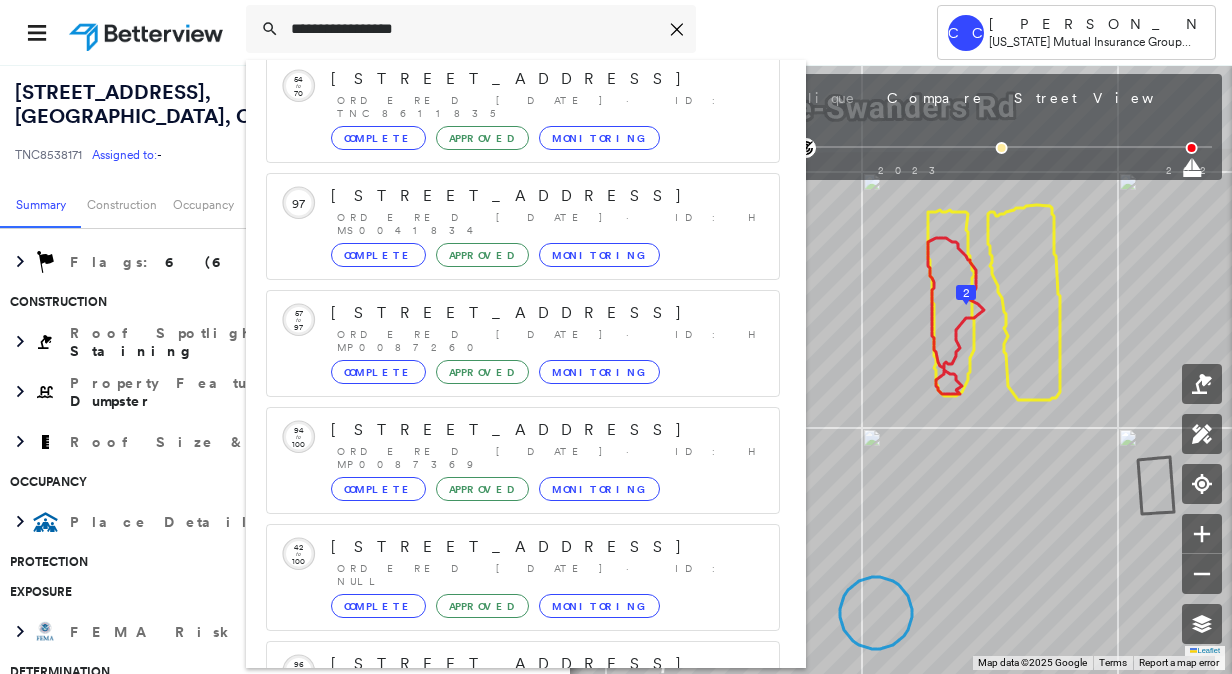click on "Show  5  more existing properties" at bounding box center [524, 1045] 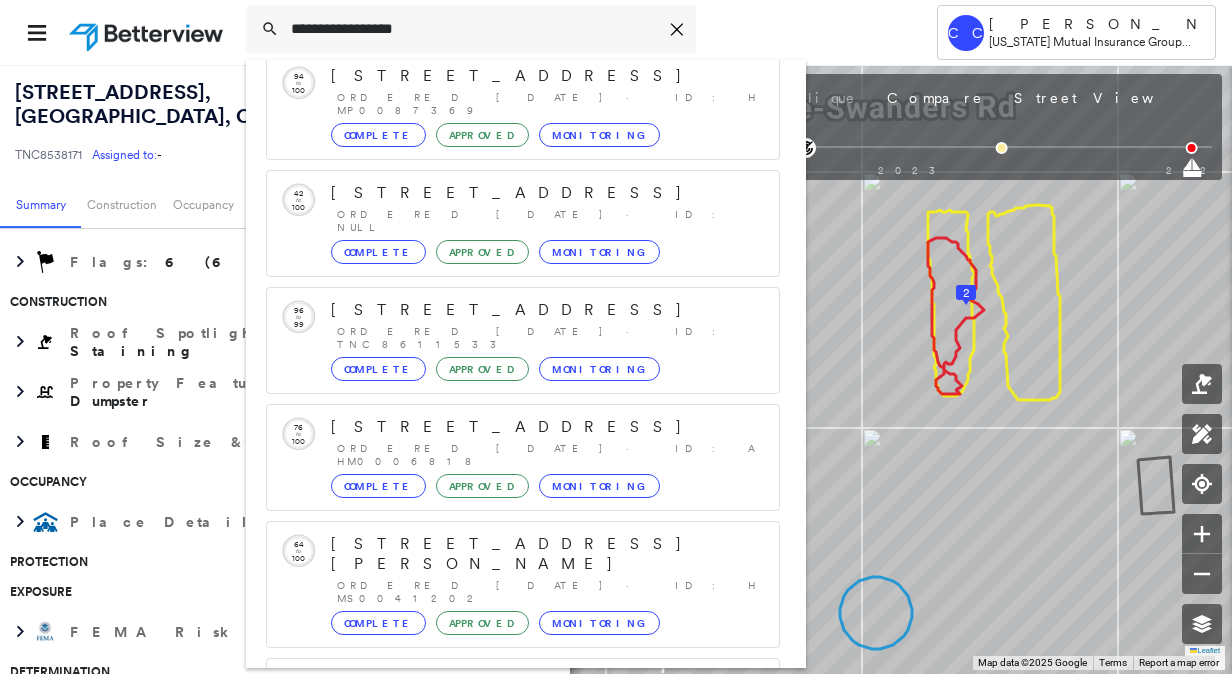 scroll, scrollTop: 2117, scrollLeft: 0, axis: vertical 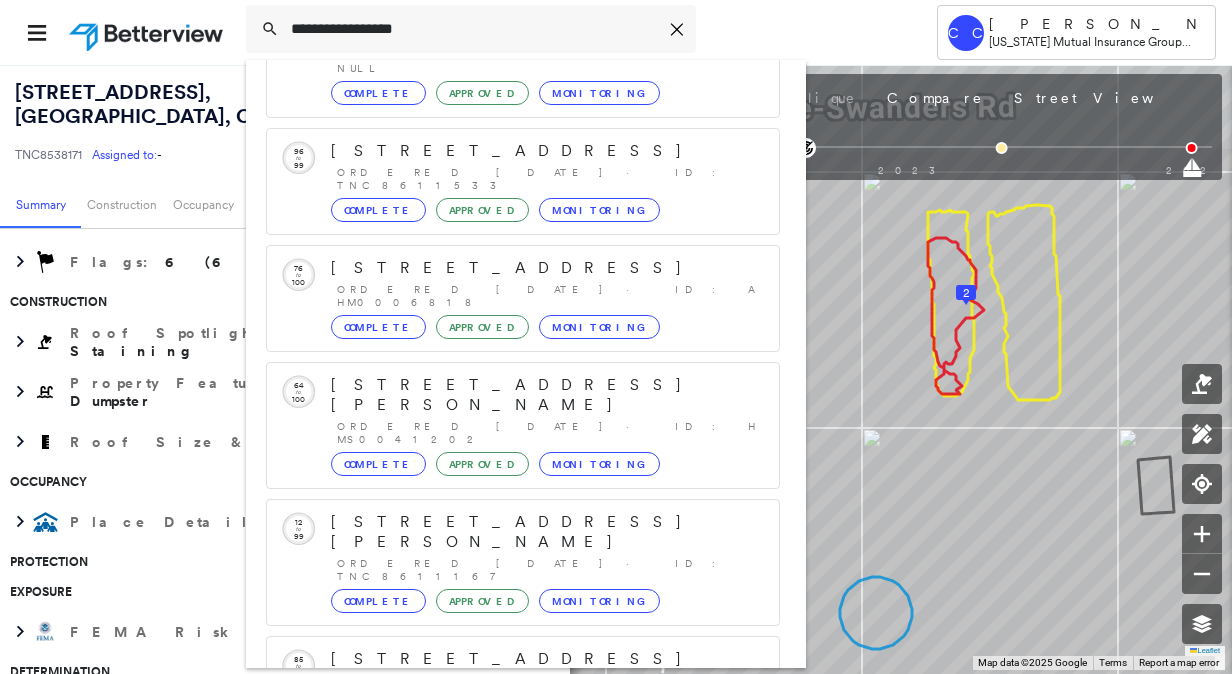 click on "Show  5  more existing properties" at bounding box center (524, 1177) 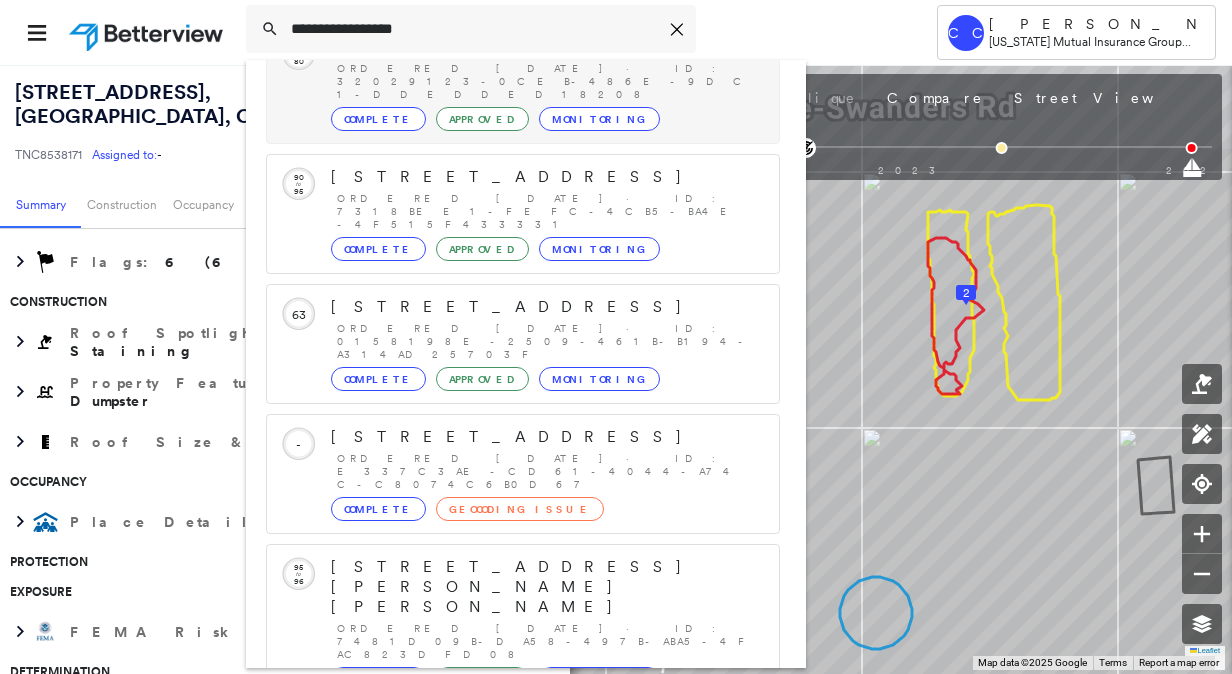 scroll, scrollTop: 221, scrollLeft: 0, axis: vertical 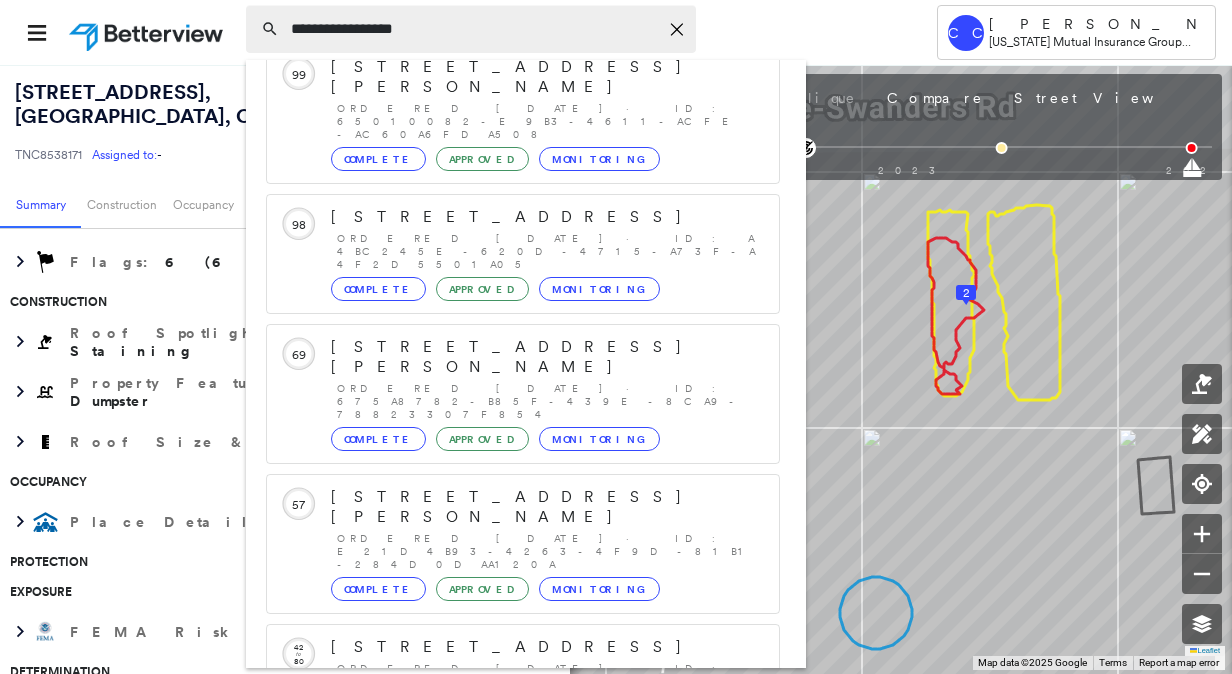 click on "**********" at bounding box center (474, 29) 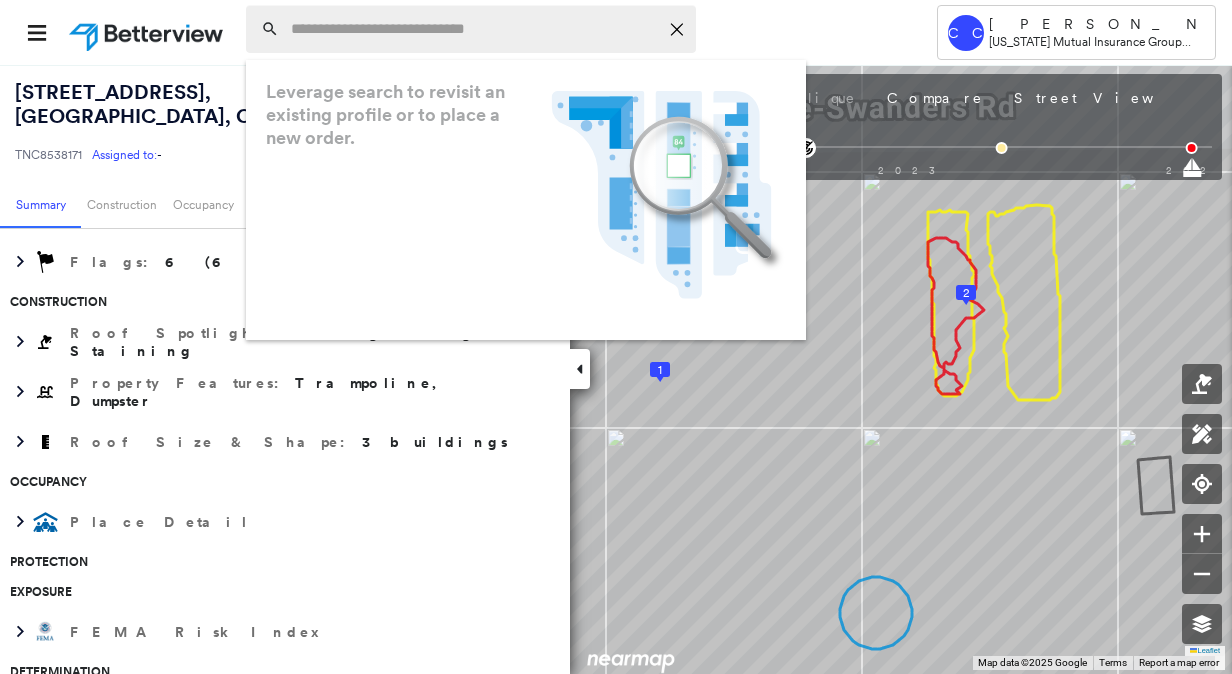 paste on "**********" 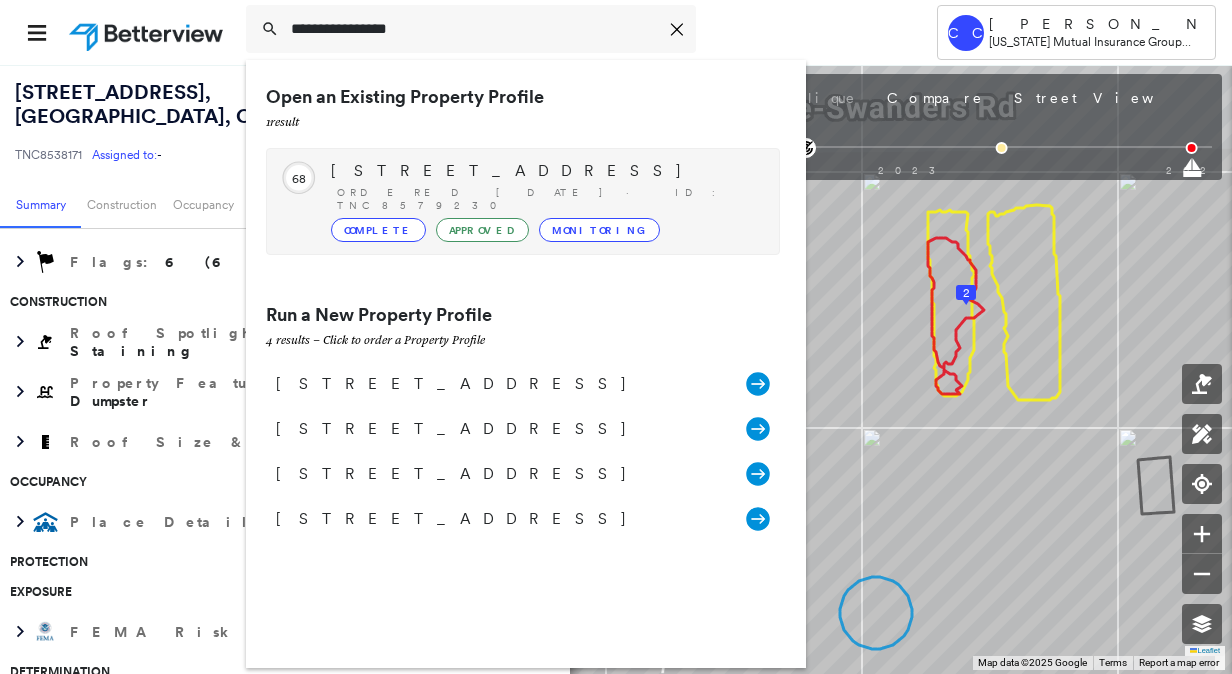 type on "**********" 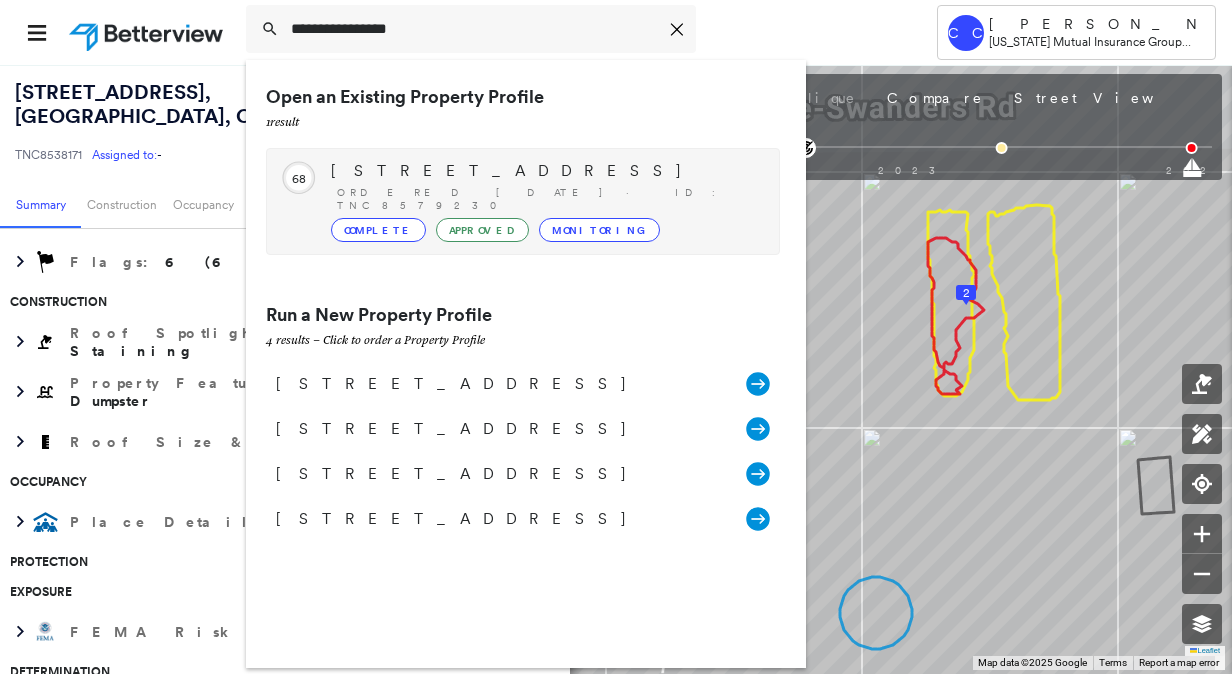 click on "Circled Text Icon [GEOGRAPHIC_DATA][STREET_ADDRESS] Ordered [DATE] · ID: TNC8579230 Complete Approved Monitoring" at bounding box center [523, 201] 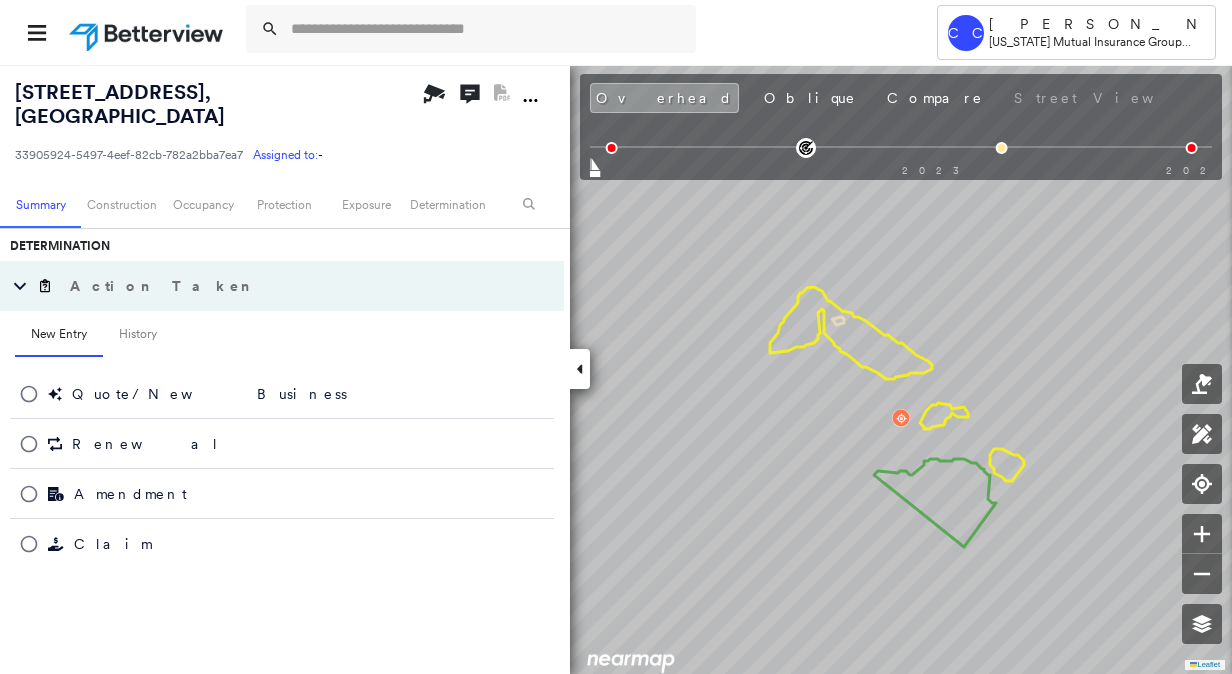 scroll, scrollTop: 400, scrollLeft: 0, axis: vertical 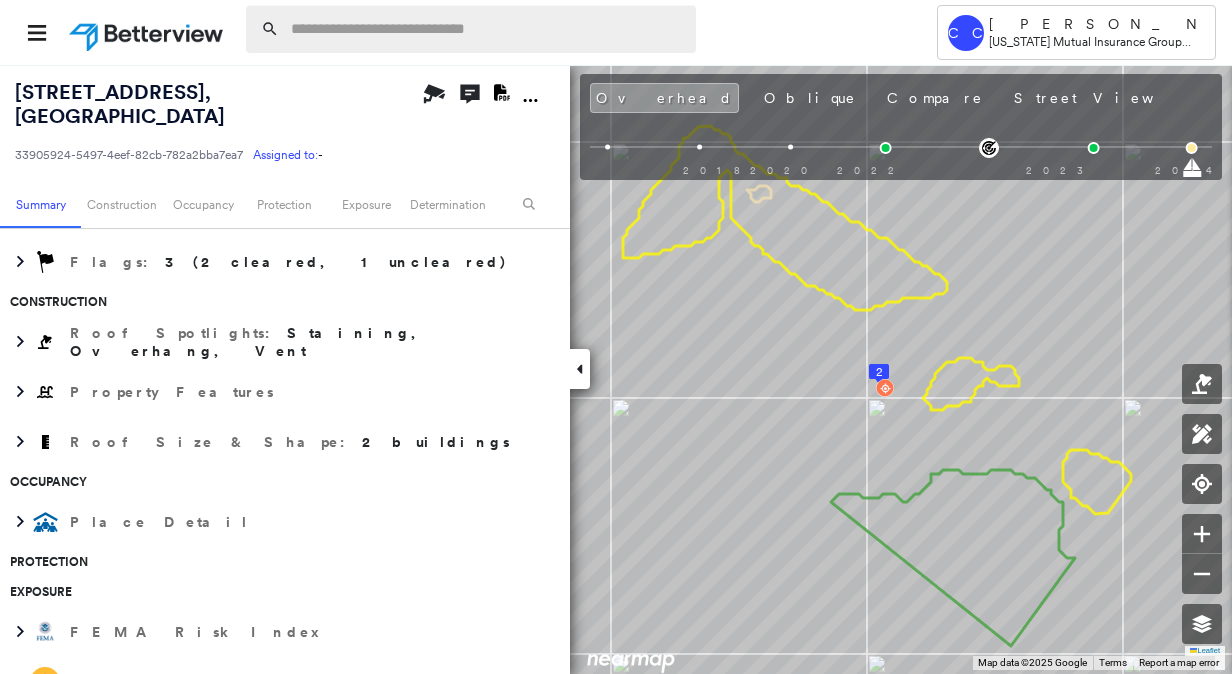 click at bounding box center [487, 29] 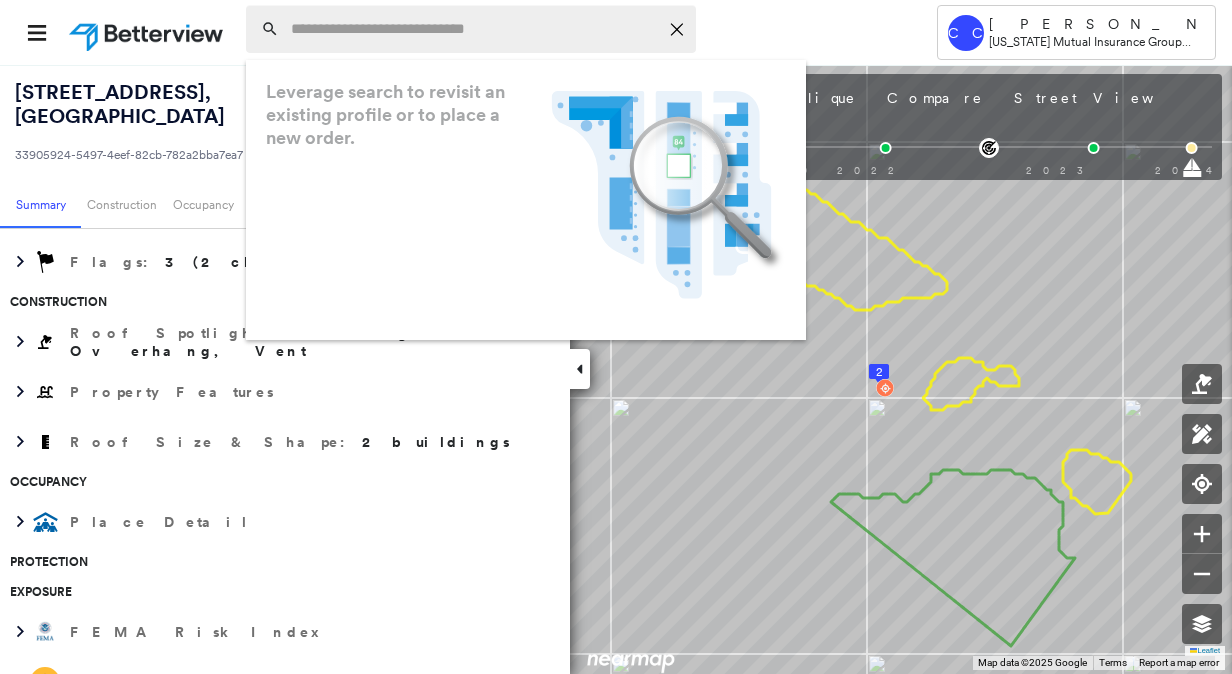 paste on "**********" 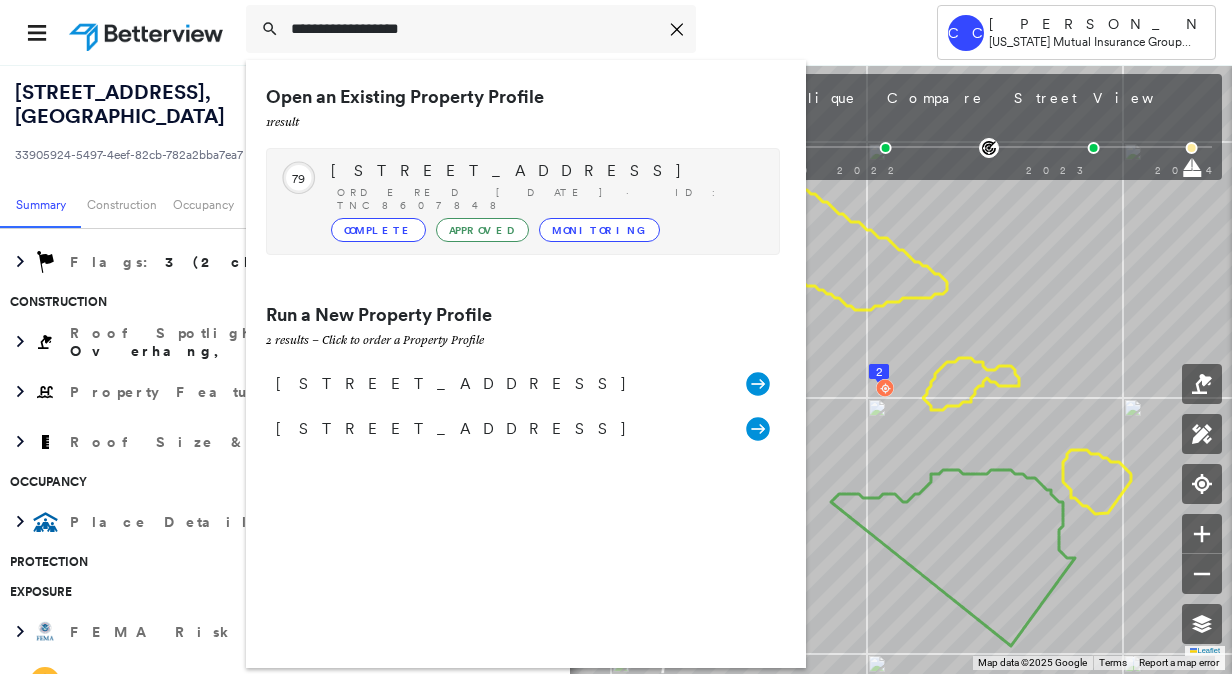 type on "**********" 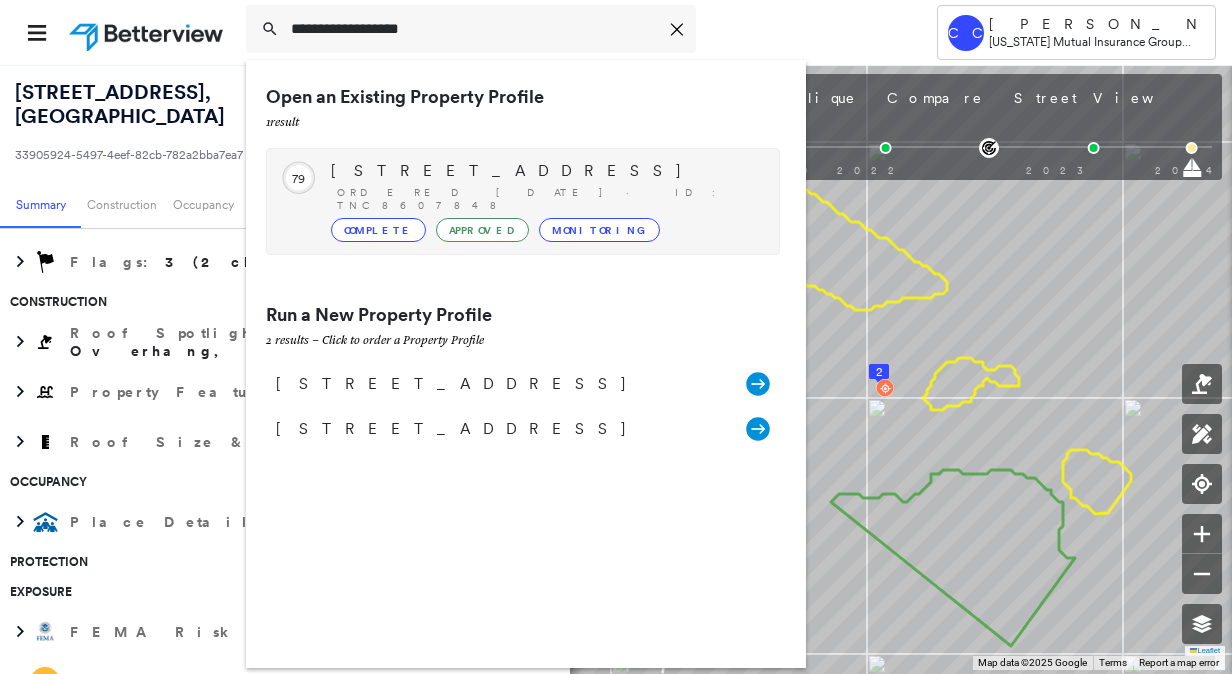 click on "[STREET_ADDRESS]" at bounding box center (545, 171) 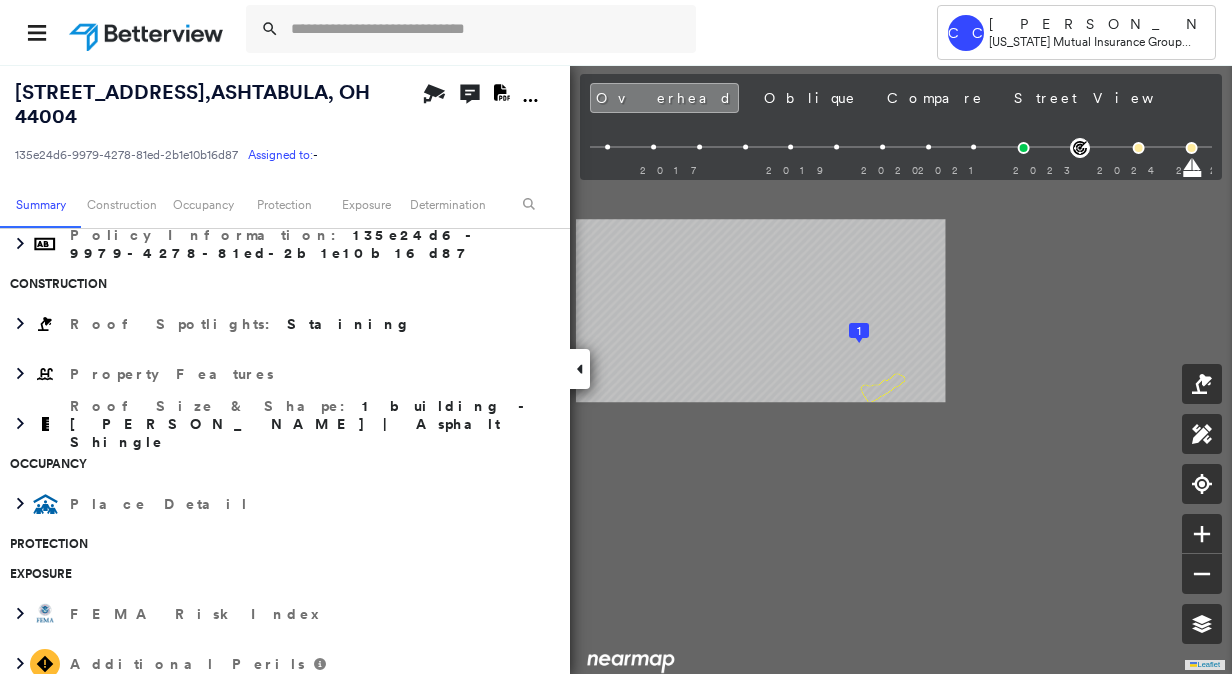 scroll, scrollTop: 400, scrollLeft: 0, axis: vertical 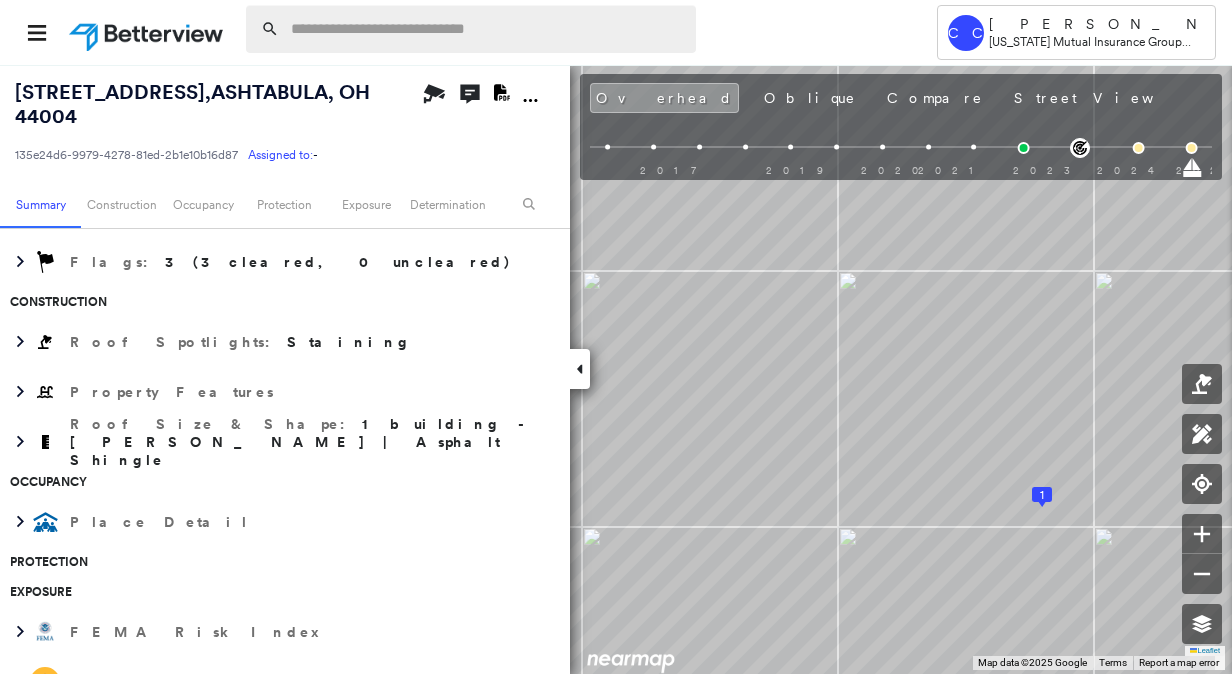 click at bounding box center (487, 29) 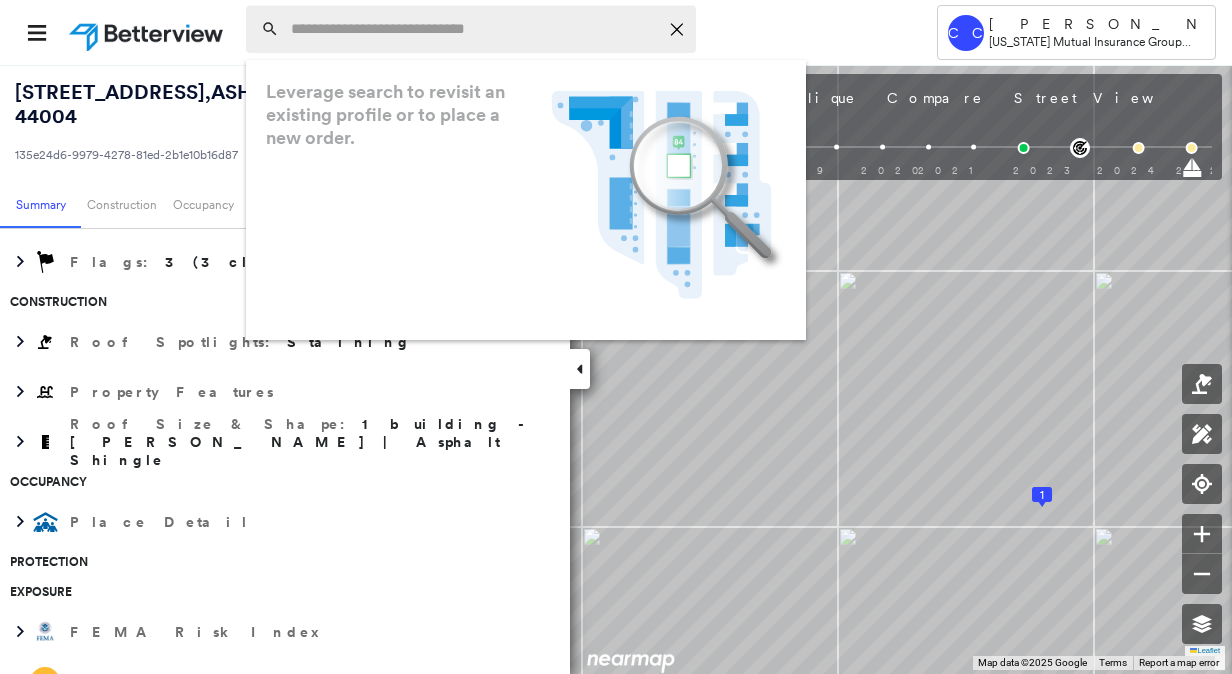 paste on "**********" 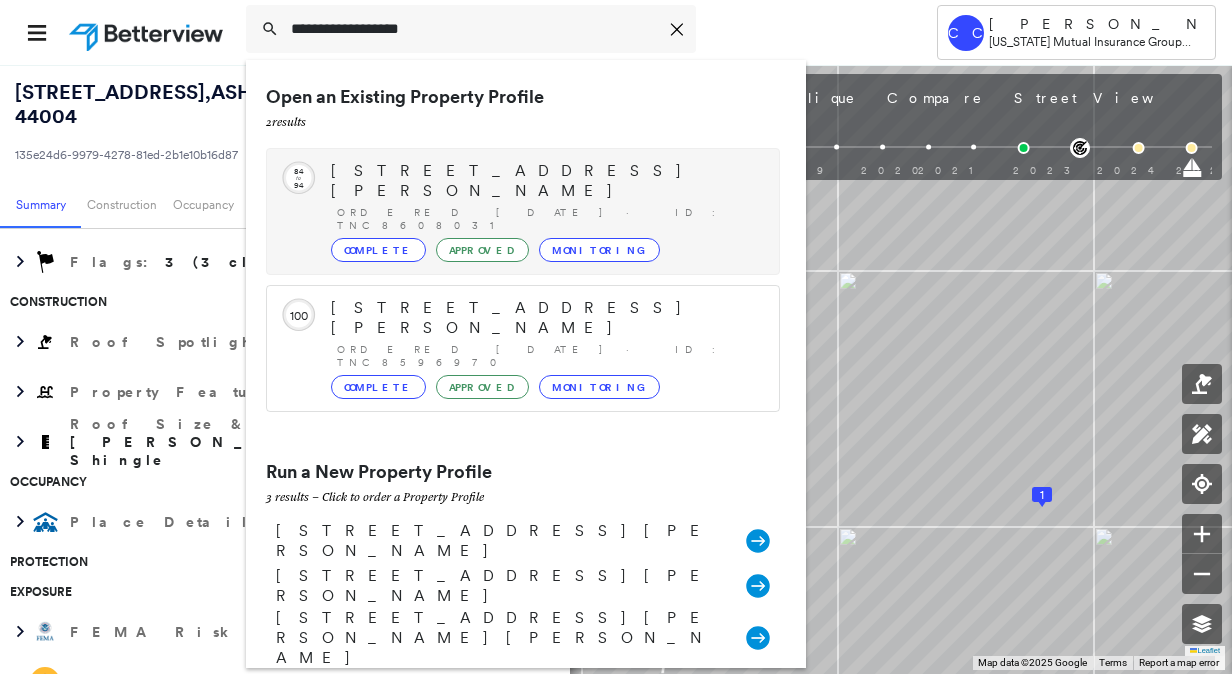 type on "**********" 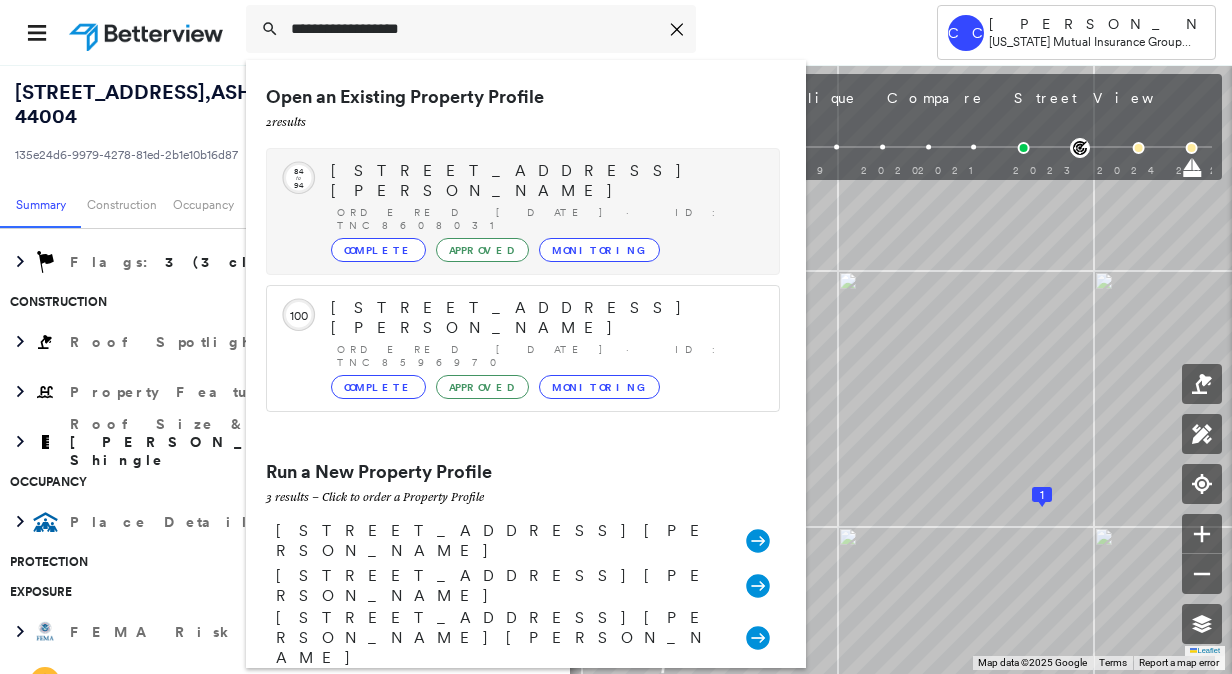 click on "[STREET_ADDRESS][PERSON_NAME]" at bounding box center (545, 181) 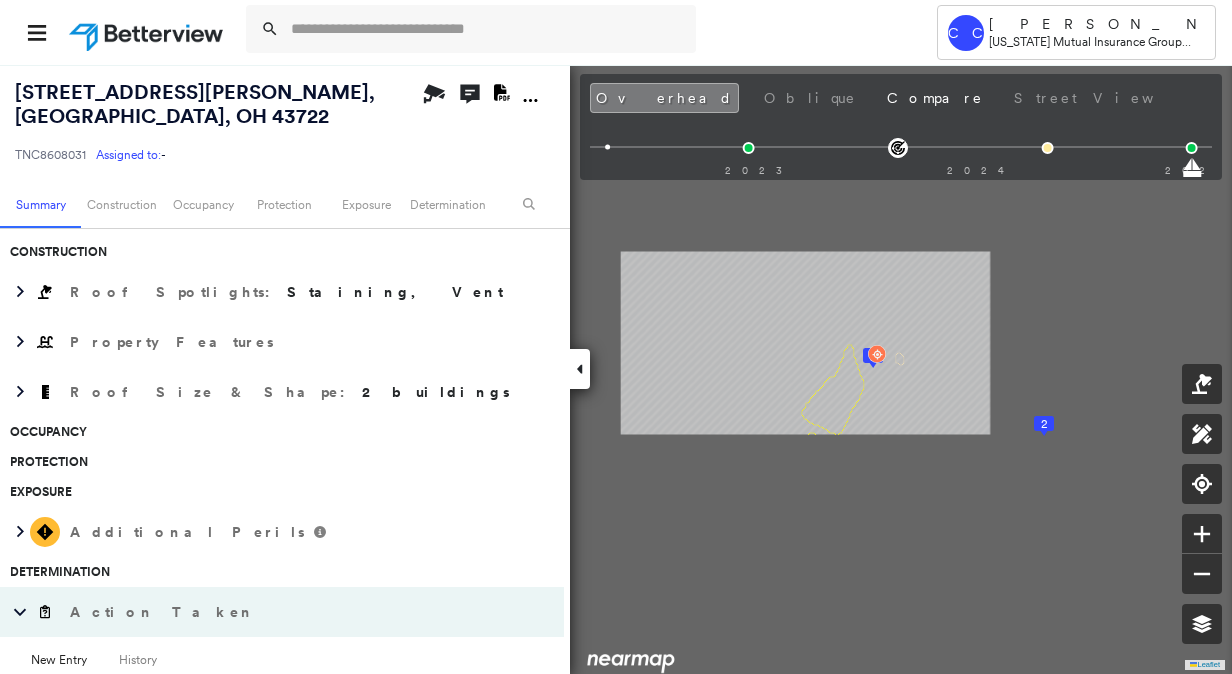 scroll, scrollTop: 400, scrollLeft: 0, axis: vertical 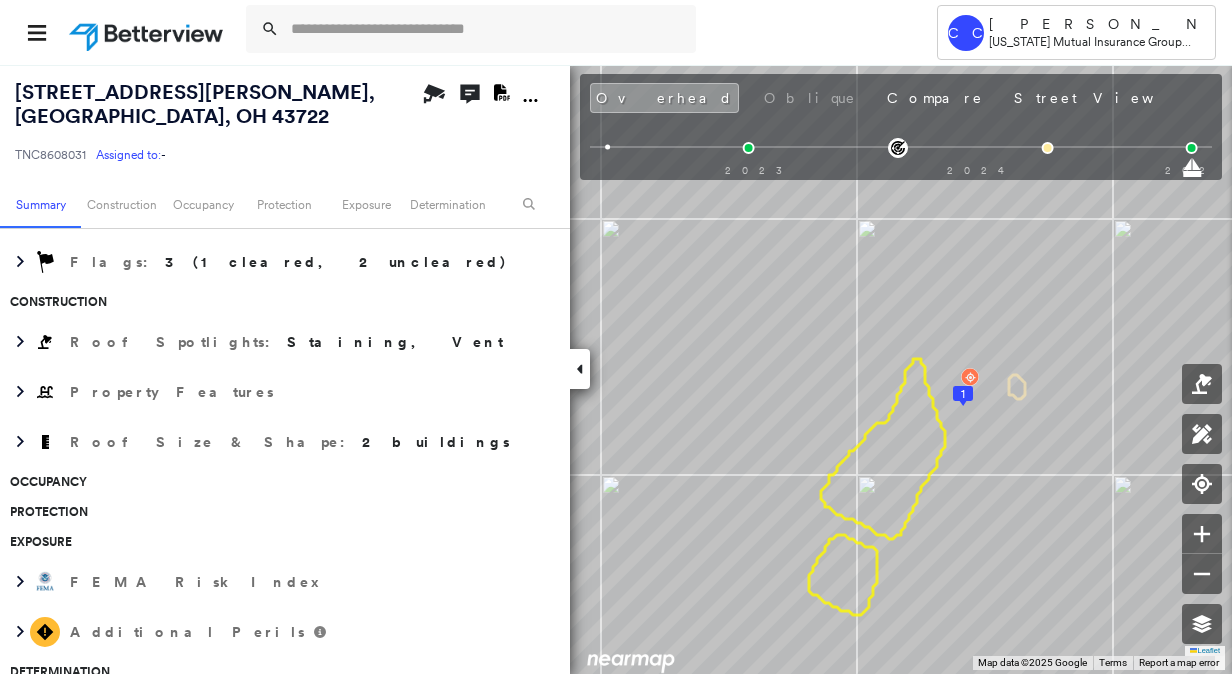 click on "[STREET_ADDRESS][PERSON_NAME]" at bounding box center (195, 104) 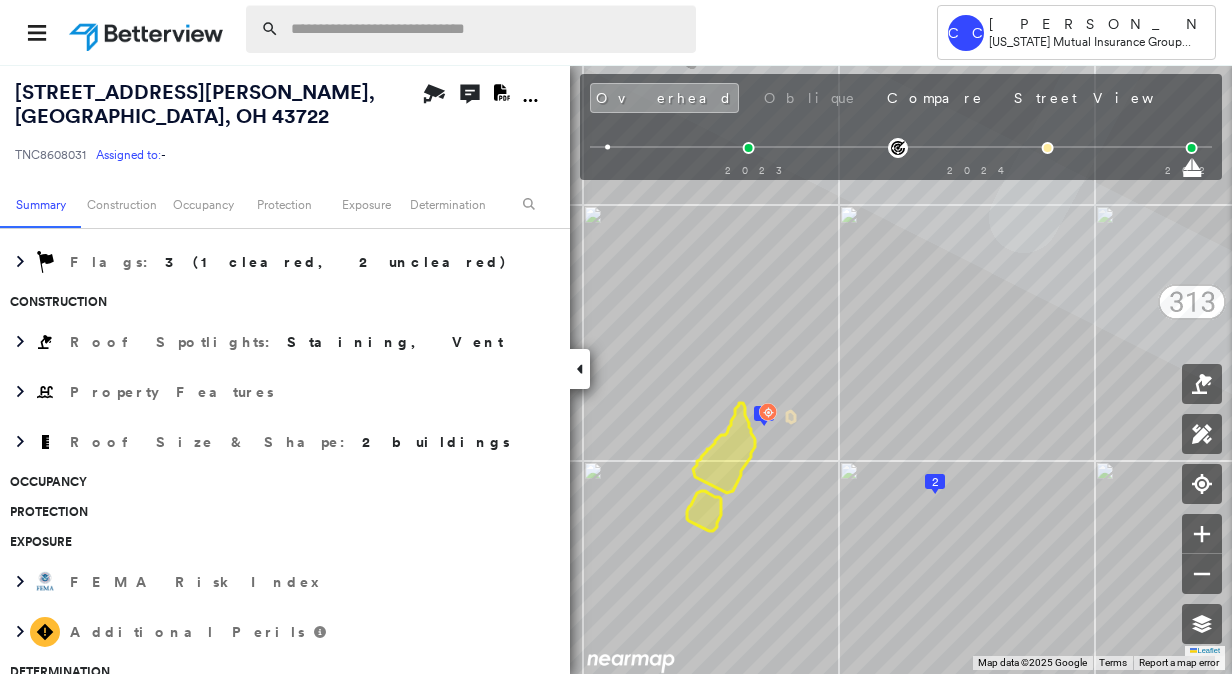 click at bounding box center [487, 29] 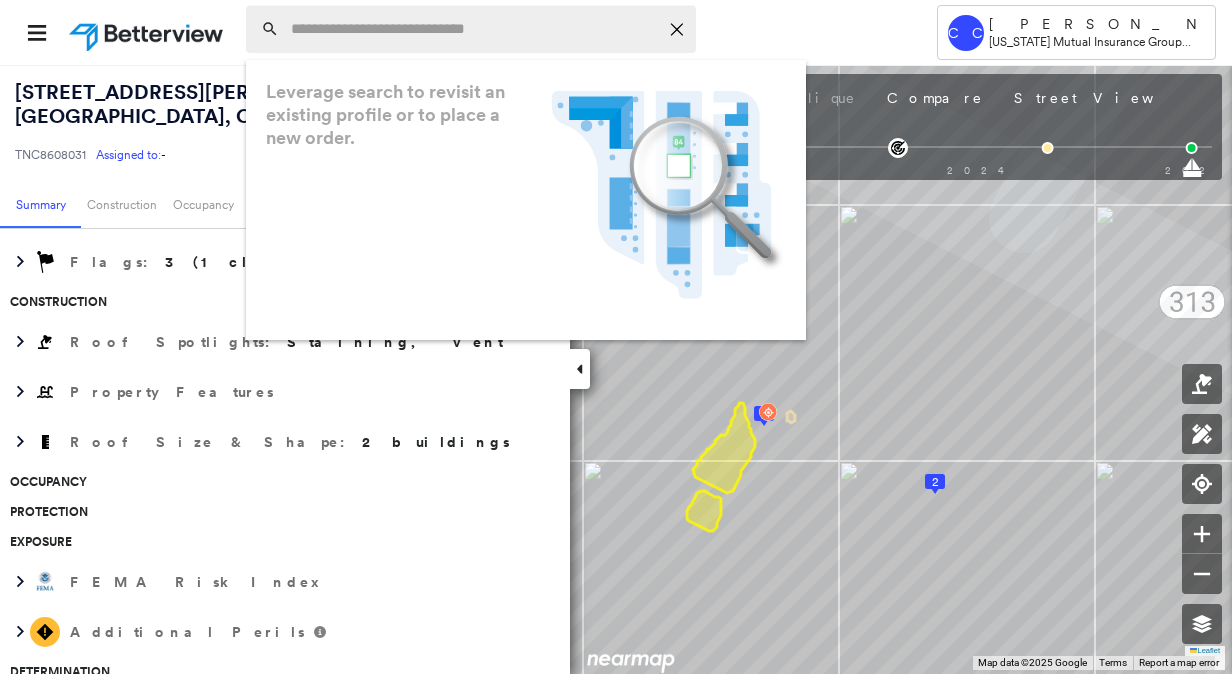 paste on "**********" 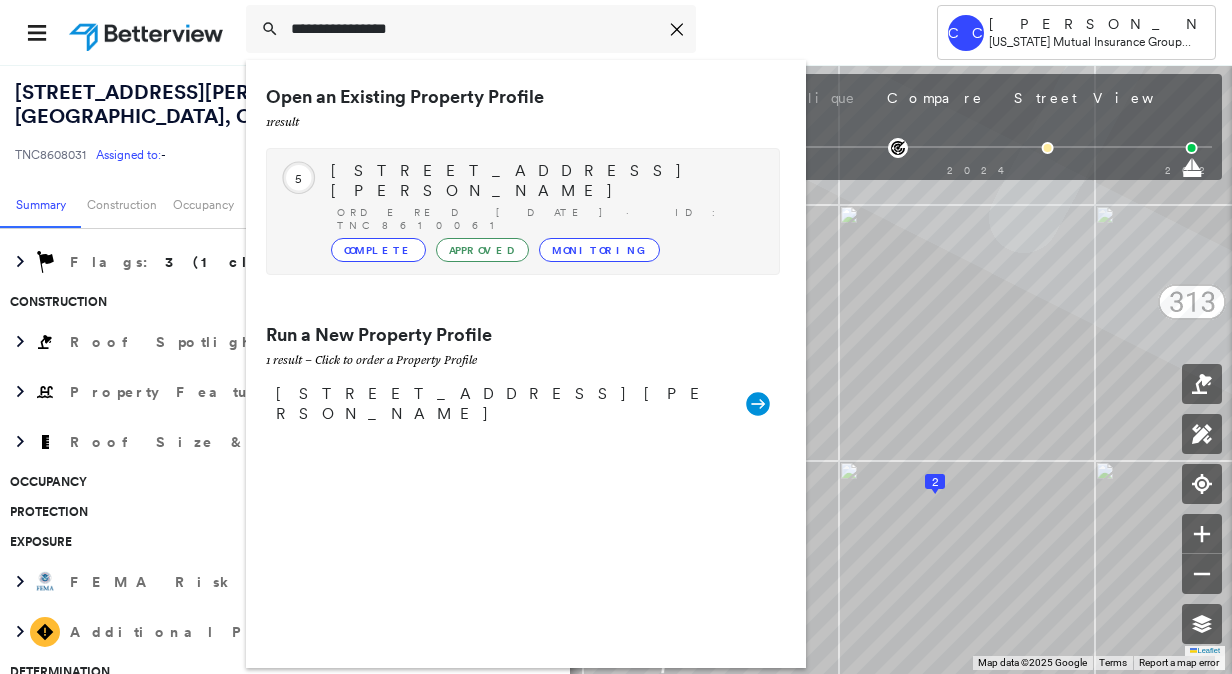 type on "**********" 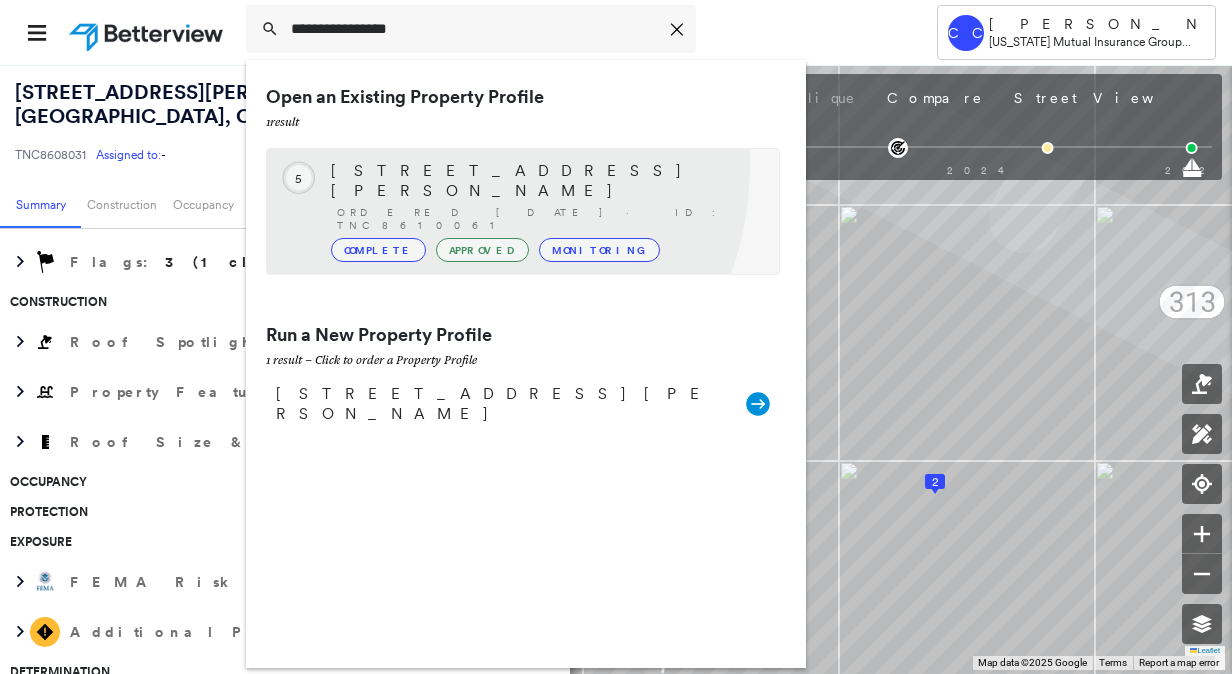 click on "[STREET_ADDRESS][PERSON_NAME]" at bounding box center (545, 181) 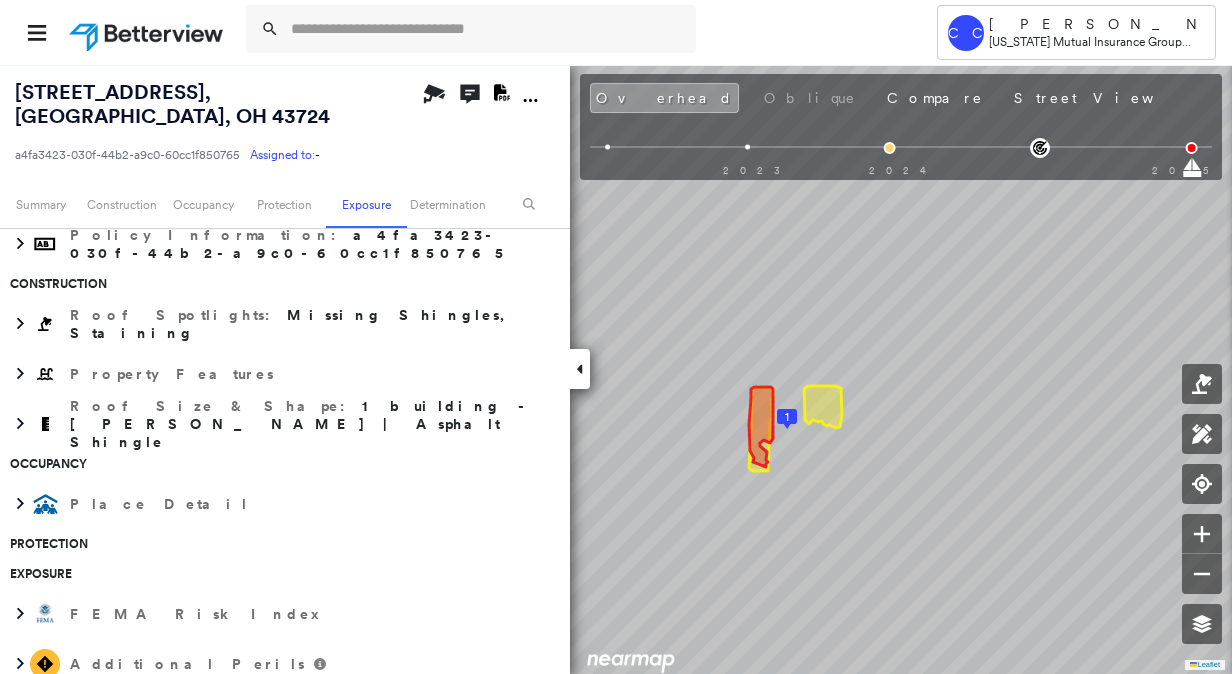 scroll, scrollTop: 400, scrollLeft: 0, axis: vertical 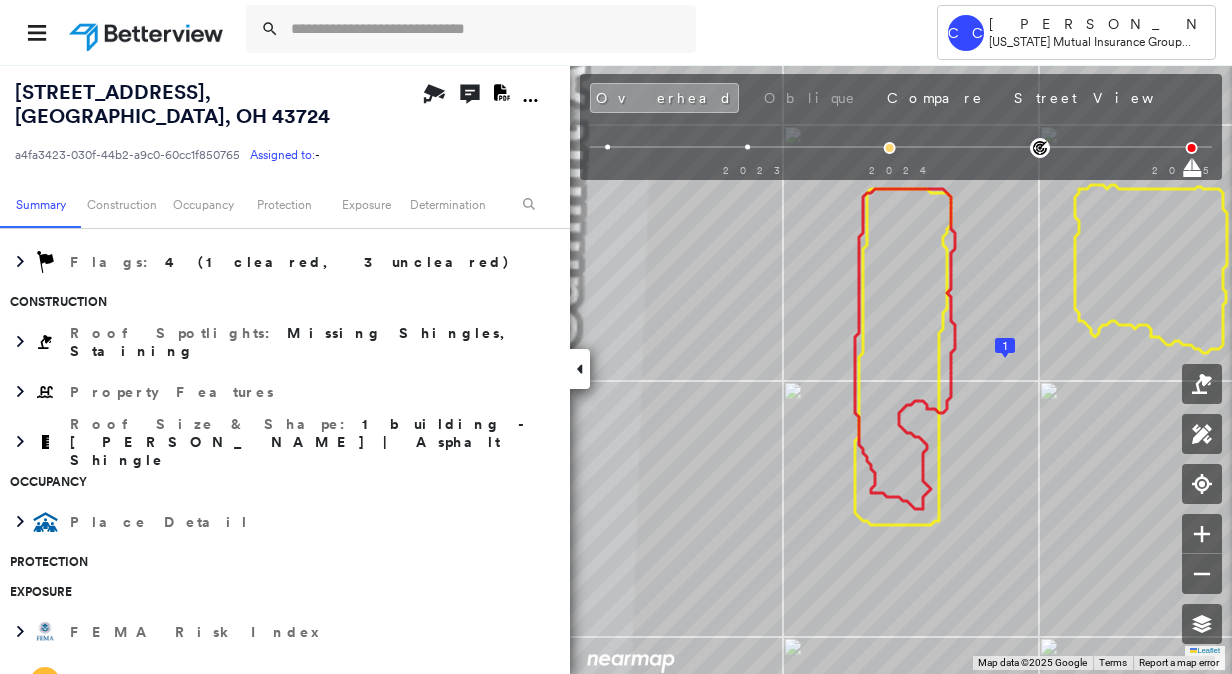 click on "[STREET_ADDRESS][PERSON_NAME]" at bounding box center [172, 104] 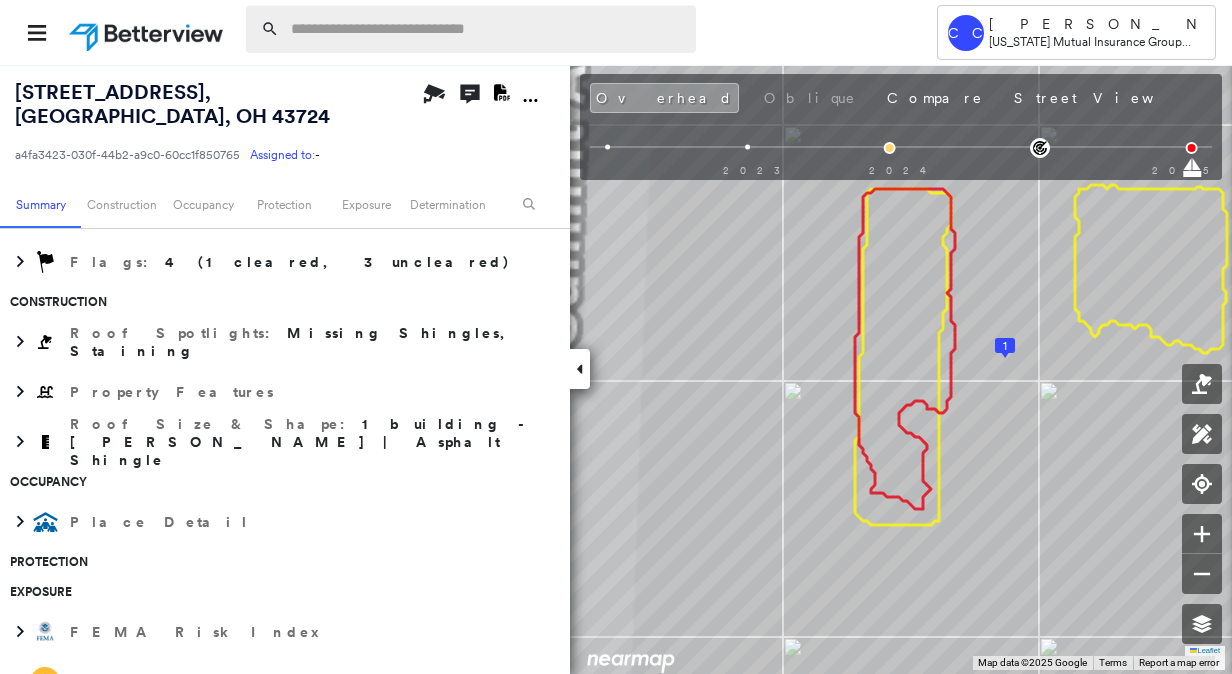 click at bounding box center [487, 29] 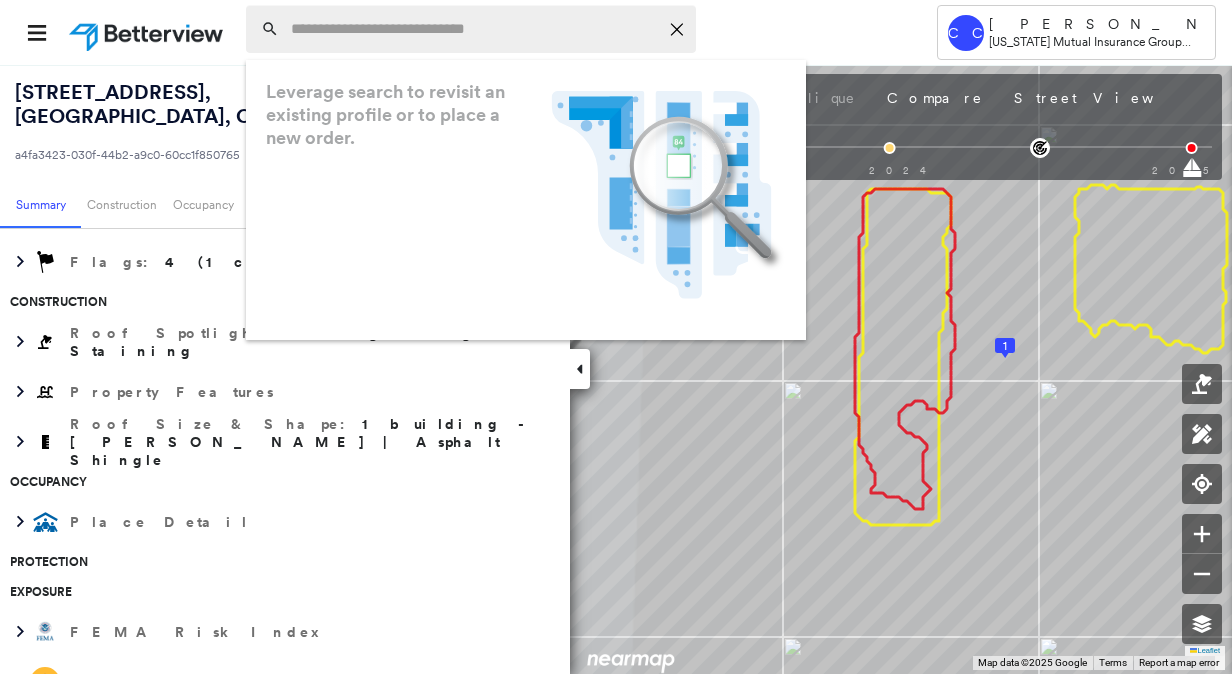 paste on "**********" 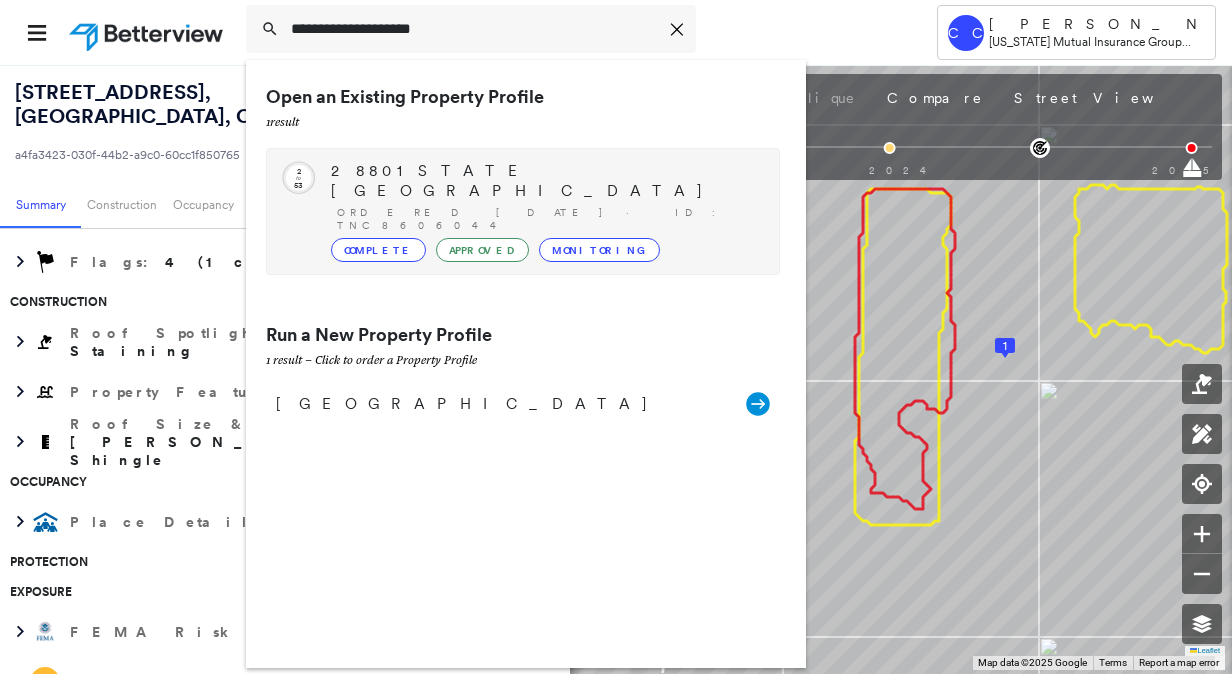type on "**********" 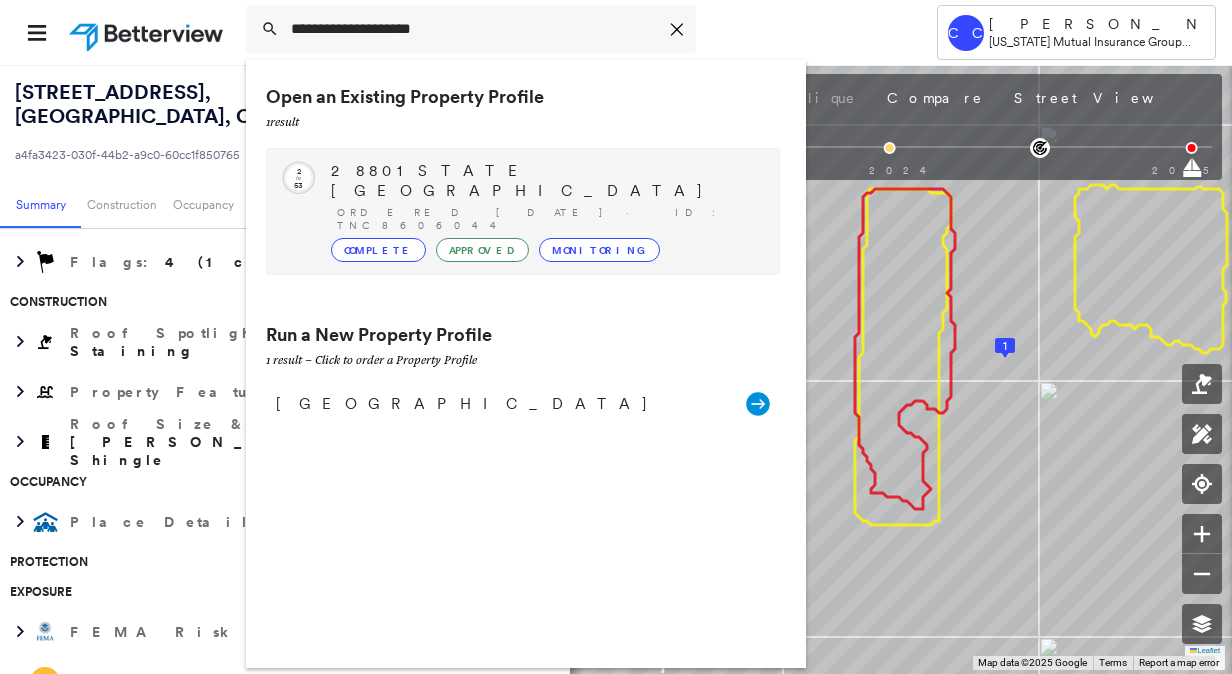 click on "28801 STATE [GEOGRAPHIC_DATA]" at bounding box center [545, 181] 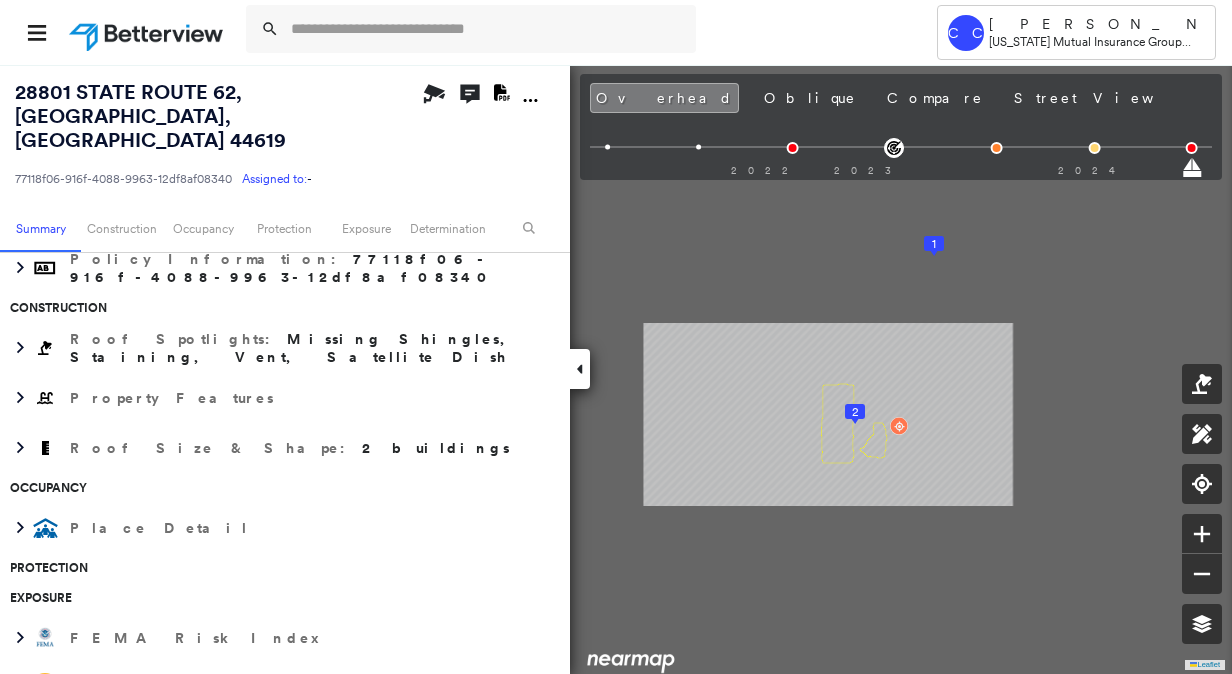 scroll, scrollTop: 400, scrollLeft: 0, axis: vertical 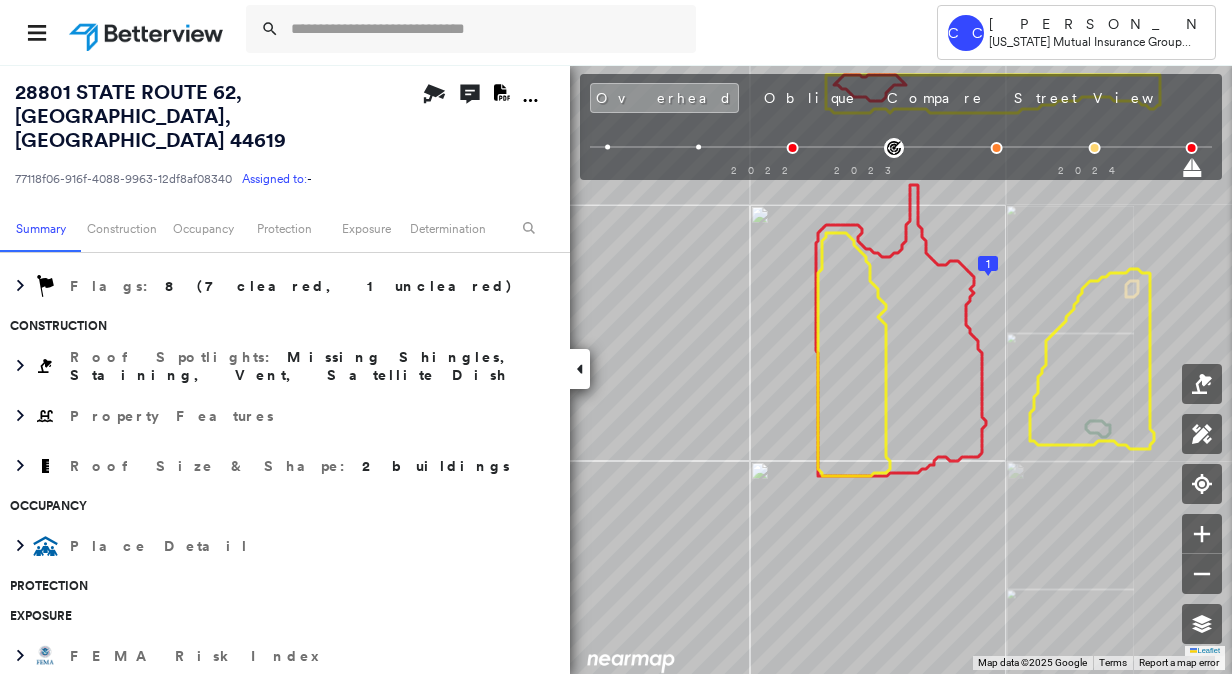 click on "CC [PERSON_NAME] [US_STATE] Mutual Insurance Group (OMIG)  -   PL 28801 STATE [GEOGRAPHIC_DATA] 44619 77118f06-916f-4088-9963-12df8af08340 Assigned to:  - Assigned to:  - 77118f06-916f-4088-9963-12df8af08340 Assigned to:  - Open Comments Download PDF Report Summary Construction Occupancy Protection Exposure Determination Overhead Obliques Street View Roof Spotlight™ Index :  2-53 out of 100 0 100 25 1 50 75 2 Building Roof Scores 2 Buildings Policy Information :  77118f06-916f-4088-9963-12df8af08340 Flags :  8 (7 cleared, 1 uncleared) Construction Roof Spotlights :  Missing Shingles, Staining, Vent, Satellite Dish Property Features Roof Size & Shape :  2 buildings  Occupancy Place Detail Protection Exposure FEMA Risk Index Additional Perils Determination Flags :  8 (7 cleared, 1 uncleared) Uncleared Flags (1) Cleared Flags  (7) Med Medium Priority Roof Score Flagged [DATE] Clear Action Taken New Entry History Quote/New Business Terms & Conditions Added ACV Endorsement Added Cosmetic Endorsement General" at bounding box center (616, 369) 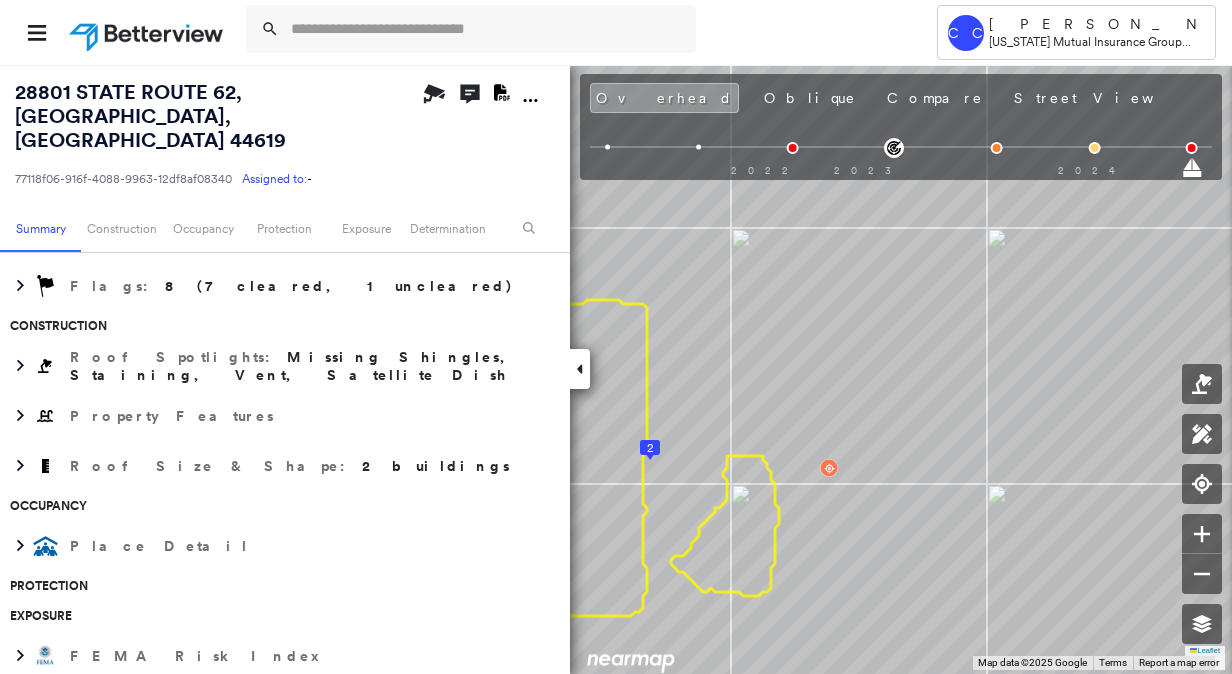 click on "28801 STATE [GEOGRAPHIC_DATA]" at bounding box center (150, 116) 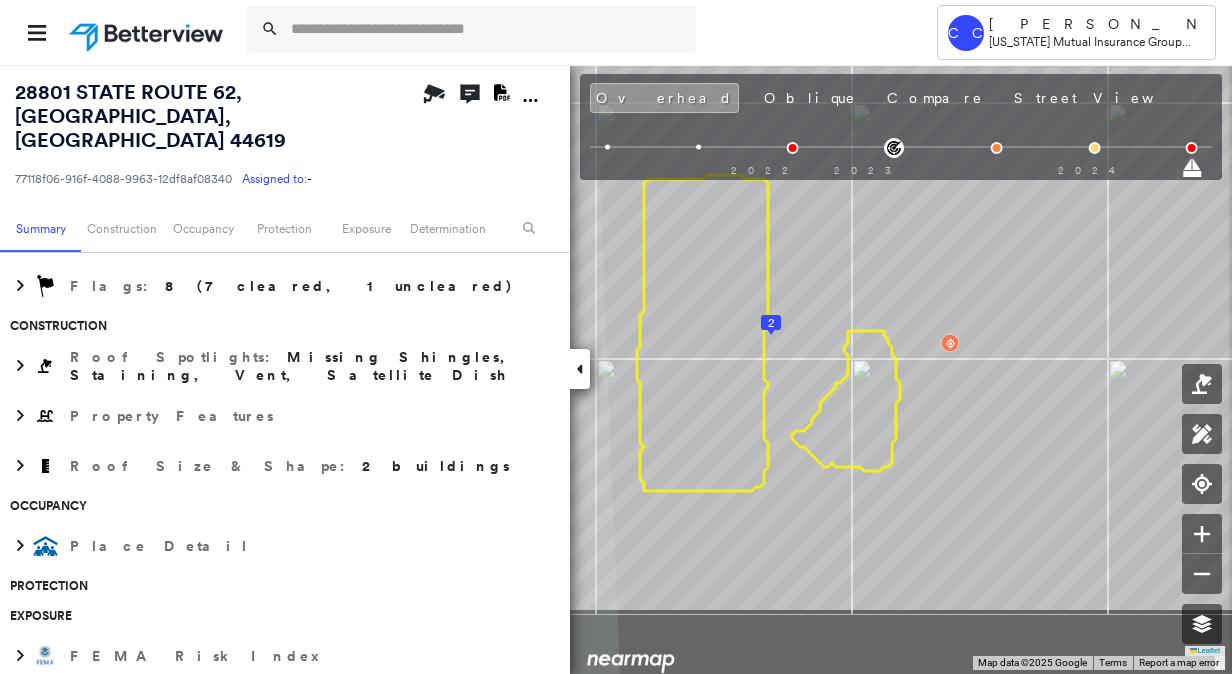 drag, startPoint x: 761, startPoint y: 509, endPoint x: 972, endPoint y: 374, distance: 250.49152 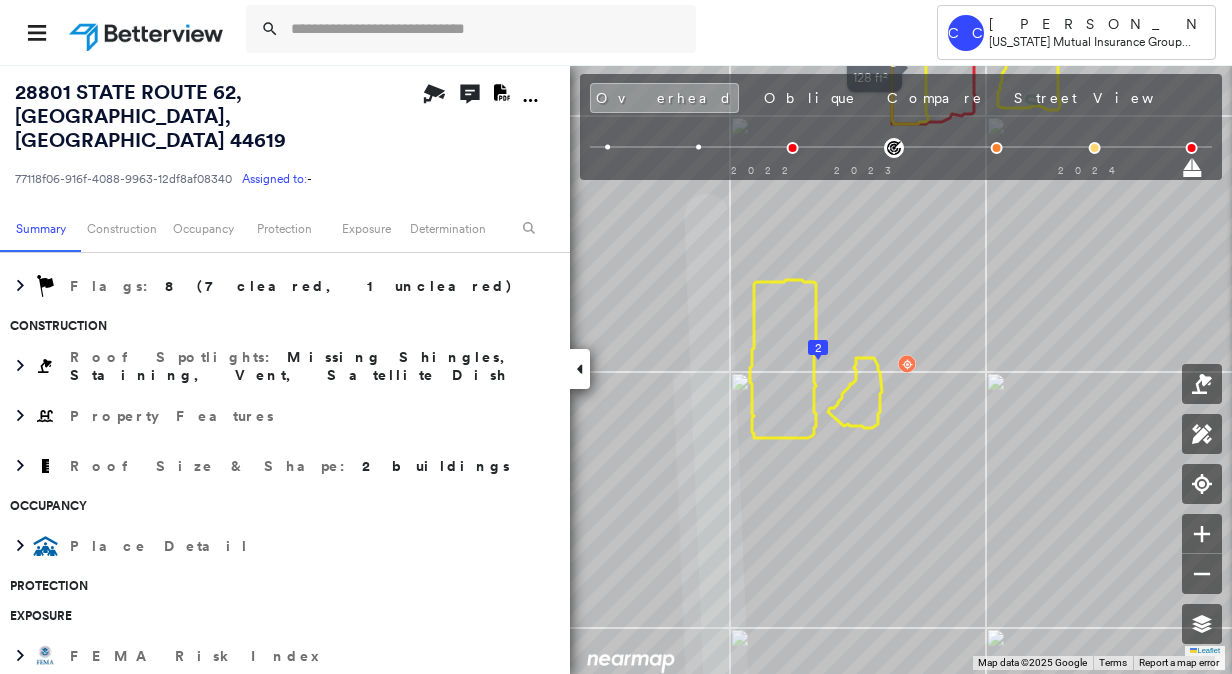 click on "Tower CC [PERSON_NAME] [US_STATE] Mutual Insurance Group (OMIG)  -   PL 28801 STATE [GEOGRAPHIC_DATA] 77118f06-916f-4088-9963-12df8af08340 Assigned to:  - Assigned to:  - 77118f06-916f-4088-9963-12df8af08340 Assigned to:  - Open Comments Download PDF Report Summary Construction Occupancy Protection Exposure Determination Overhead Obliques Street View Roof Spotlight™ Index :  2-53 out of 100 0 100 25 1 50 75 2 Building Roof Scores 2 Buildings Policy Information :  77118f06-916f-4088-9963-12df8af08340 Flags :  8 (7 cleared, 1 uncleared) Construction Roof Spotlights :  Missing Shingles, Staining, Vent, Satellite Dish Property Features Roof Size & Shape :  2 buildings  Occupancy Place Detail Protection Exposure FEMA Risk Index Additional Perils Determination Flags :  8 (7 cleared, 1 uncleared) Uncleared Flags (1) Cleared Flags  (7) Med Medium Priority Roof Score Flagged [DATE] Clear Action Taken New Entry History Quote/New Business Terms & Conditions Added ACV Endorsement Added Cosmetic Endorsement" at bounding box center [616, 337] 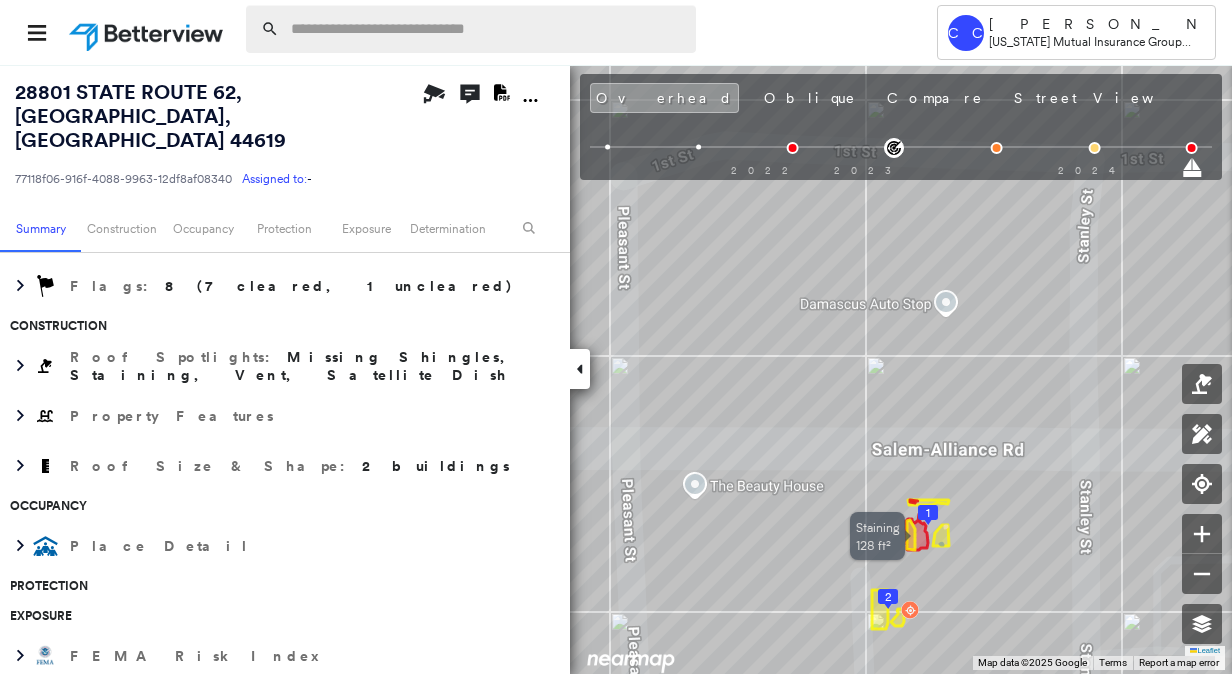 click at bounding box center [487, 29] 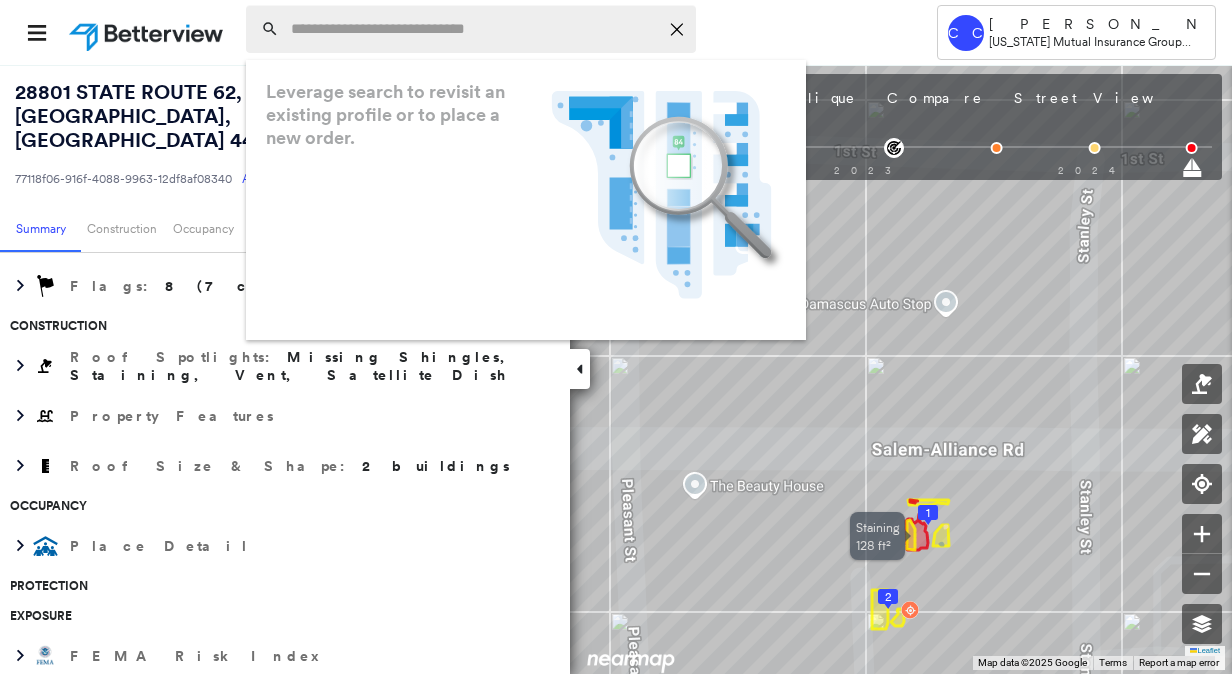 paste on "**********" 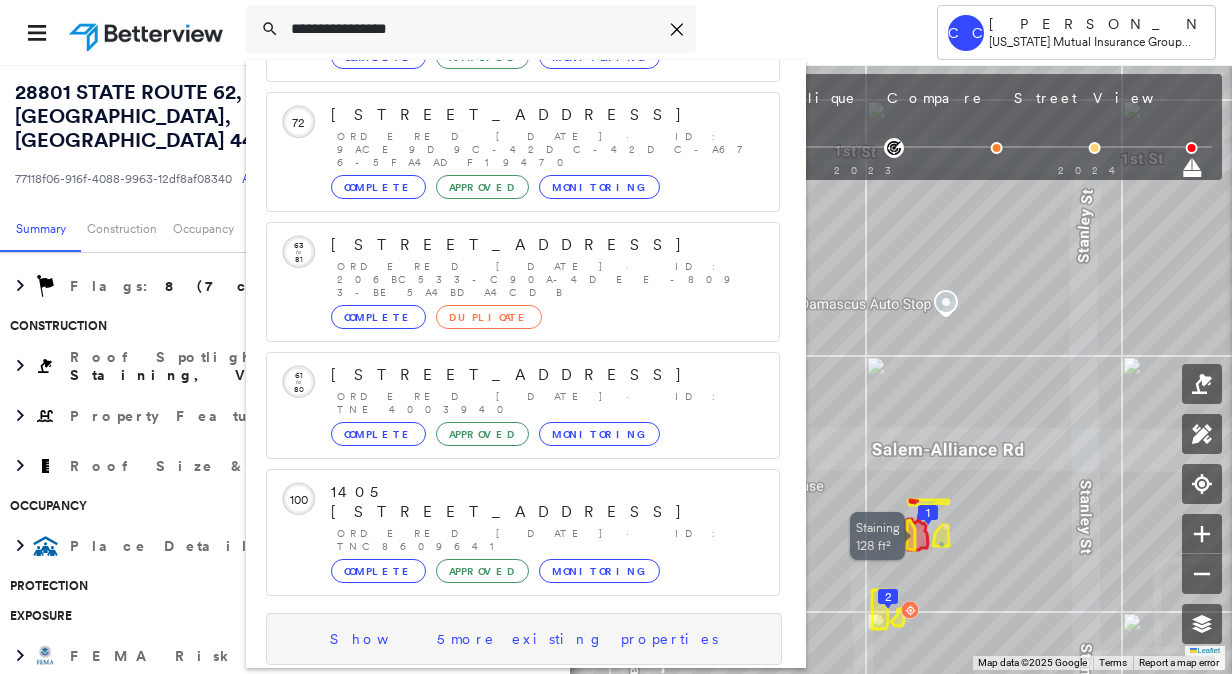 type on "**********" 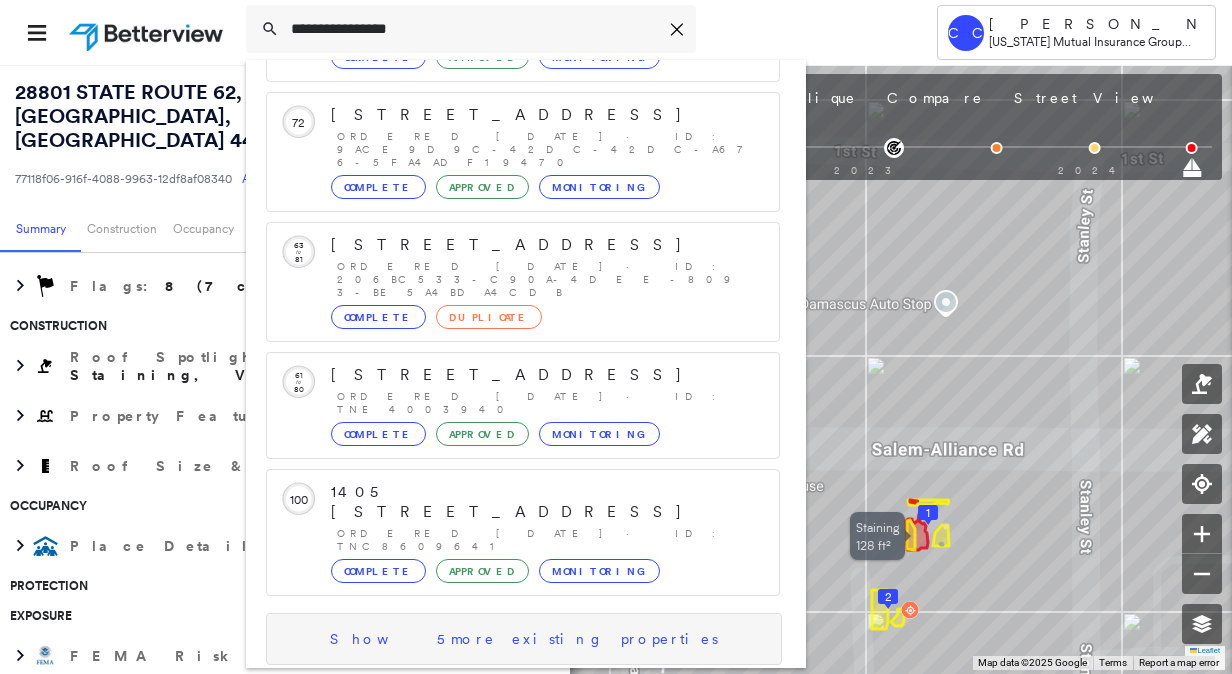 click on "Show  5  more existing properties" at bounding box center (524, 639) 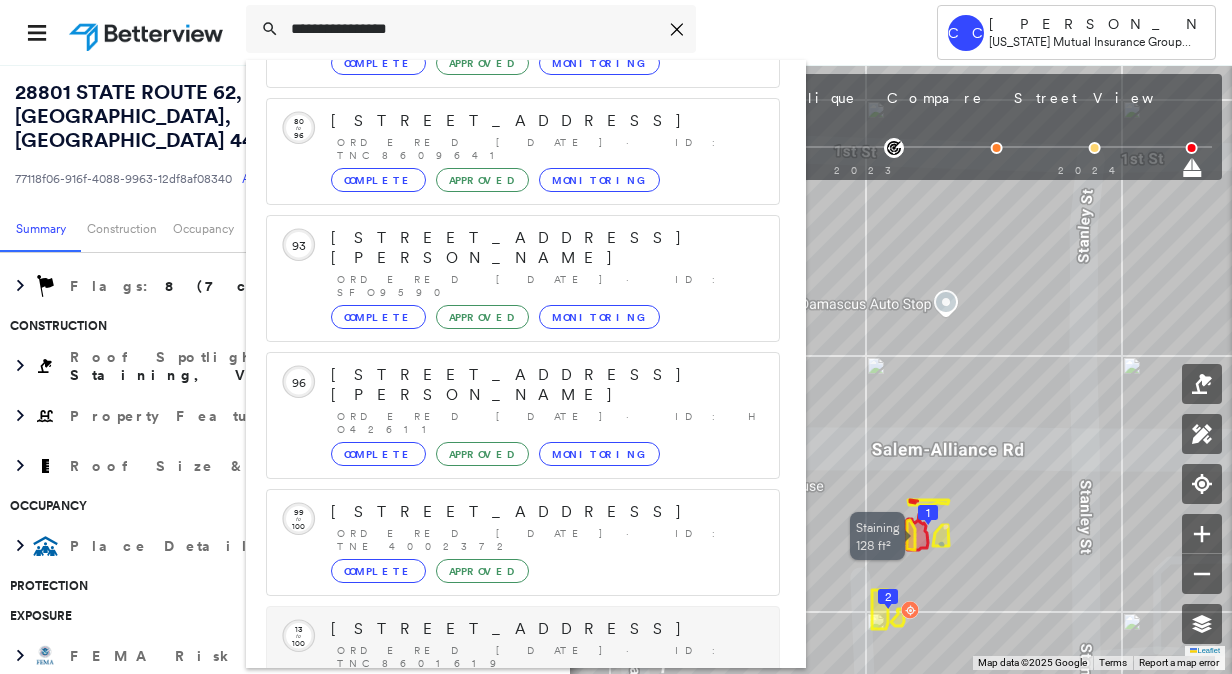 scroll, scrollTop: 719, scrollLeft: 0, axis: vertical 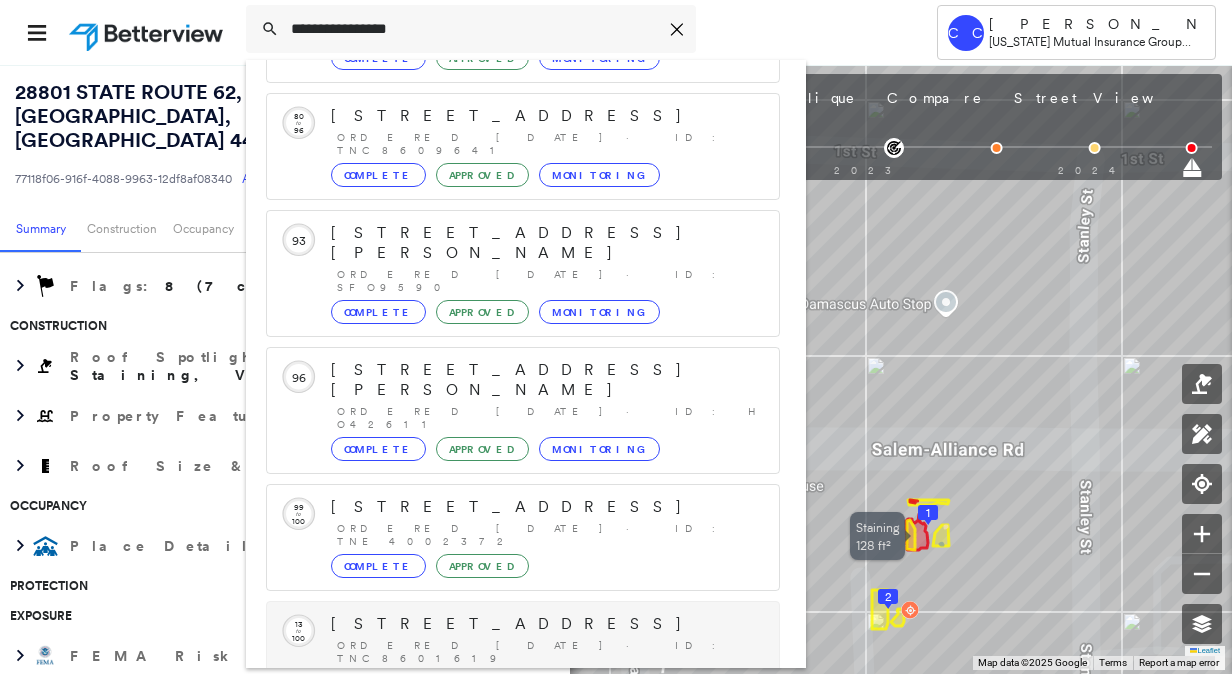 click on "[STREET_ADDRESS]" at bounding box center [545, 624] 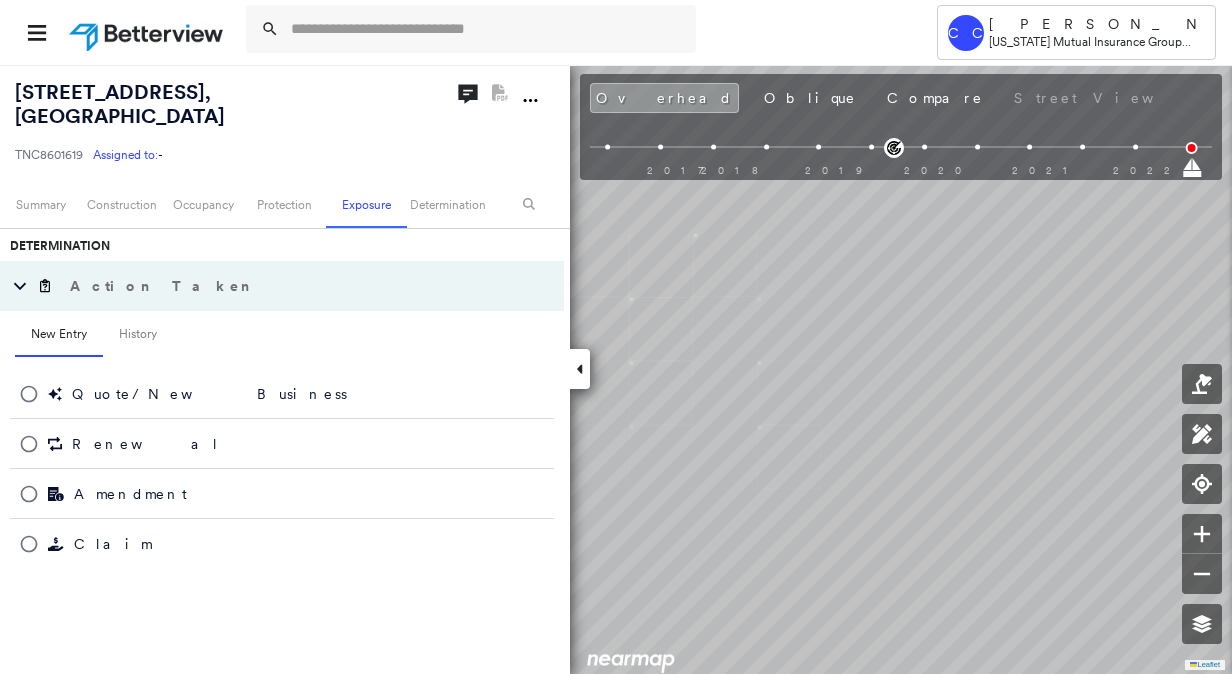 scroll, scrollTop: 400, scrollLeft: 0, axis: vertical 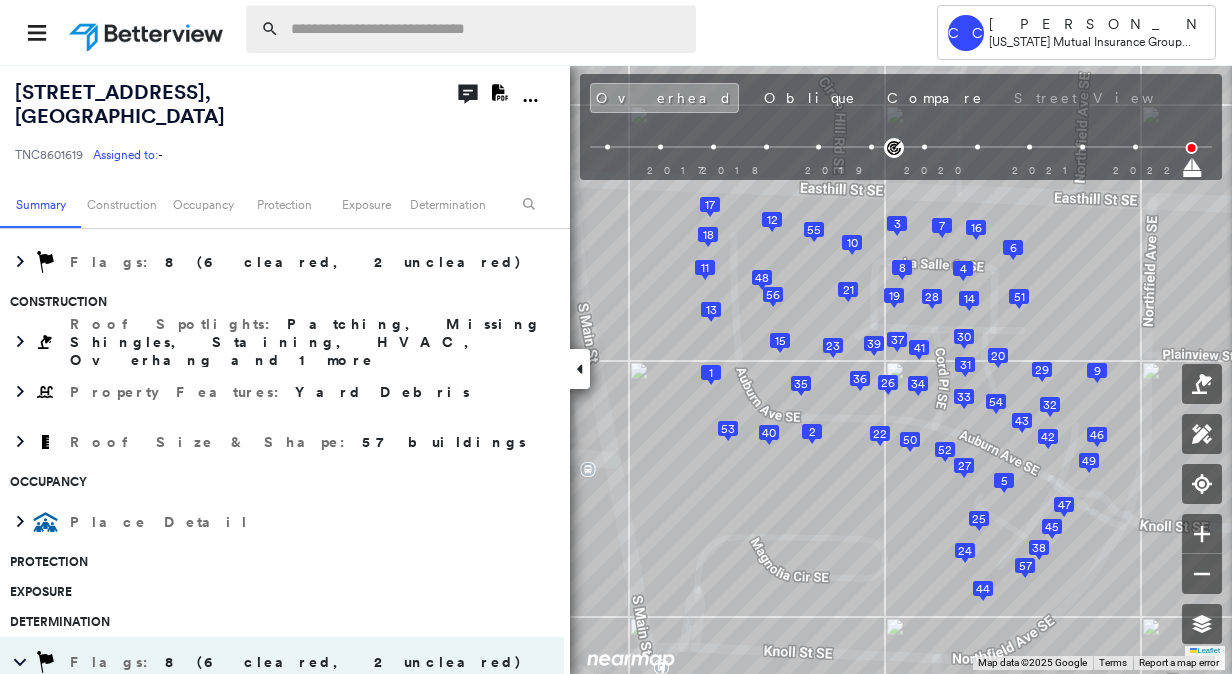 click at bounding box center (487, 29) 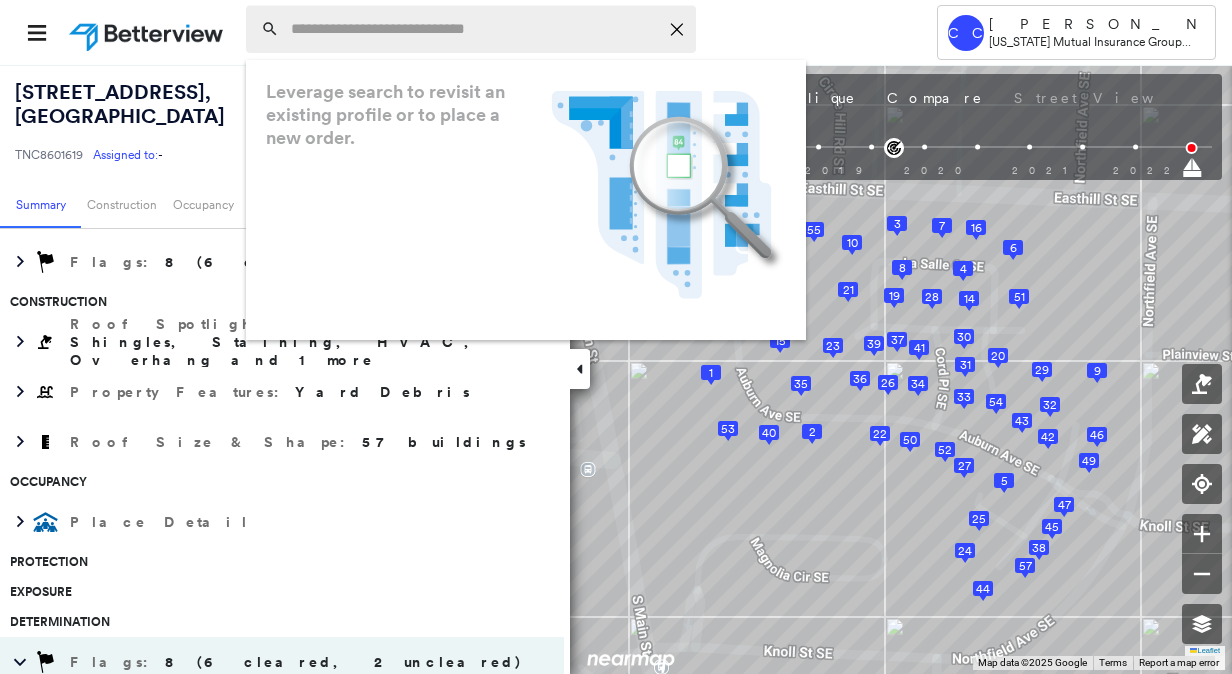 paste on "**********" 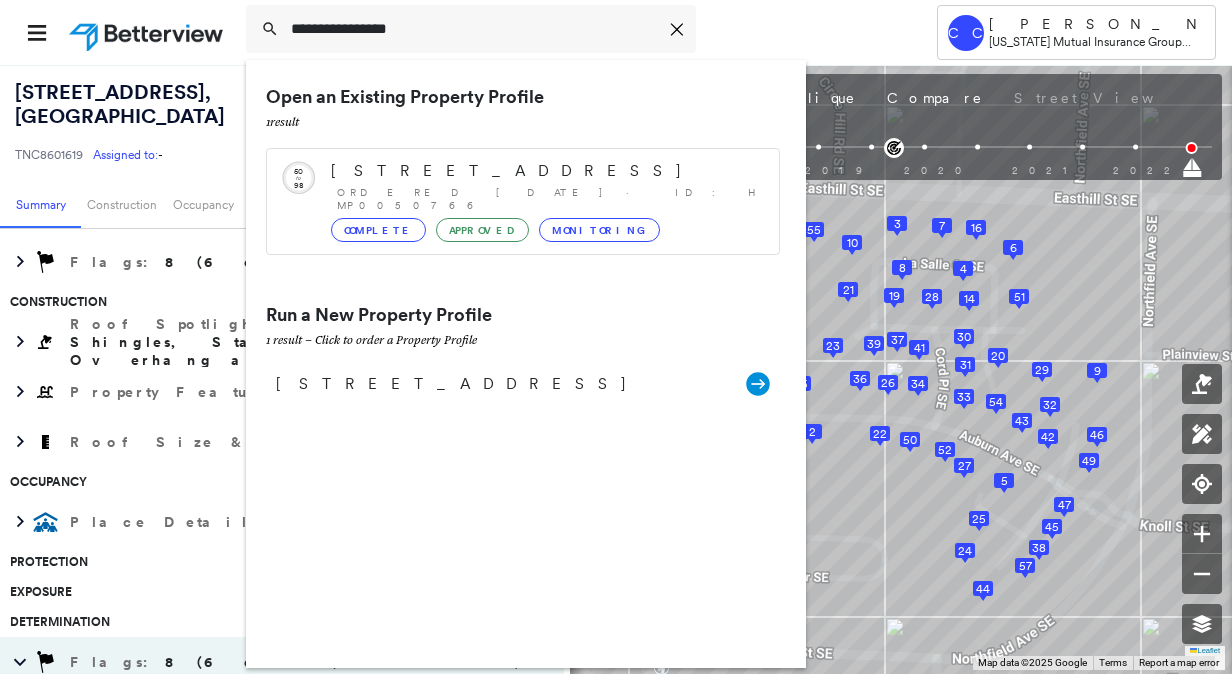 type on "**********" 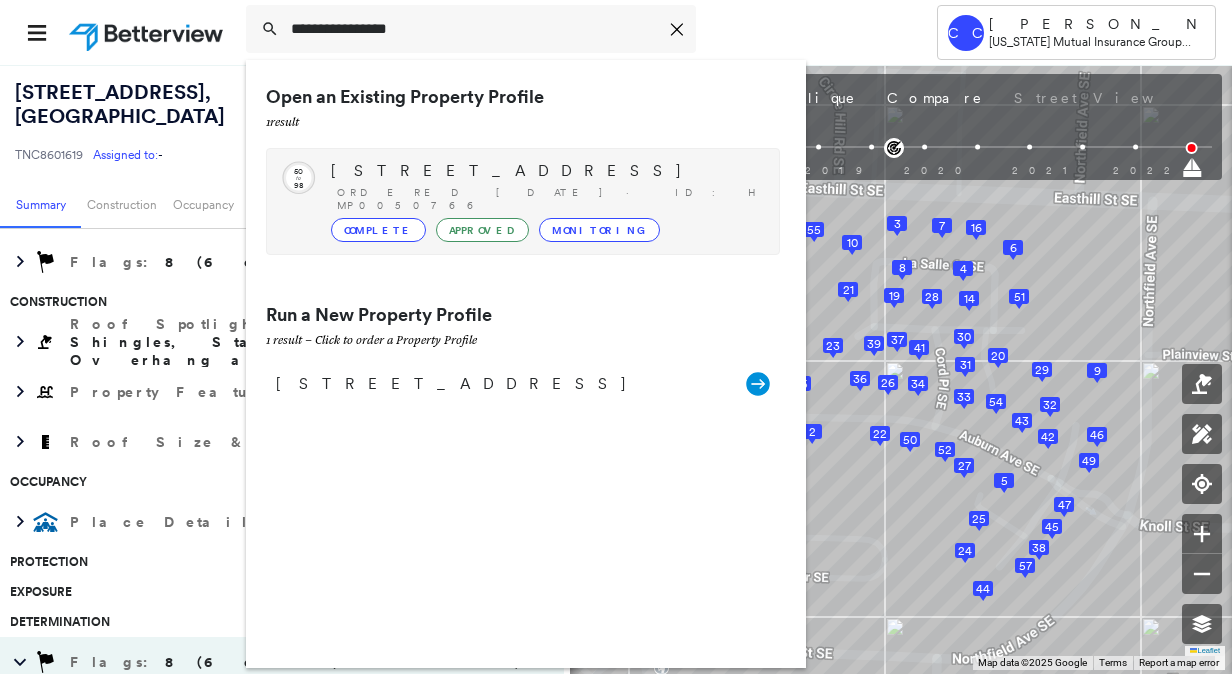 click on "[STREET_ADDRESS]" at bounding box center (545, 171) 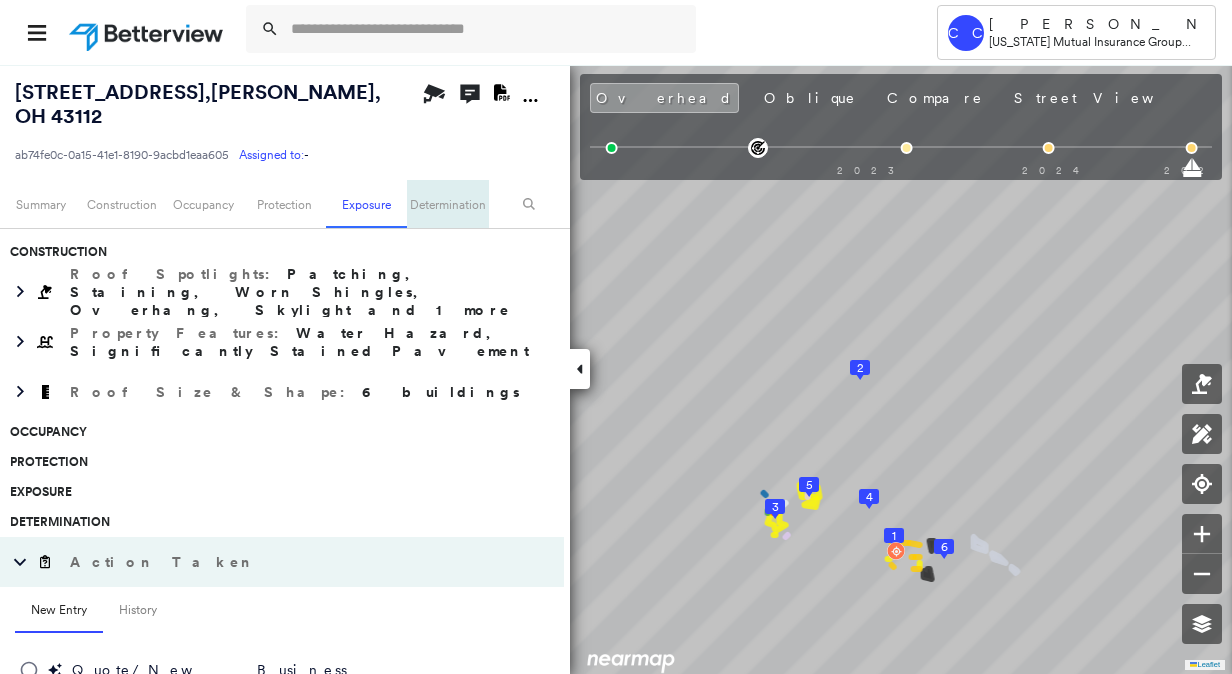 scroll, scrollTop: 400, scrollLeft: 0, axis: vertical 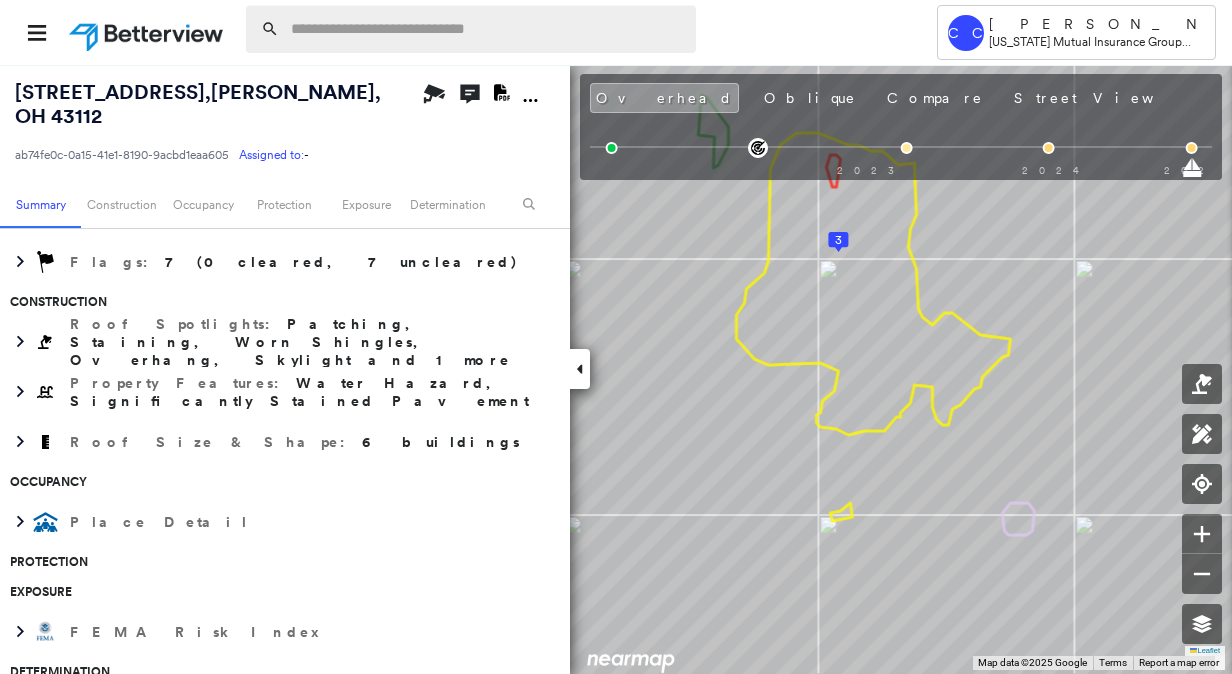 click at bounding box center [487, 29] 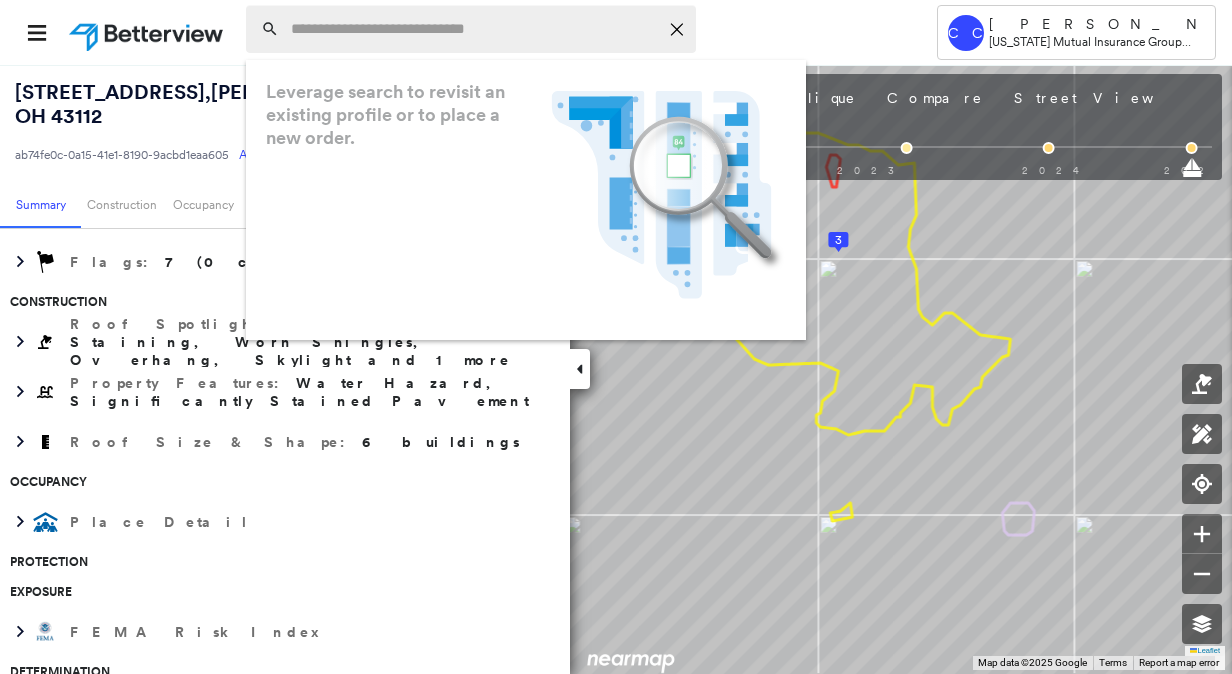paste on "**********" 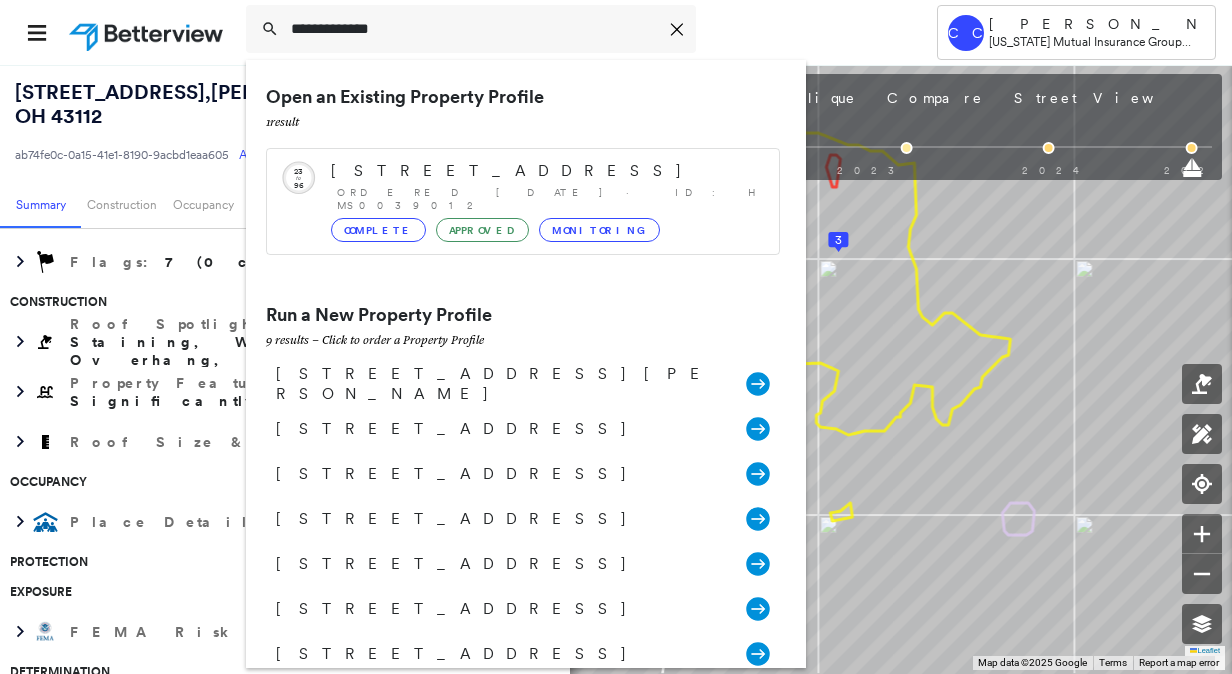 type on "**********" 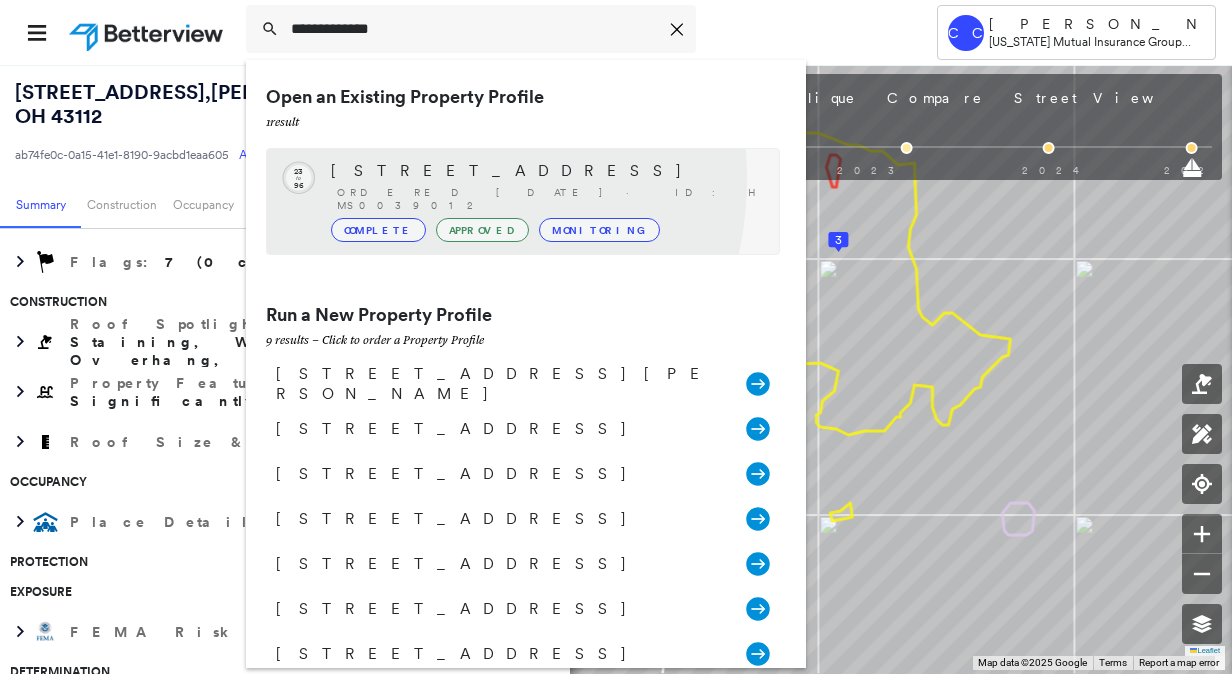 click on "[STREET_ADDRESS]" at bounding box center (545, 171) 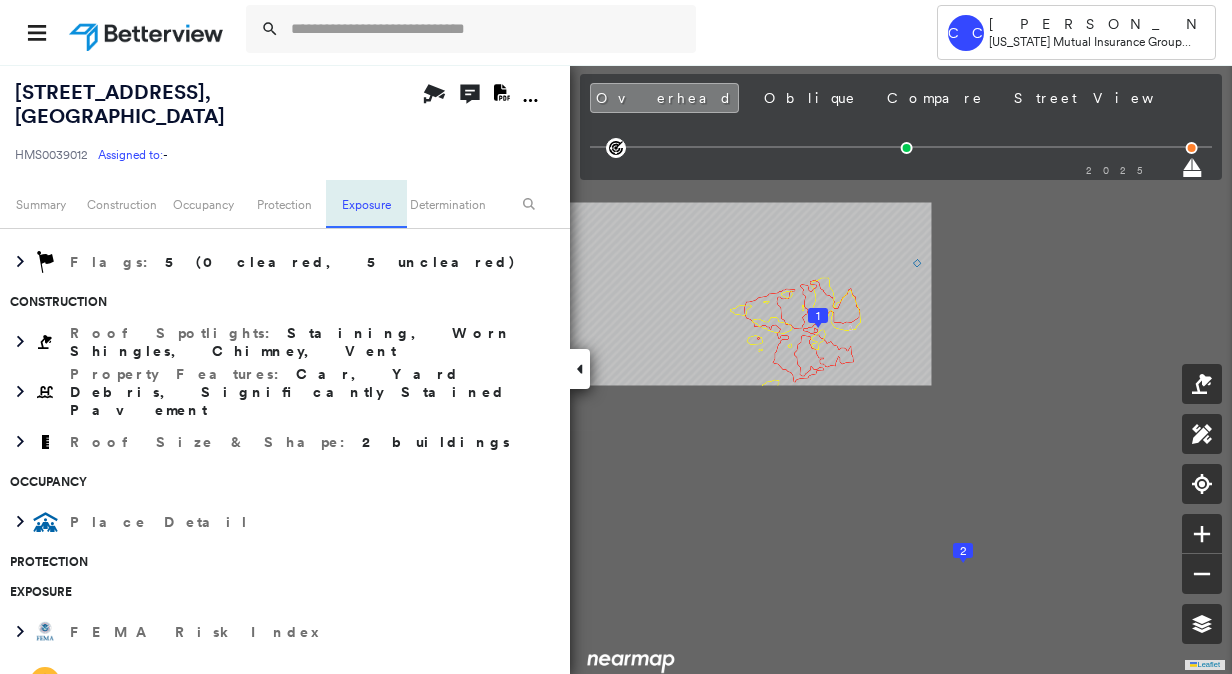 scroll, scrollTop: 400, scrollLeft: 0, axis: vertical 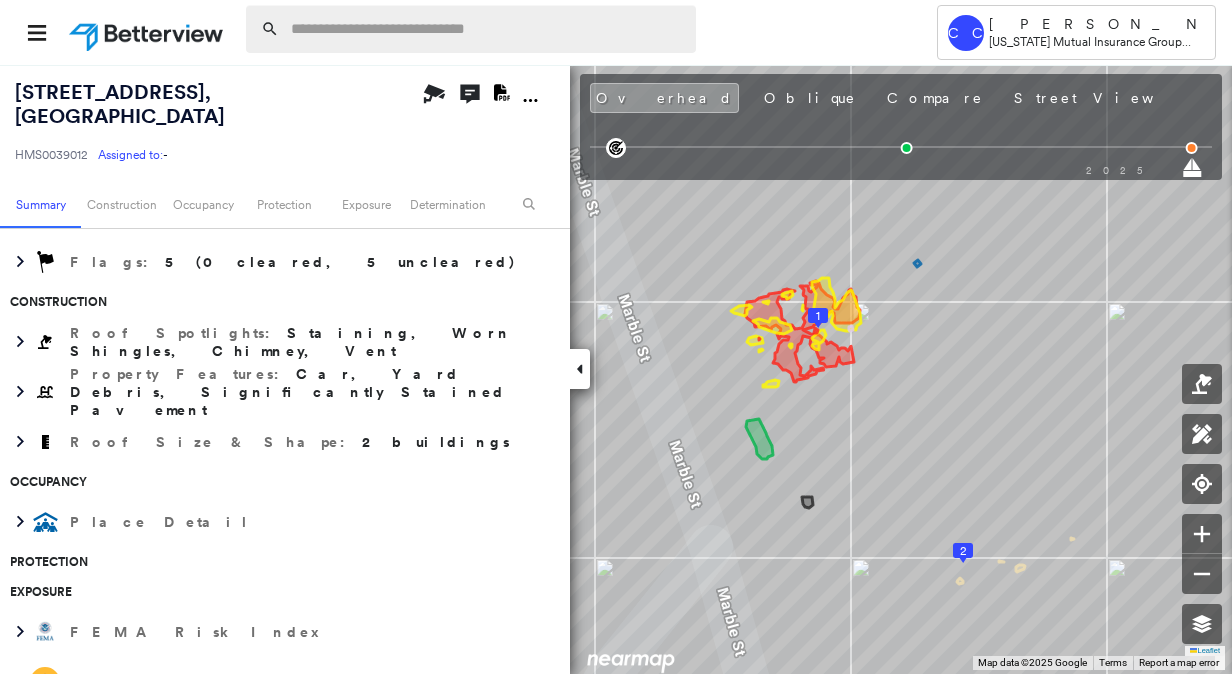 paste on "**********" 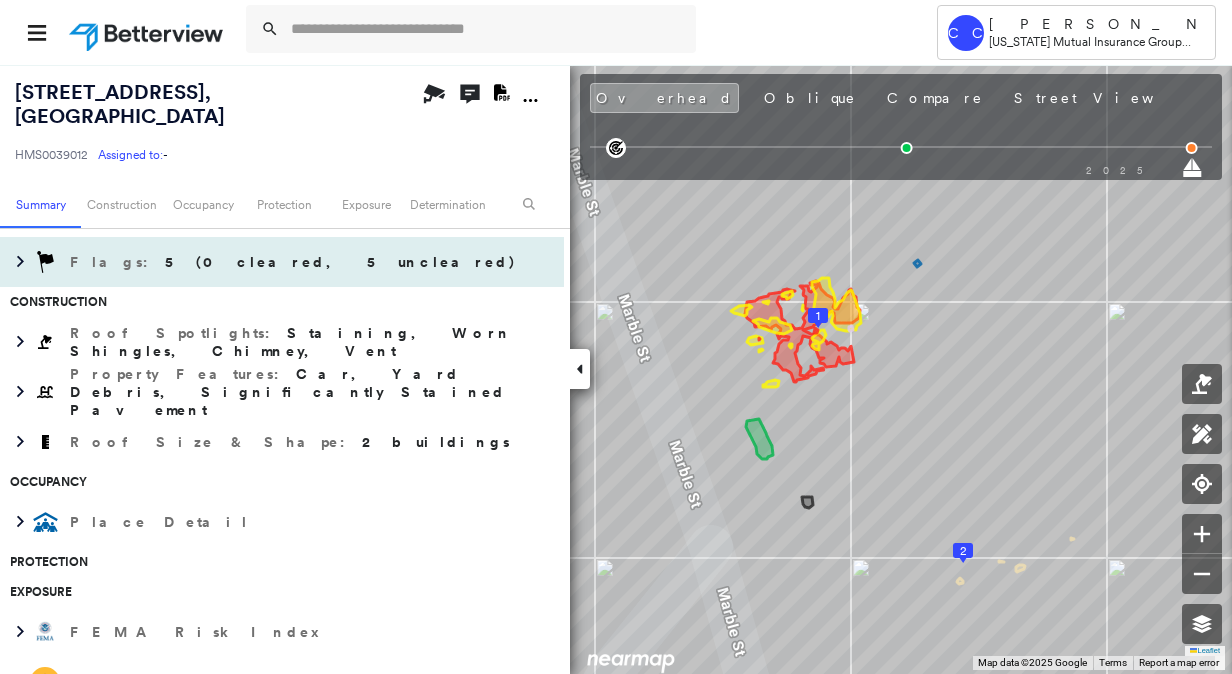 type on "**********" 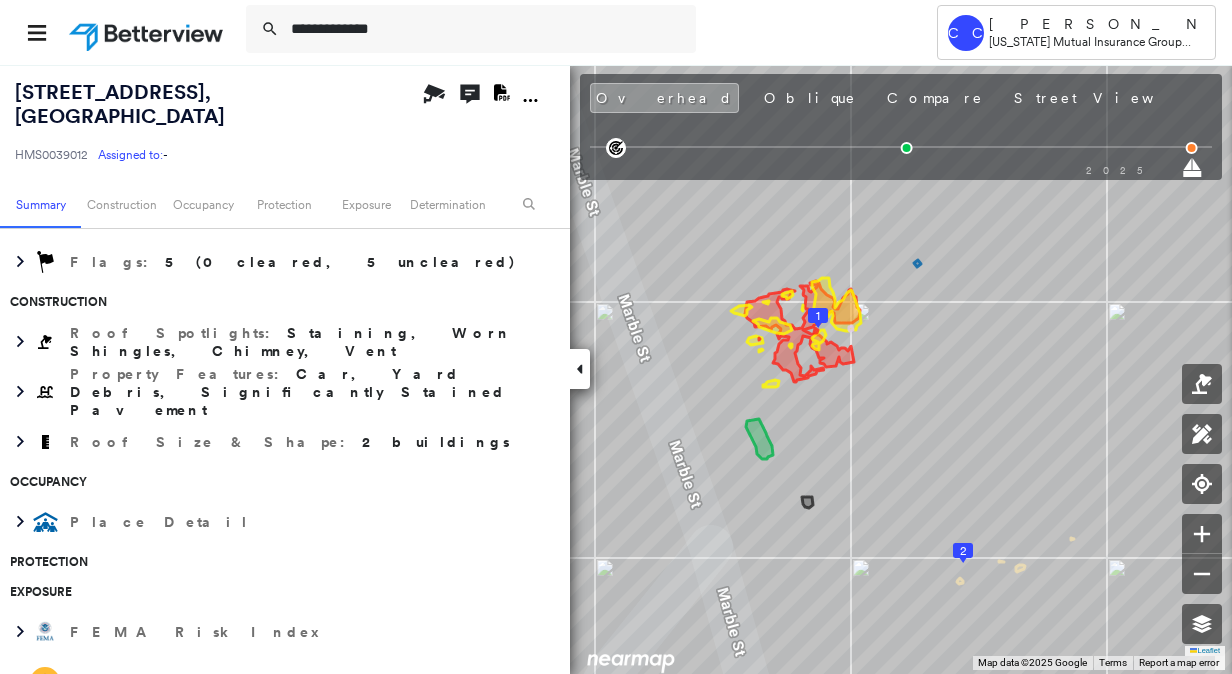 drag, startPoint x: 413, startPoint y: 23, endPoint x: 206, endPoint y: 12, distance: 207.29207 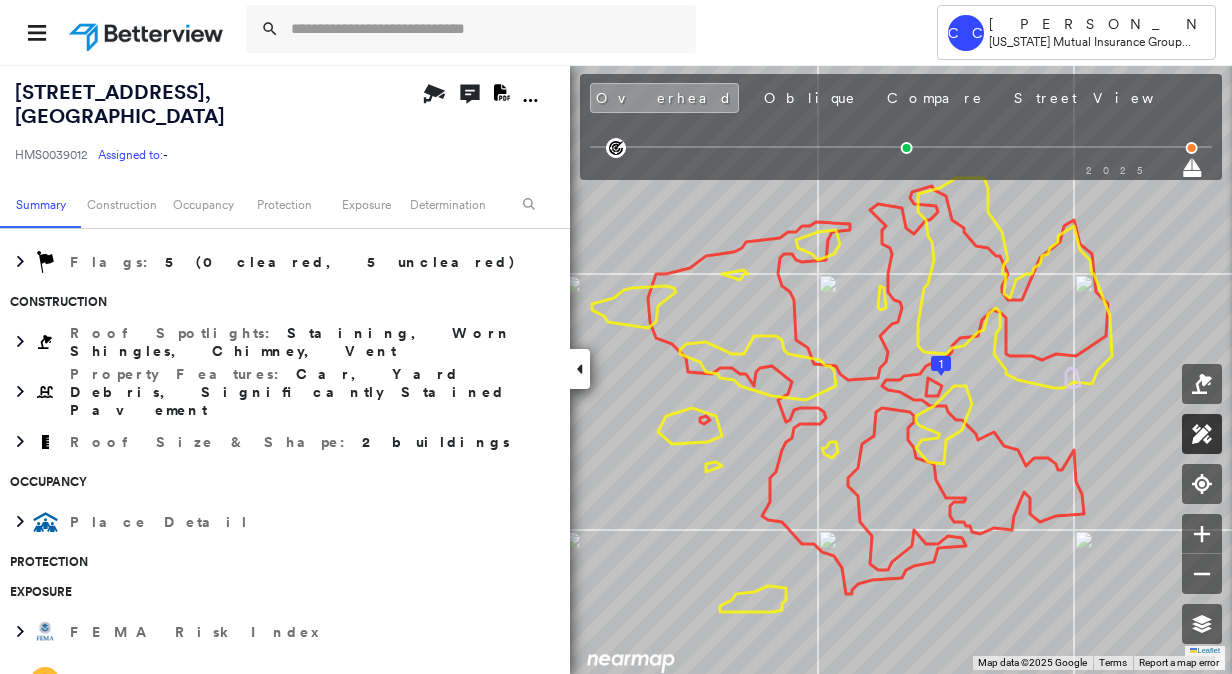 click on "[STREET_ADDRESS] HMS0039012 Assigned to:  - Assigned to:  - HMS0039012 Assigned to:  - Open Comments Download PDF Report Summary Construction Occupancy Protection Exposure Determination Overhead Obliques Street View Roof Spotlight™ Index :  23-96 out of 100 0 100 25 1 50 75 2 Building Roof Scores 2 Buildings Policy Information :  HMS0039012 Flags :  5 (0 cleared, 5 uncleared) Construction Roof Spotlights :  Staining, Worn Shingles, Chimney, Vent Property Features :  Car, Yard Debris, Significantly Stained Pavement Roof Size & Shape :  2 buildings  Occupancy Place Detail Protection Exposure FEMA Risk Index Additional Perils Determination Flags :  5 (0 cleared, 5 uncleared) Uncleared Flags (5) Cleared Flags  (0) Roof Shape & Material Flagged [DATE] Clear Low Low Priority Roof Score Flagged [DATE] Clear SQFT Change Flag: Increase in Roof Square Footage Flagged [DATE] Clear Change Flag: Decrease in Roof Score  Flagged [DATE] Clear High High Priority Roof Score Flagged [DATE]" at bounding box center [616, 369] 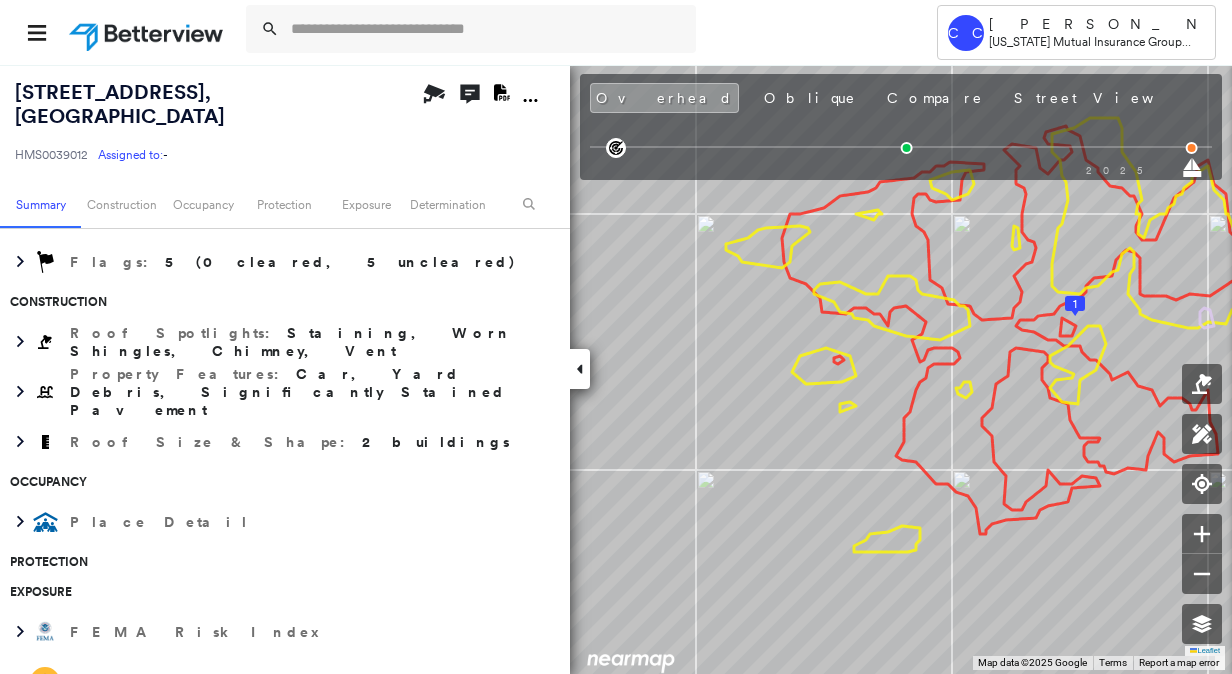 click on "[STREET_ADDRESS]" at bounding box center (120, 104) 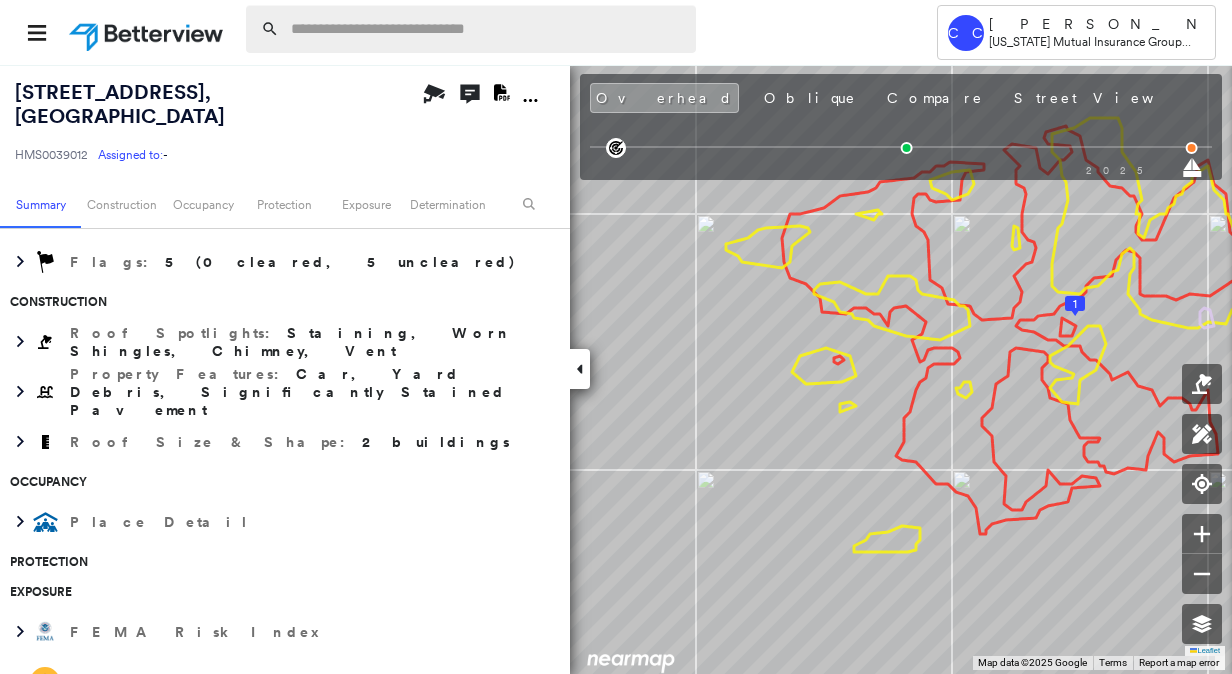 click at bounding box center [487, 29] 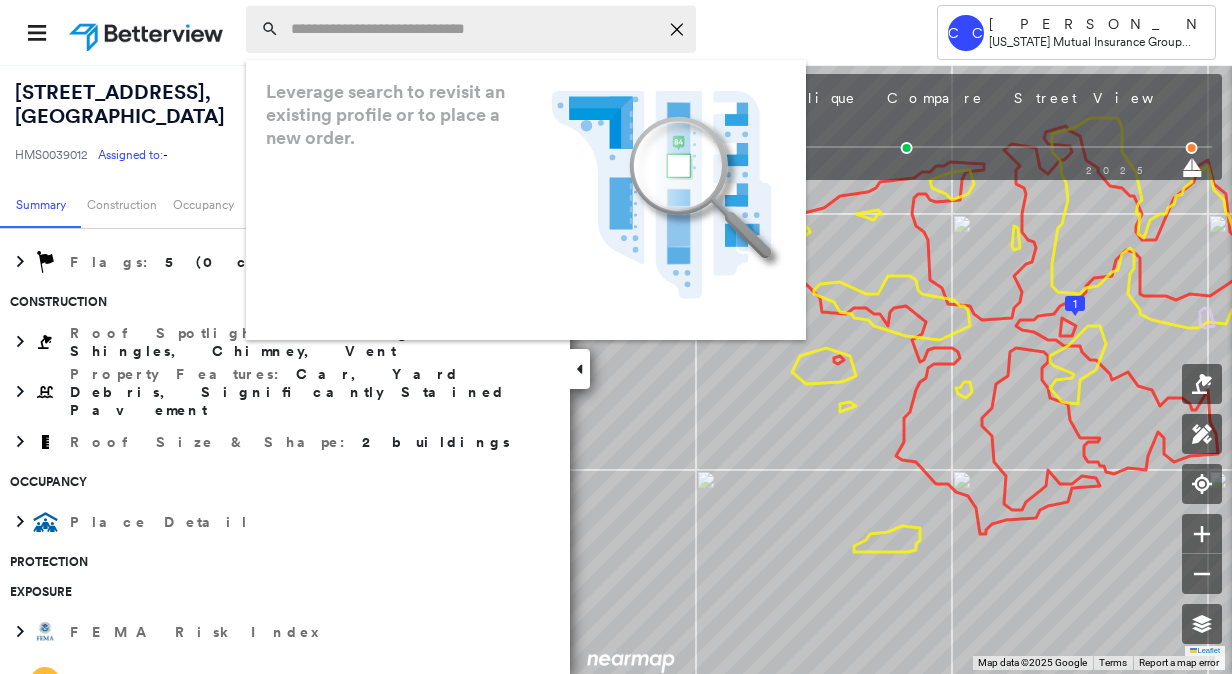 paste on "**********" 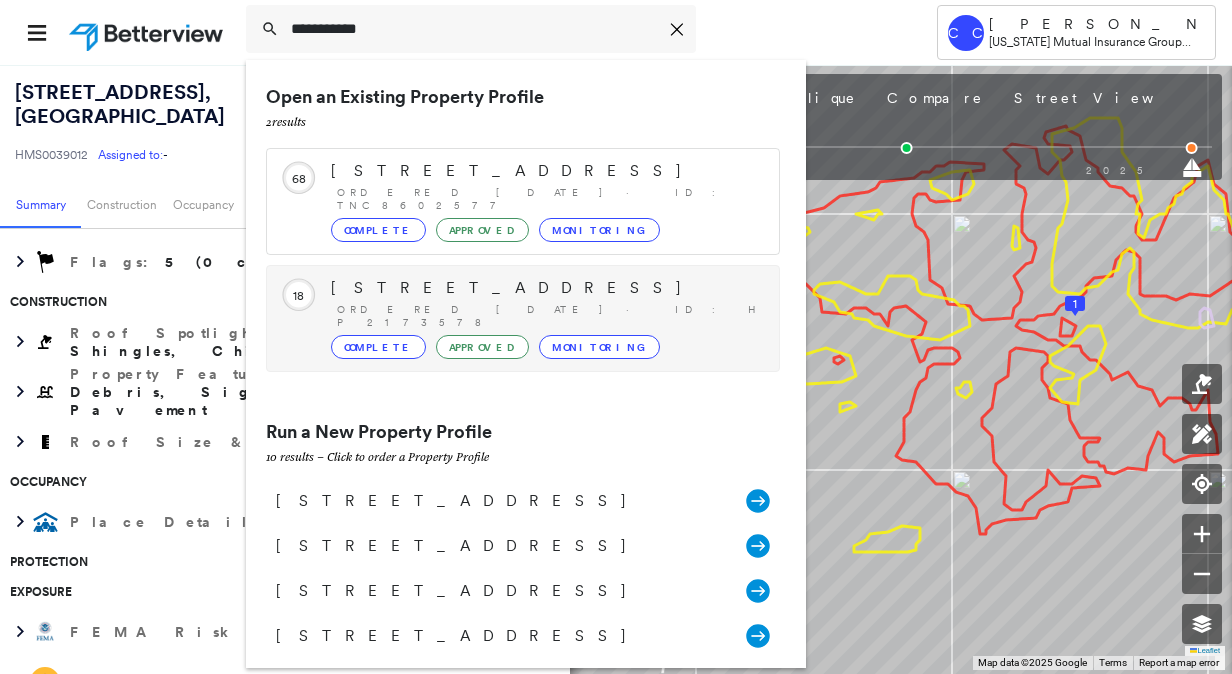 type on "**********" 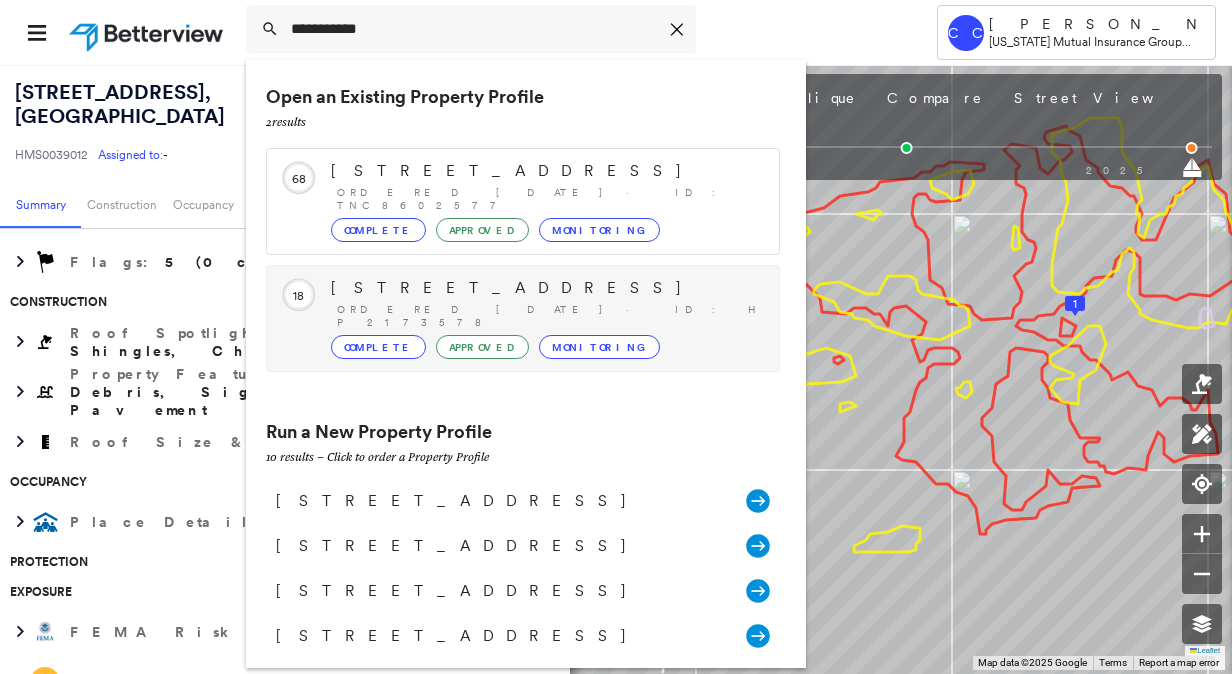 click on "[STREET_ADDRESS]" at bounding box center [545, 288] 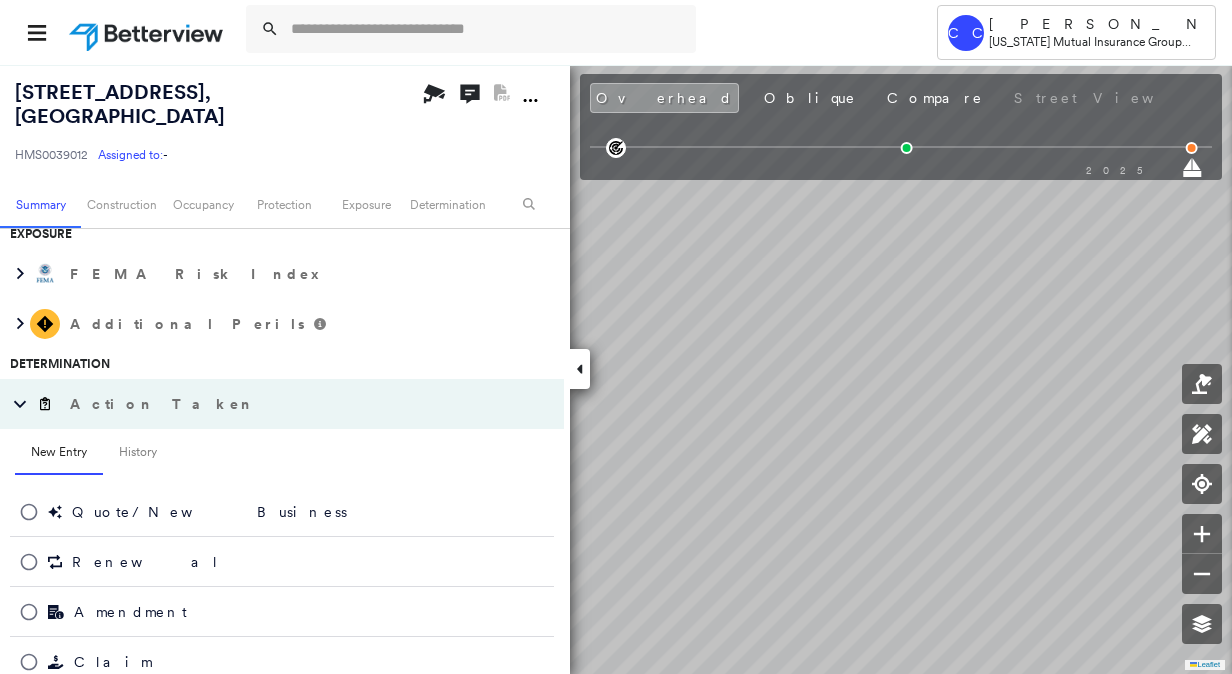 scroll, scrollTop: 400, scrollLeft: 0, axis: vertical 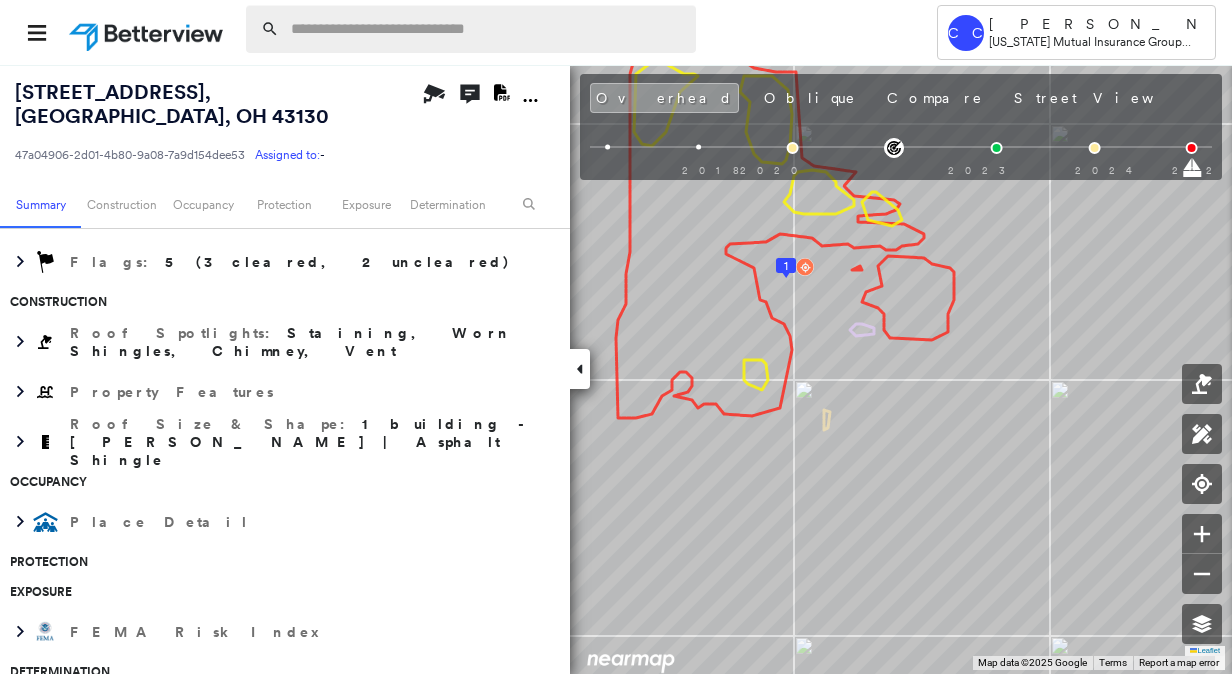 click at bounding box center (487, 29) 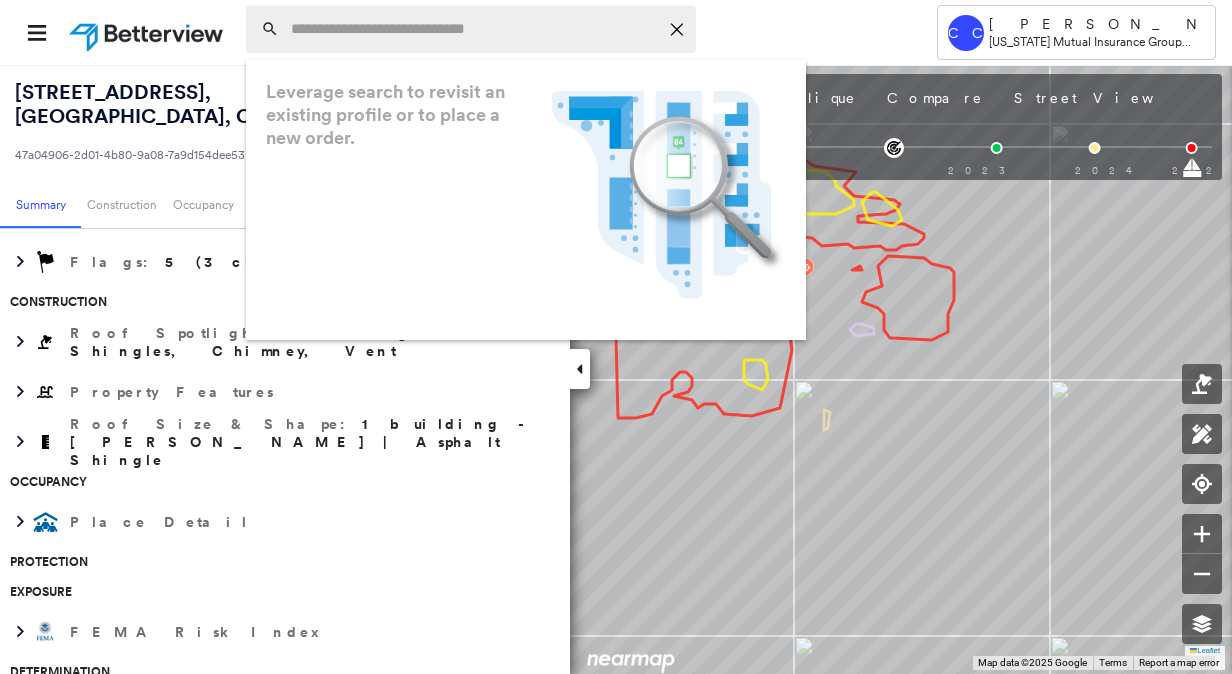 paste on "**********" 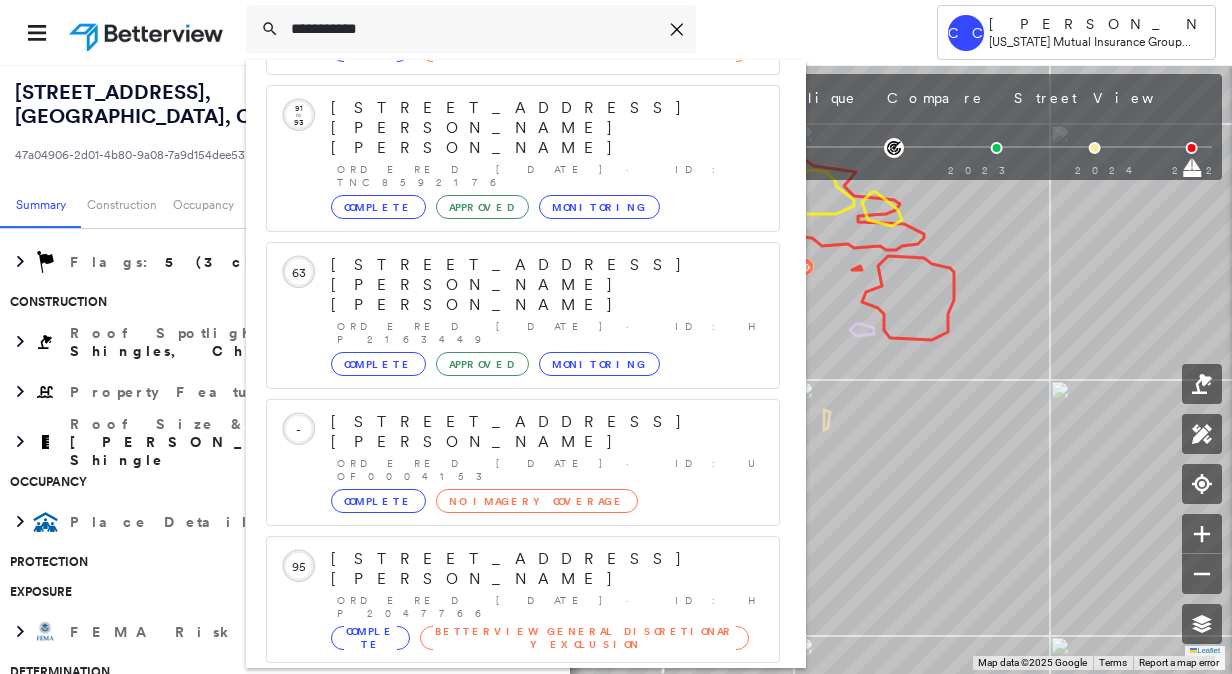 type on "**********" 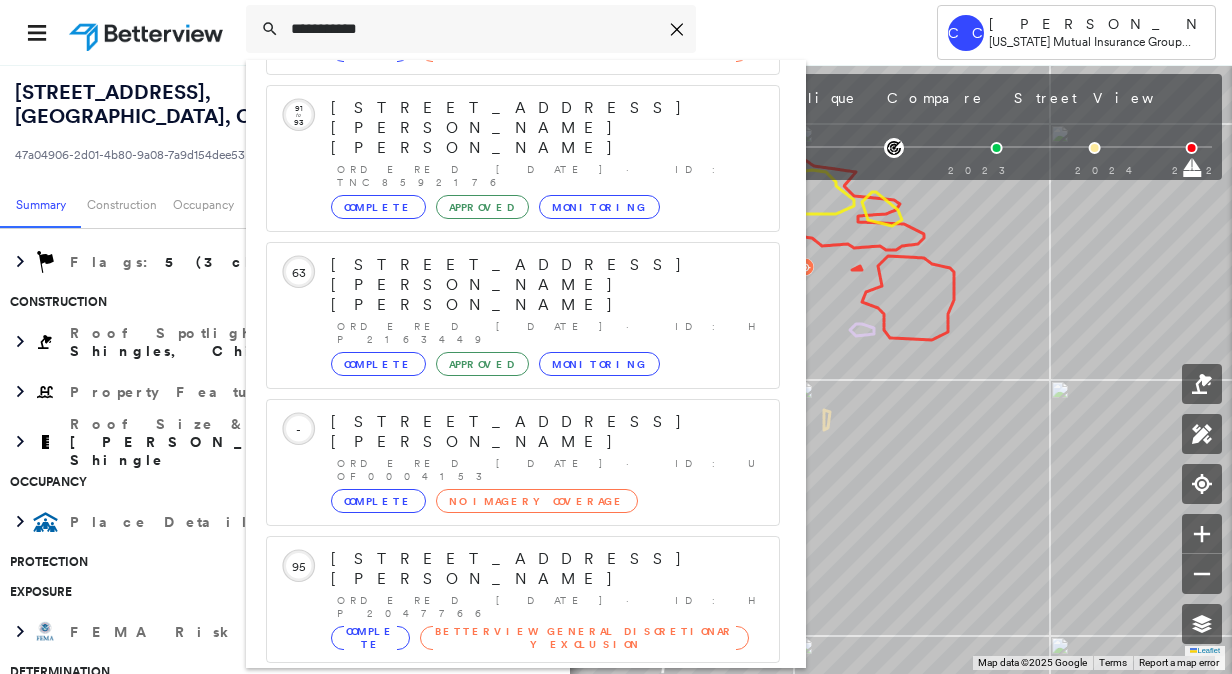 click on "Show  5  more existing properties" at bounding box center [524, 706] 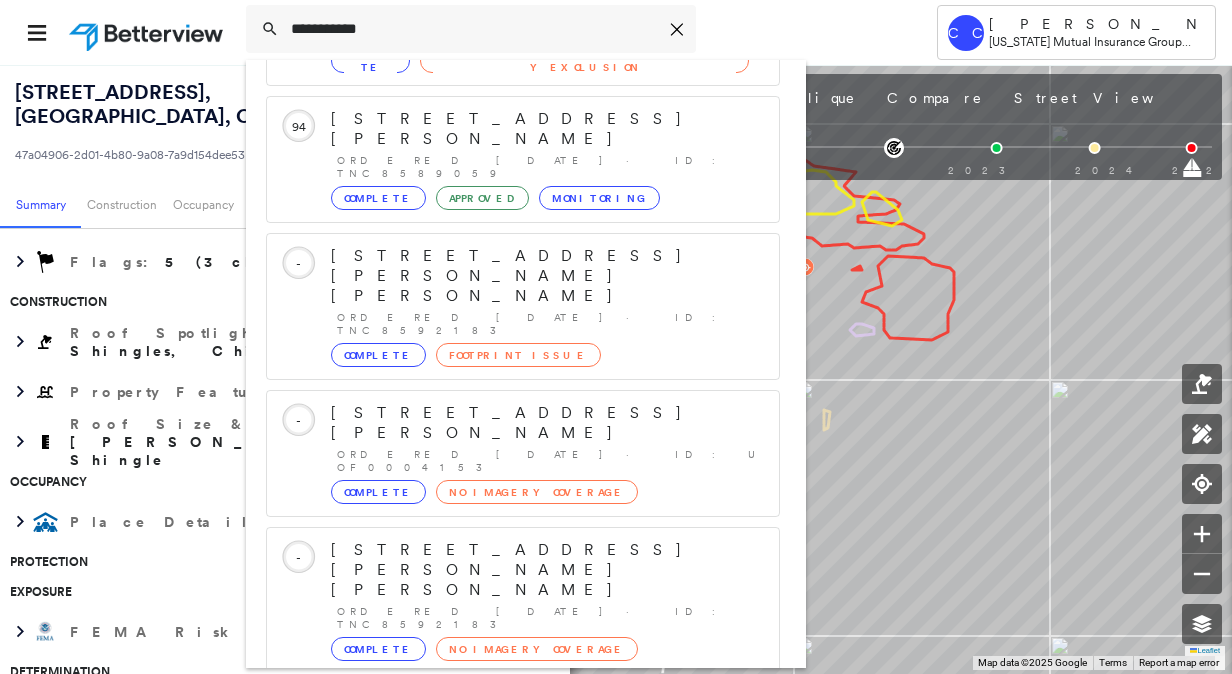 click on "Show  4  more existing properties" at bounding box center [524, 874] 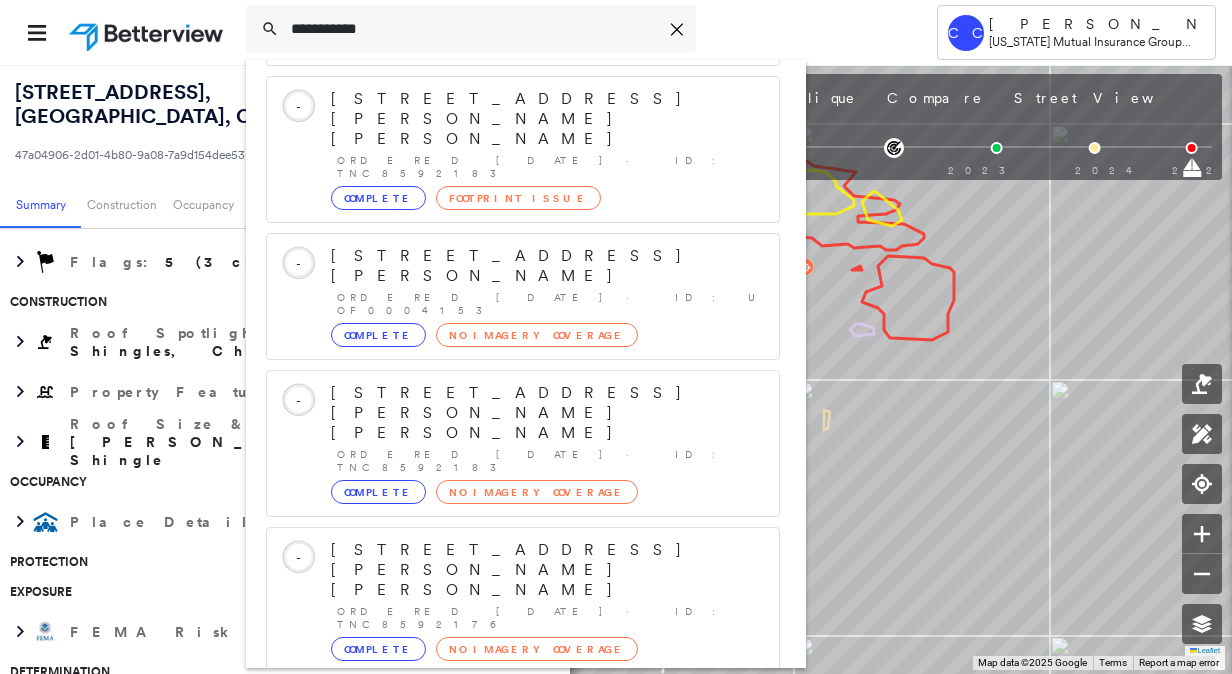 scroll, scrollTop: 936, scrollLeft: 0, axis: vertical 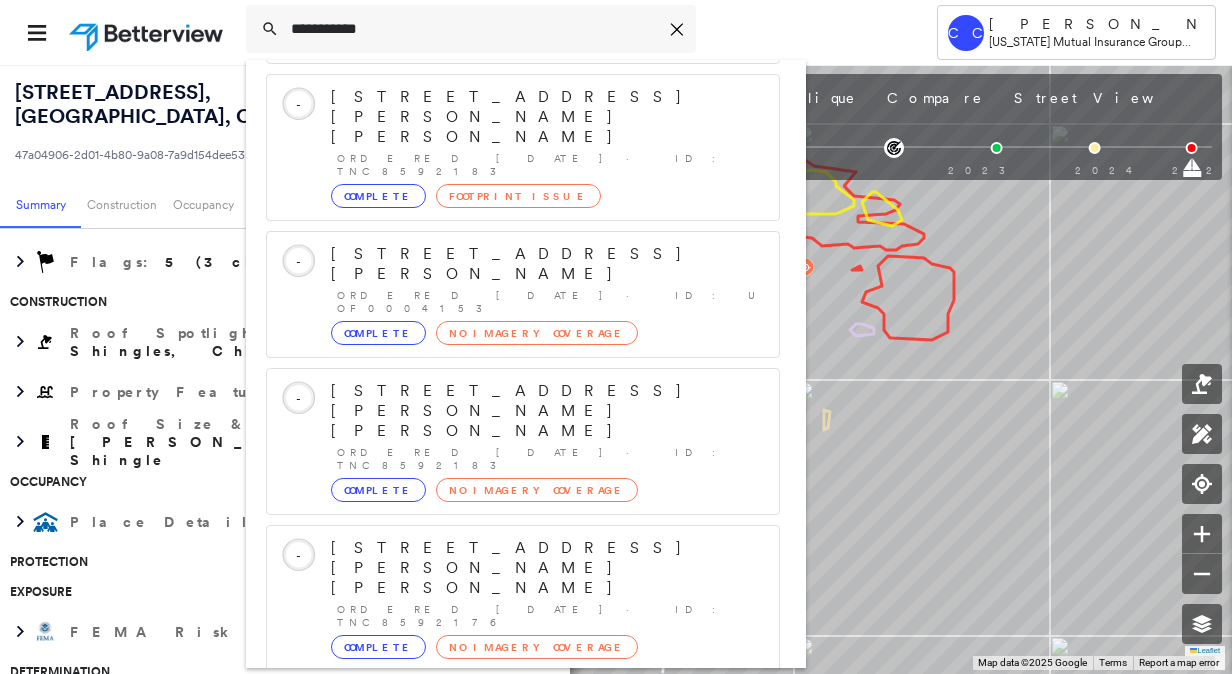 click on "[STREET_ADDRESS][PERSON_NAME] Ordered [DATE] · ID: HMS0025528 Complete Approved Monitoring" at bounding box center [545, 1176] 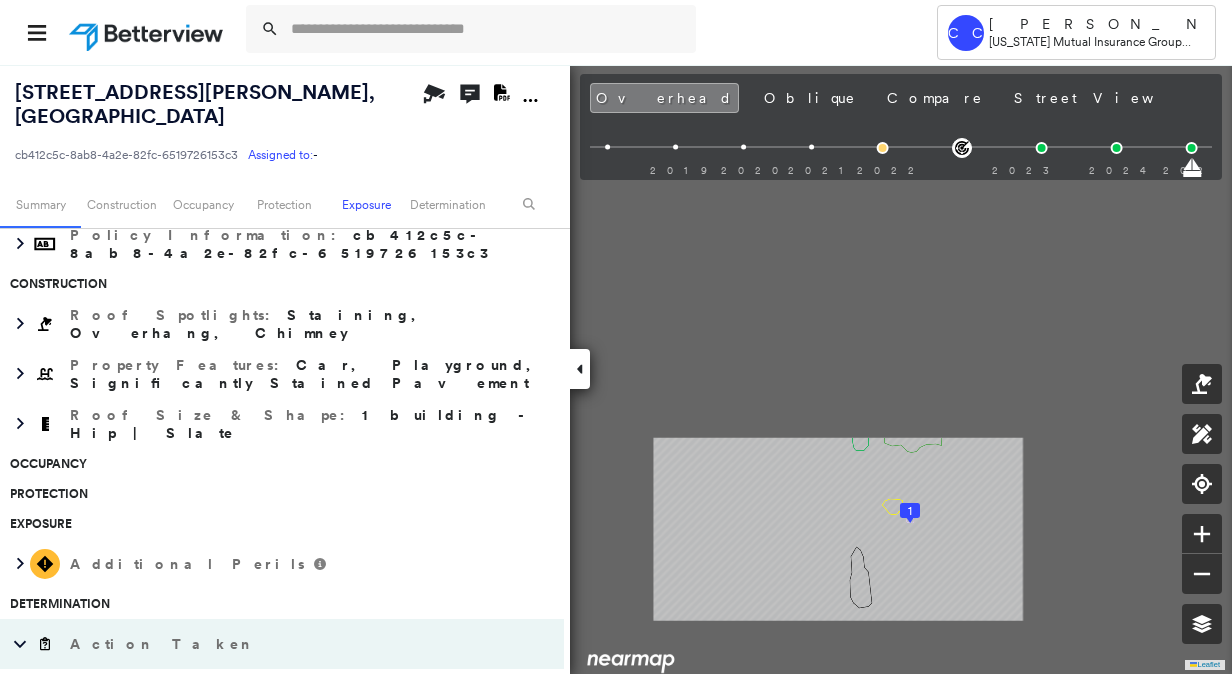 scroll, scrollTop: 400, scrollLeft: 0, axis: vertical 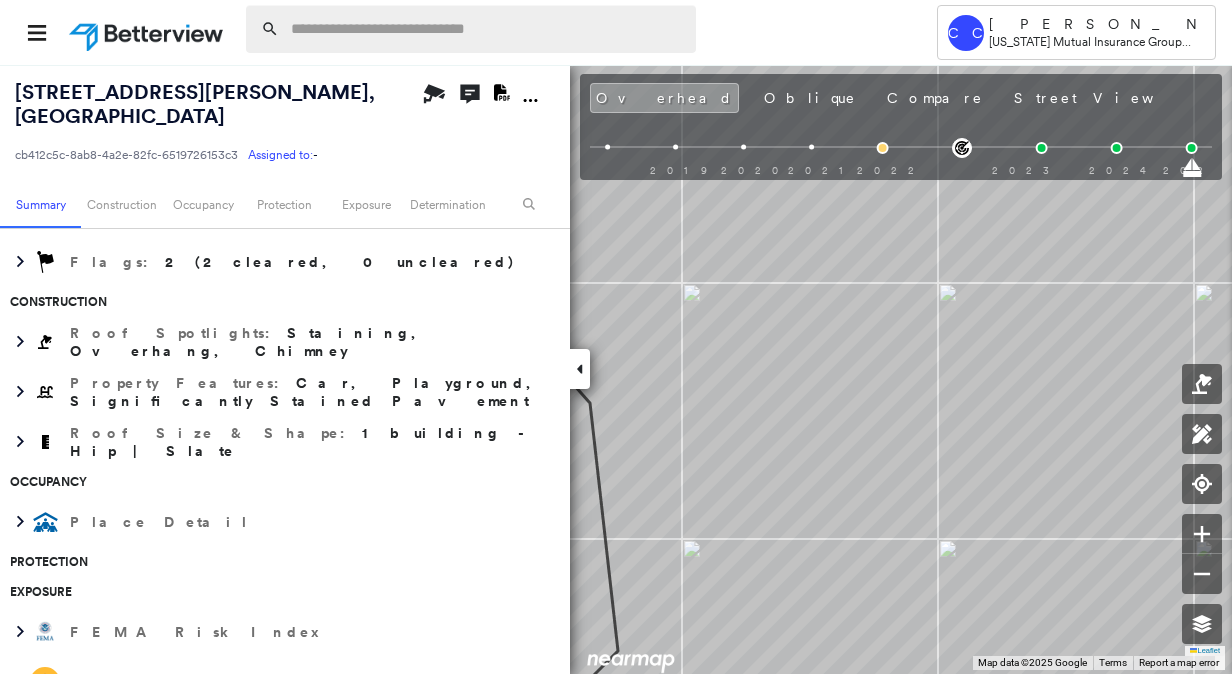 click at bounding box center [487, 29] 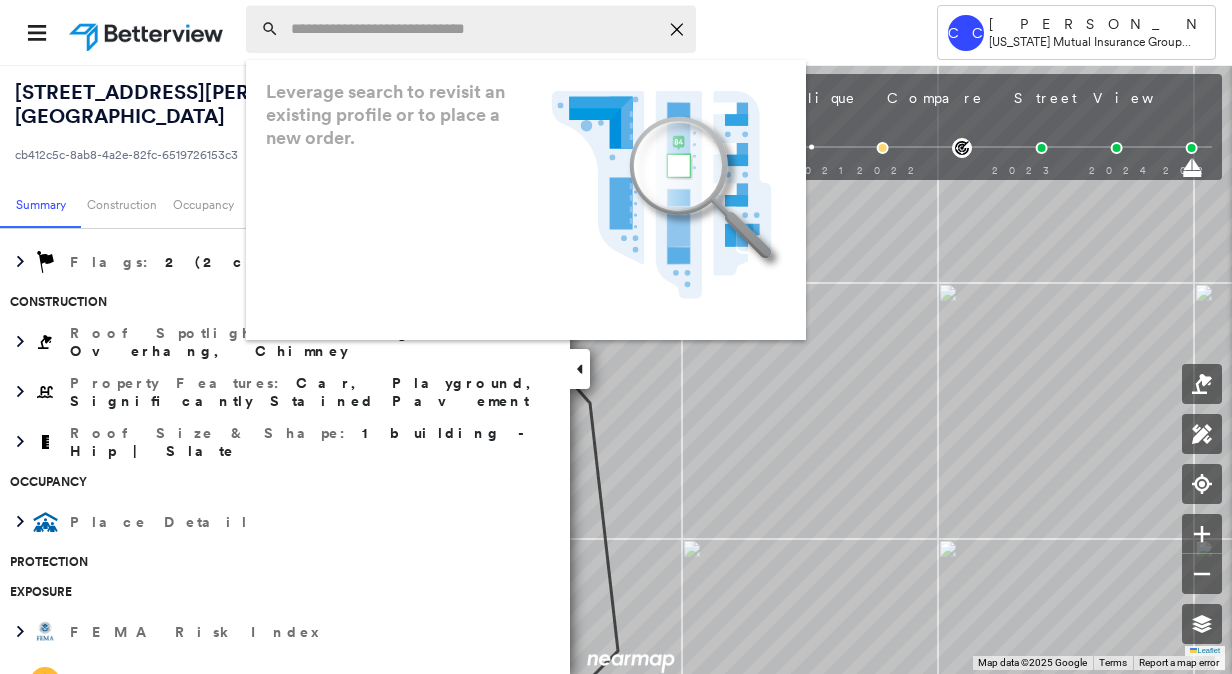 paste on "**********" 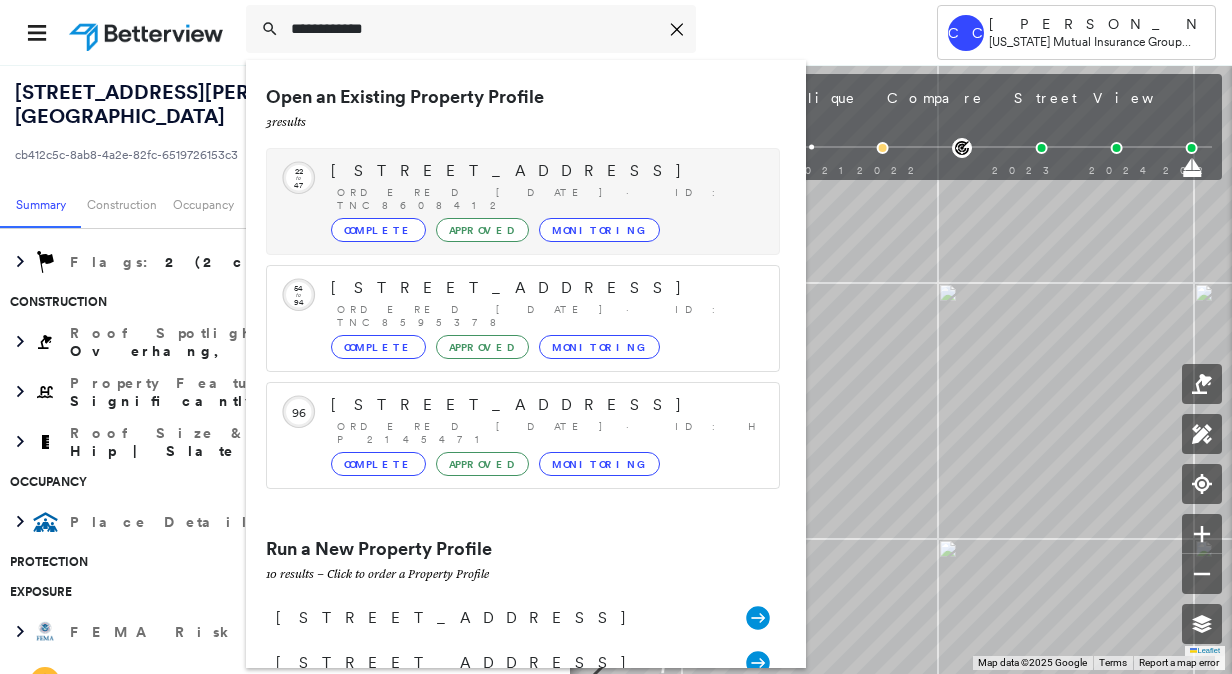 type on "**********" 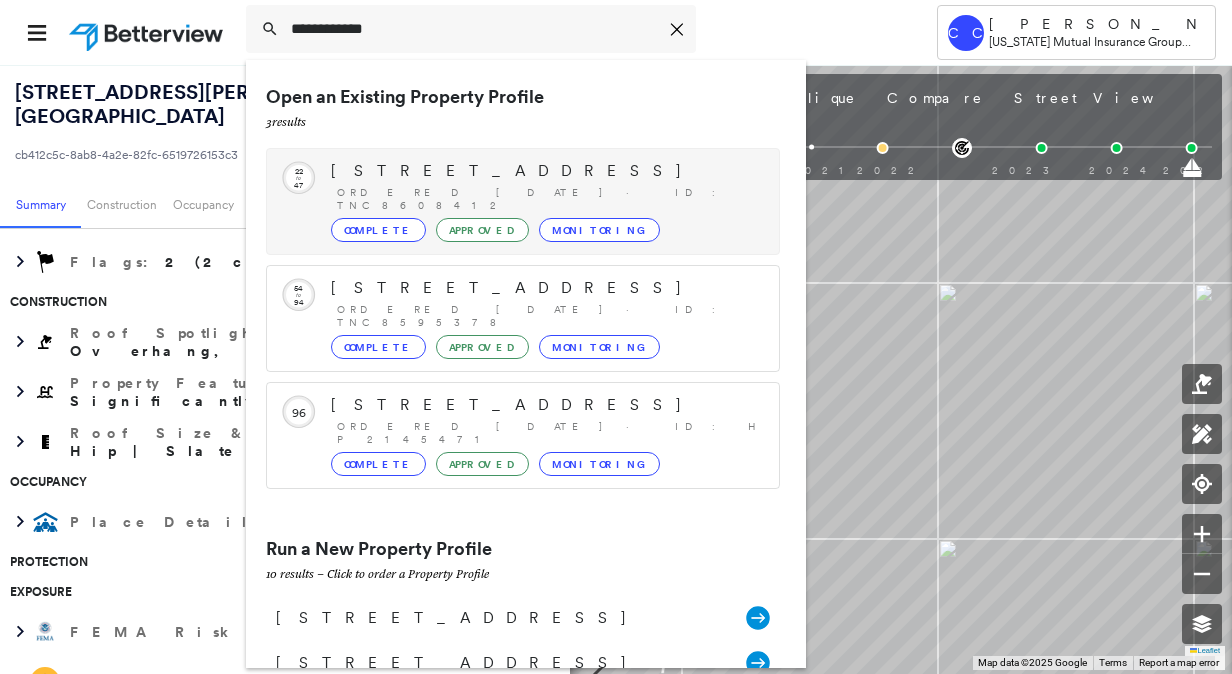 click on "Ordered [DATE] · ID: TNC8608412" at bounding box center [548, 199] 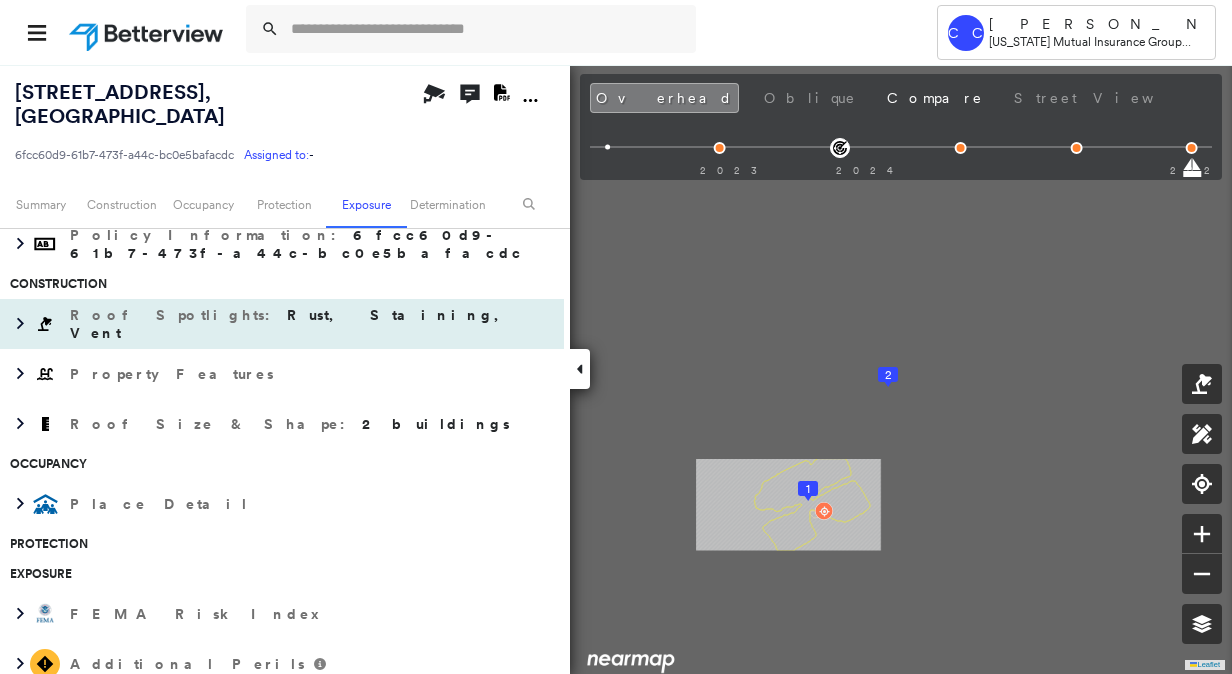 scroll, scrollTop: 400, scrollLeft: 0, axis: vertical 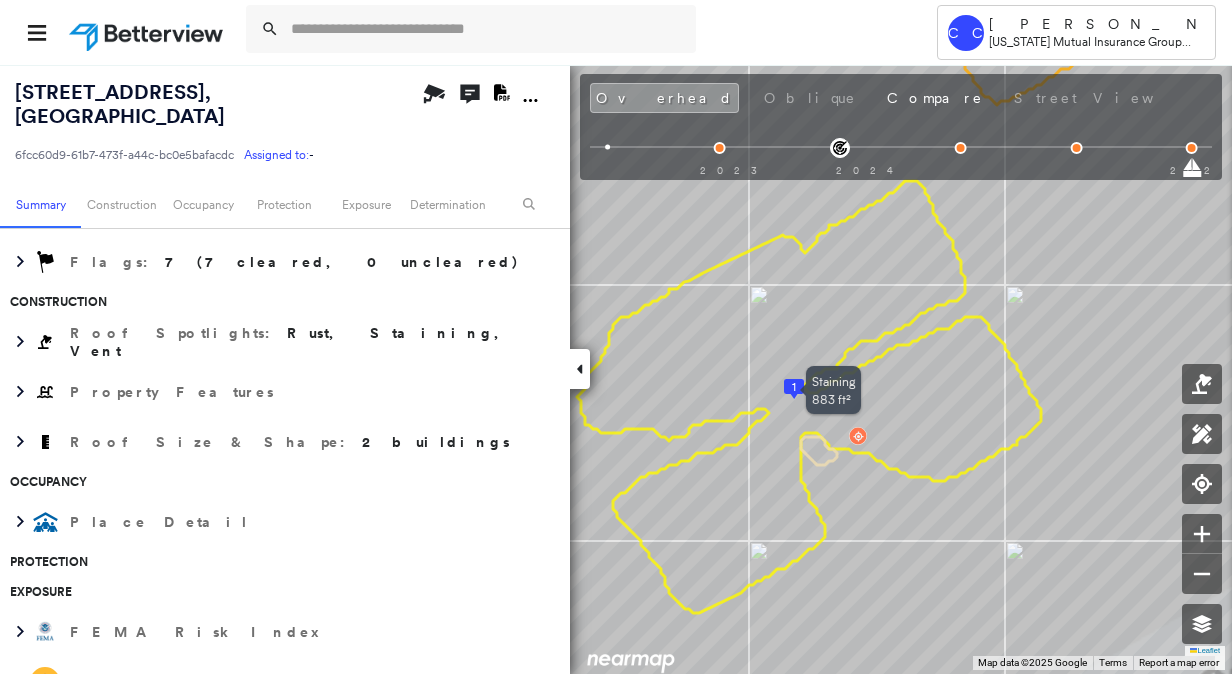 drag, startPoint x: 847, startPoint y: 520, endPoint x: 920, endPoint y: 438, distance: 109.786156 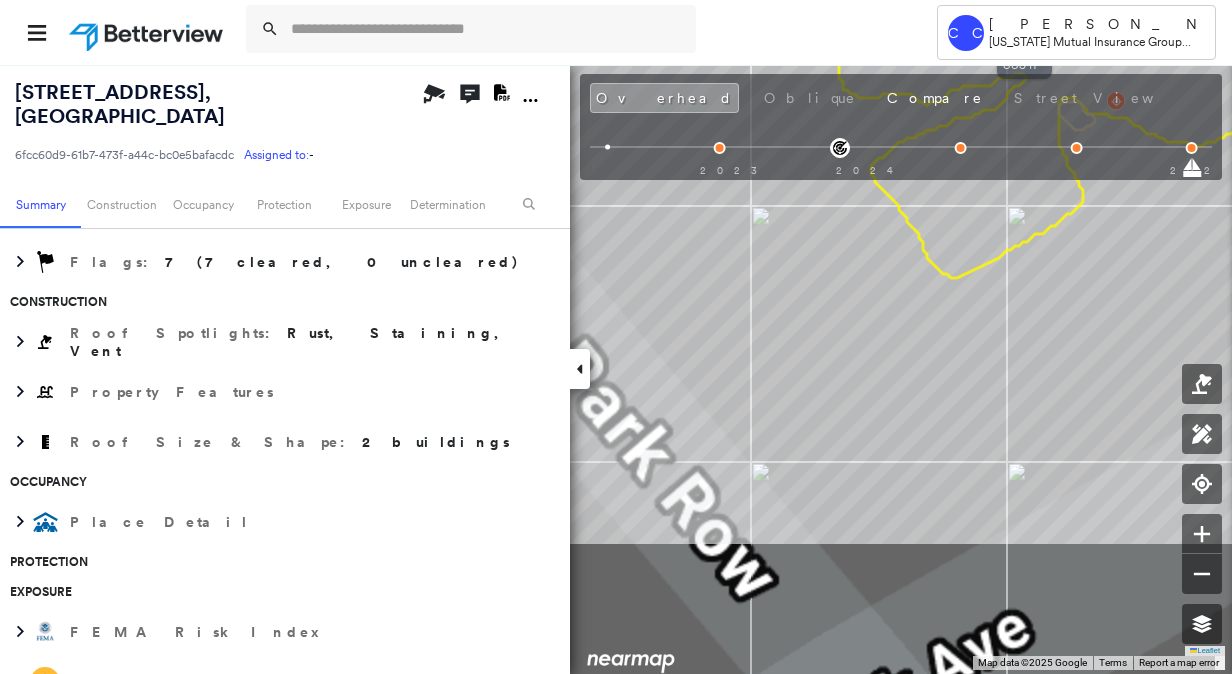 drag, startPoint x: 1056, startPoint y: 332, endPoint x: 964, endPoint y: 199, distance: 161.71889 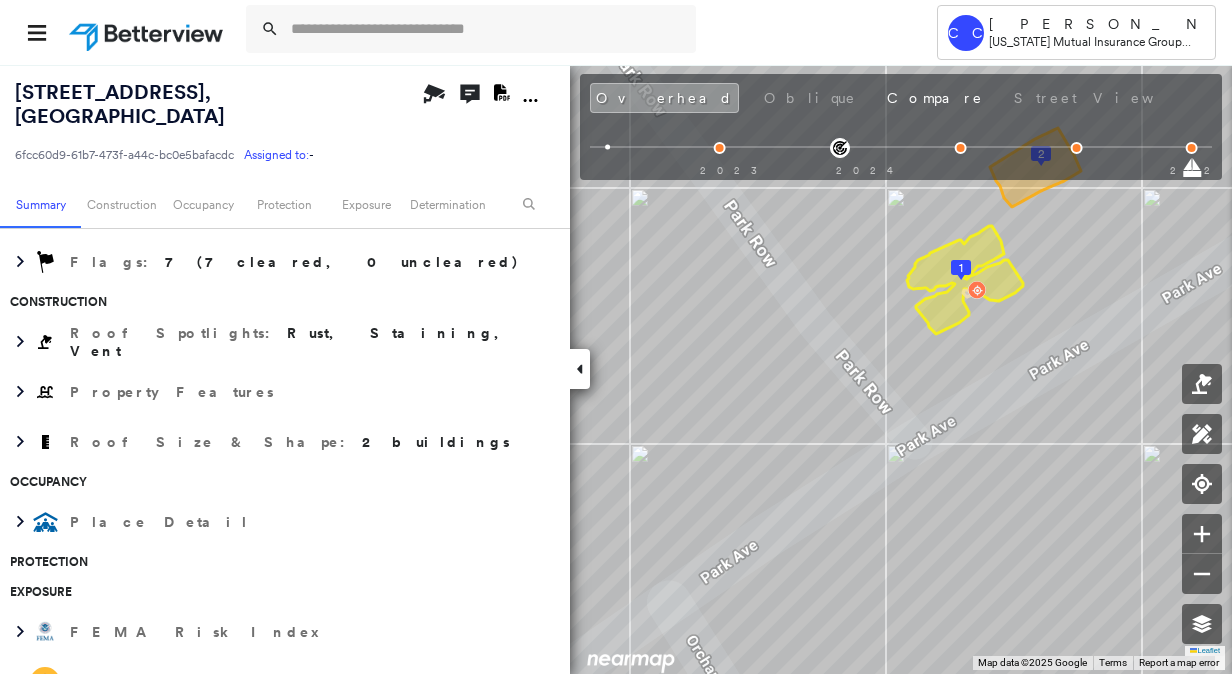click on "[STREET_ADDRESS]" at bounding box center [120, 104] 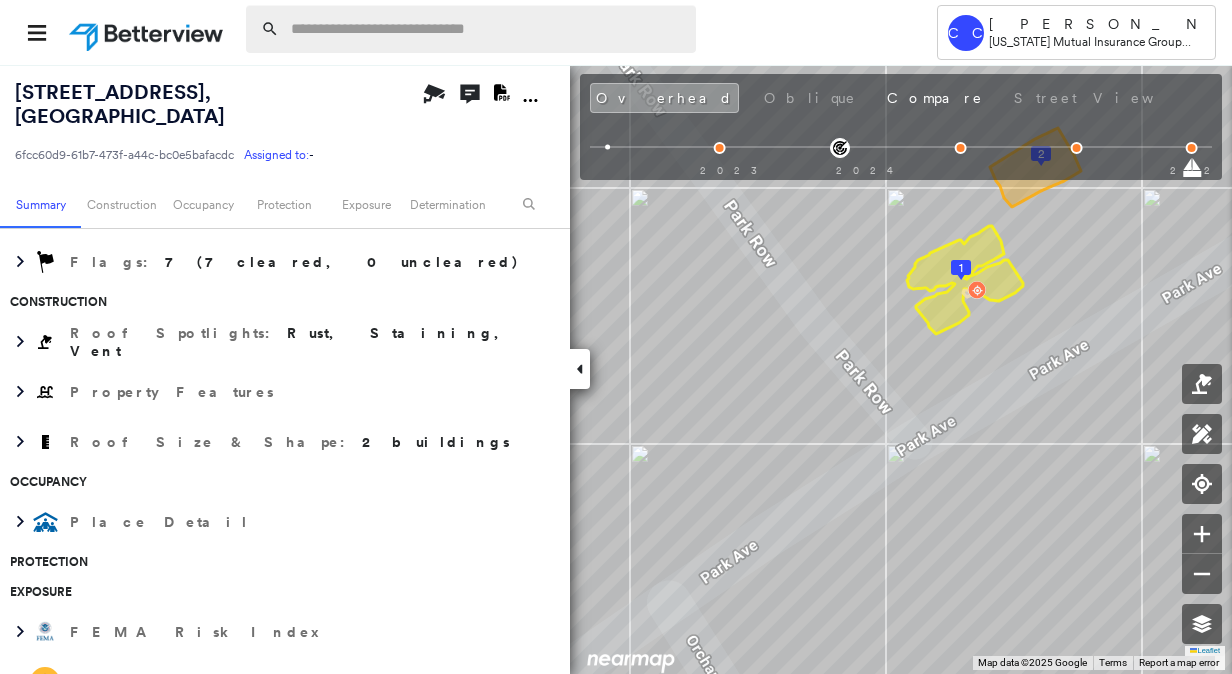 click at bounding box center [471, 29] 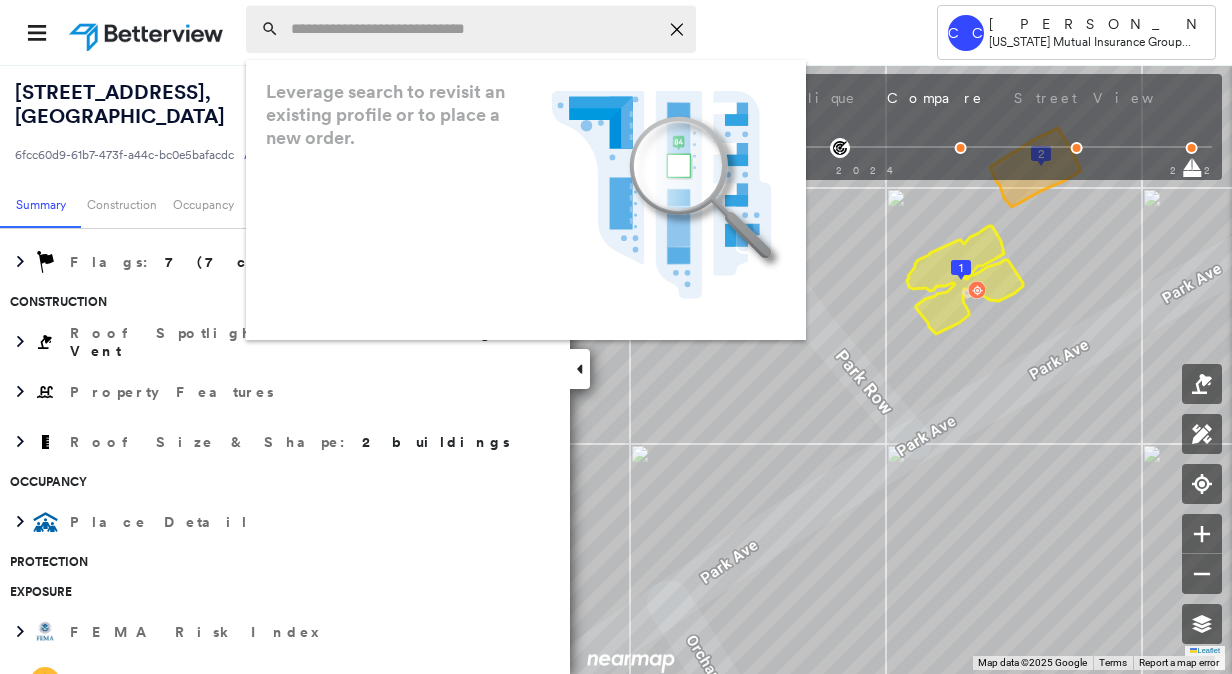 paste on "**********" 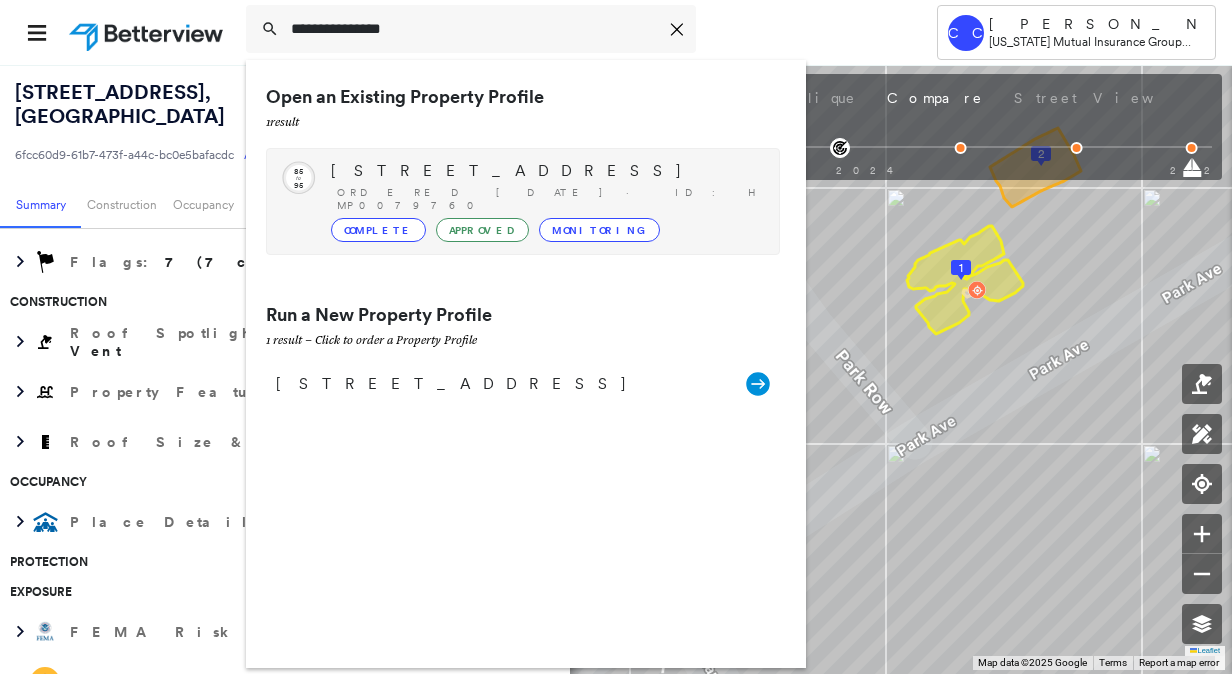 type on "**********" 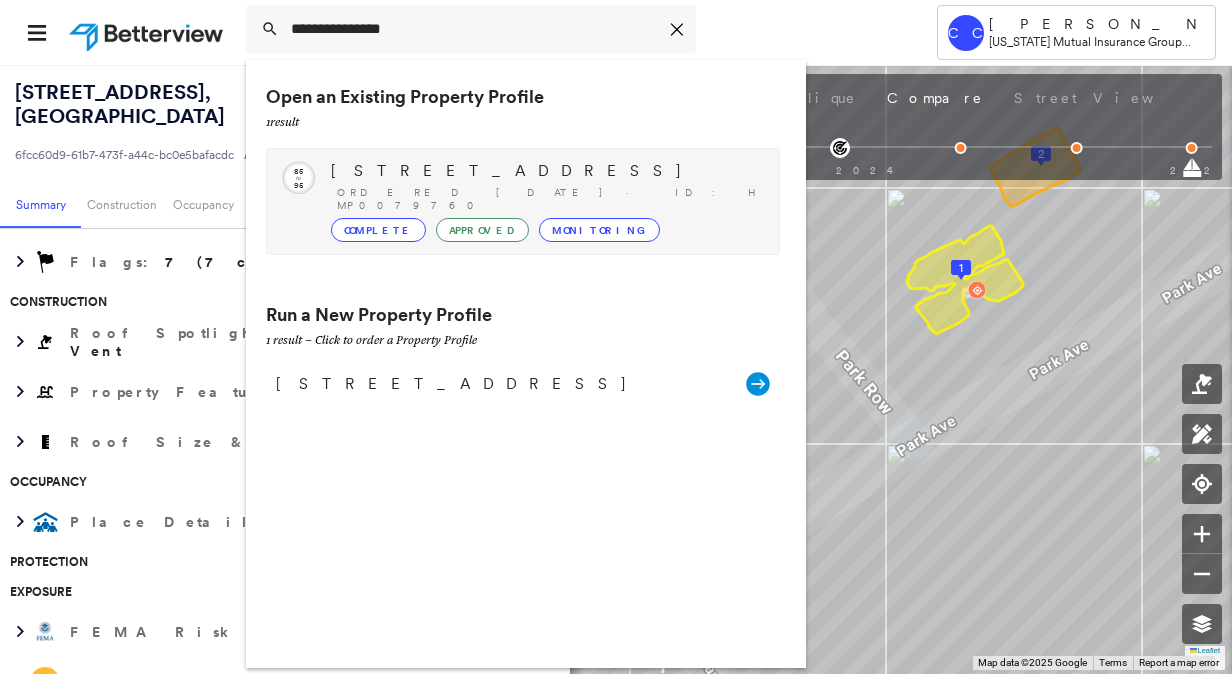 click on "[STREET_ADDRESS]" at bounding box center (545, 171) 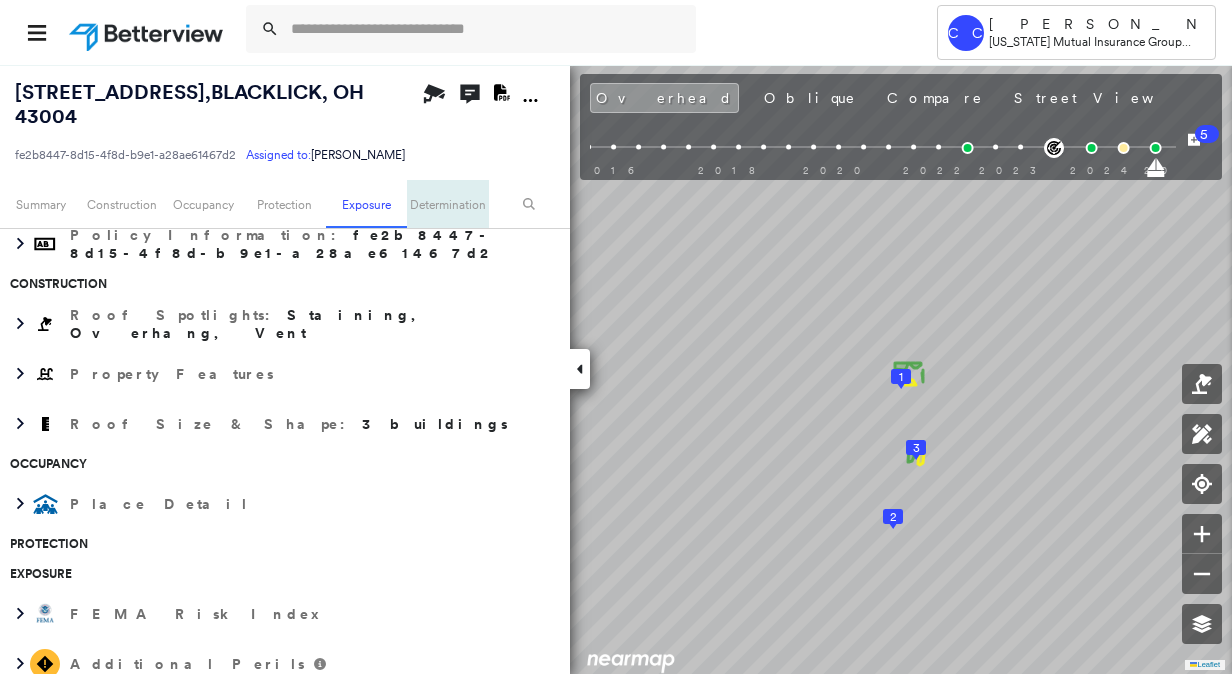 scroll, scrollTop: 400, scrollLeft: 0, axis: vertical 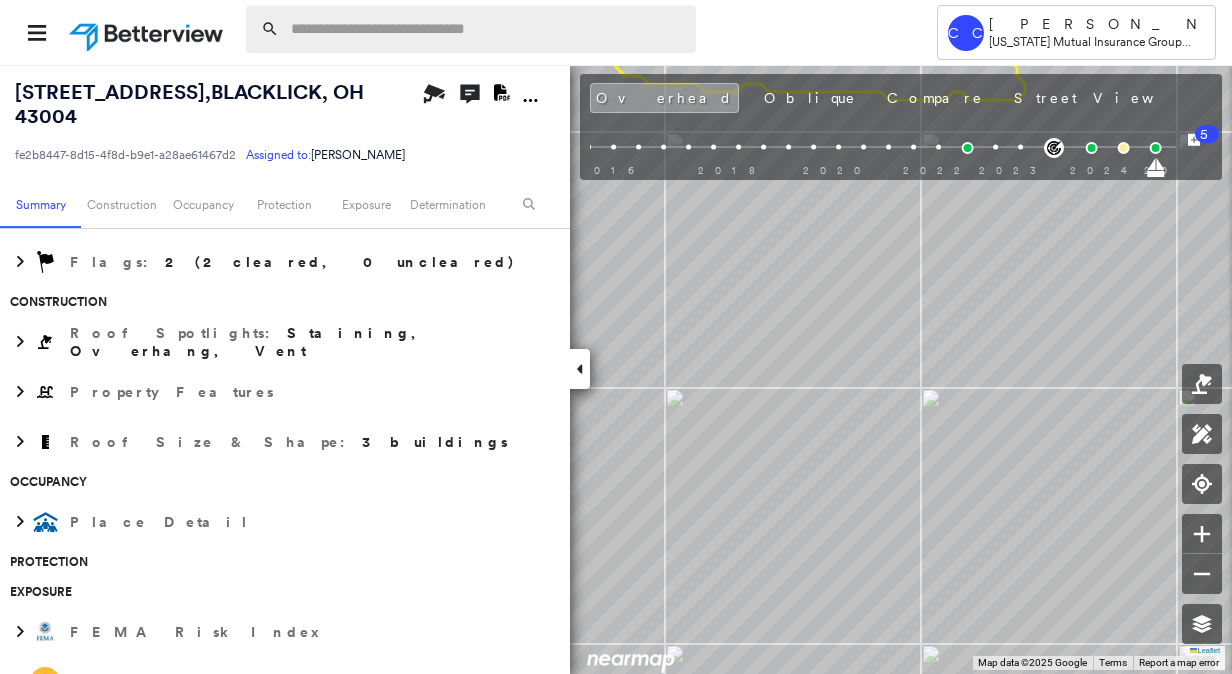 click at bounding box center (487, 29) 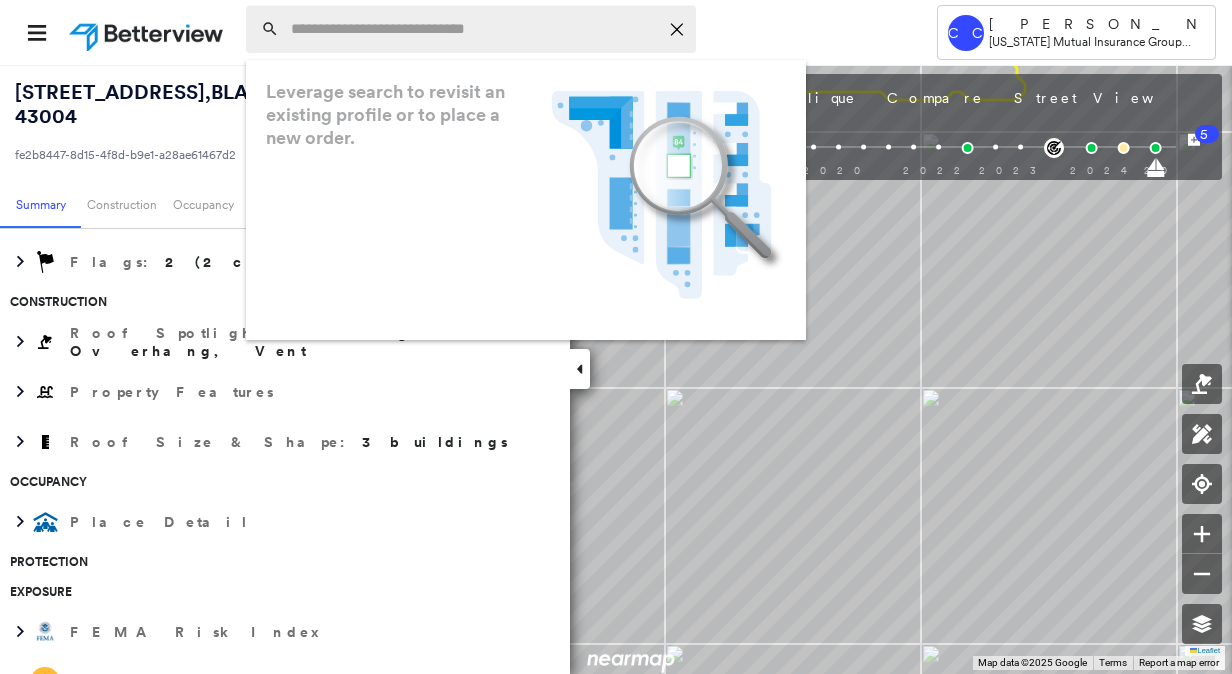 paste on "**********" 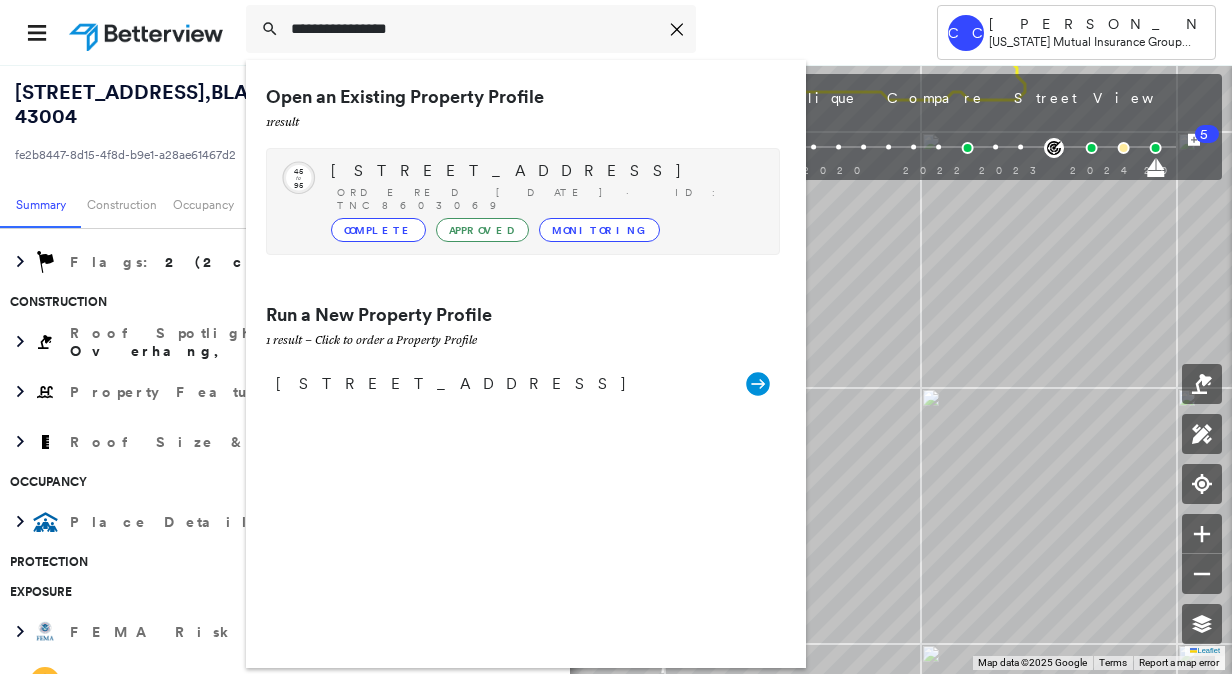 type on "**********" 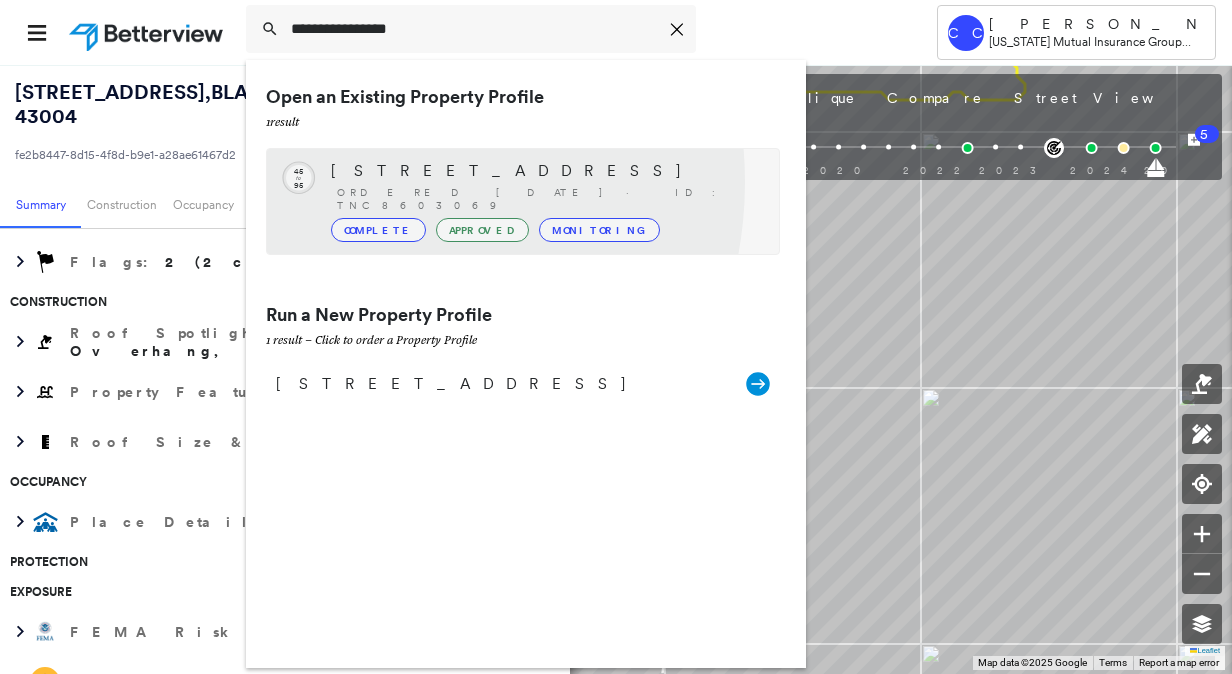 click on "[STREET_ADDRESS] Ordered [DATE] · ID: TNC8603069 Complete Approved Monitoring" at bounding box center (545, 201) 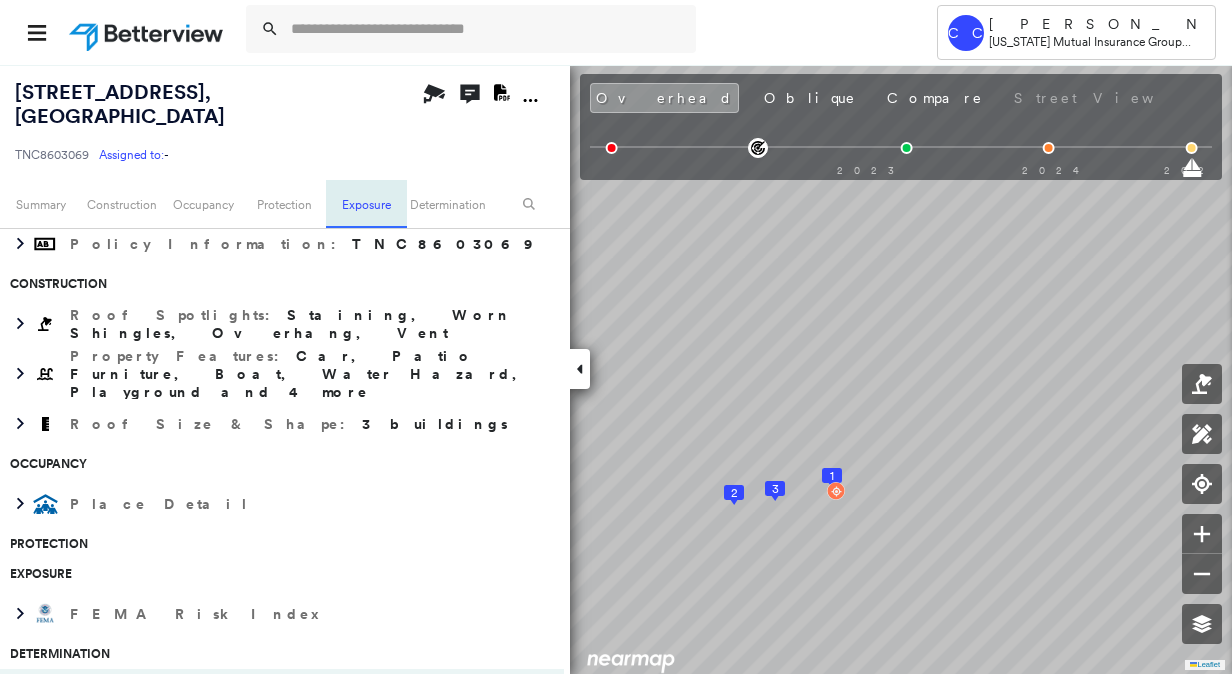 scroll, scrollTop: 400, scrollLeft: 0, axis: vertical 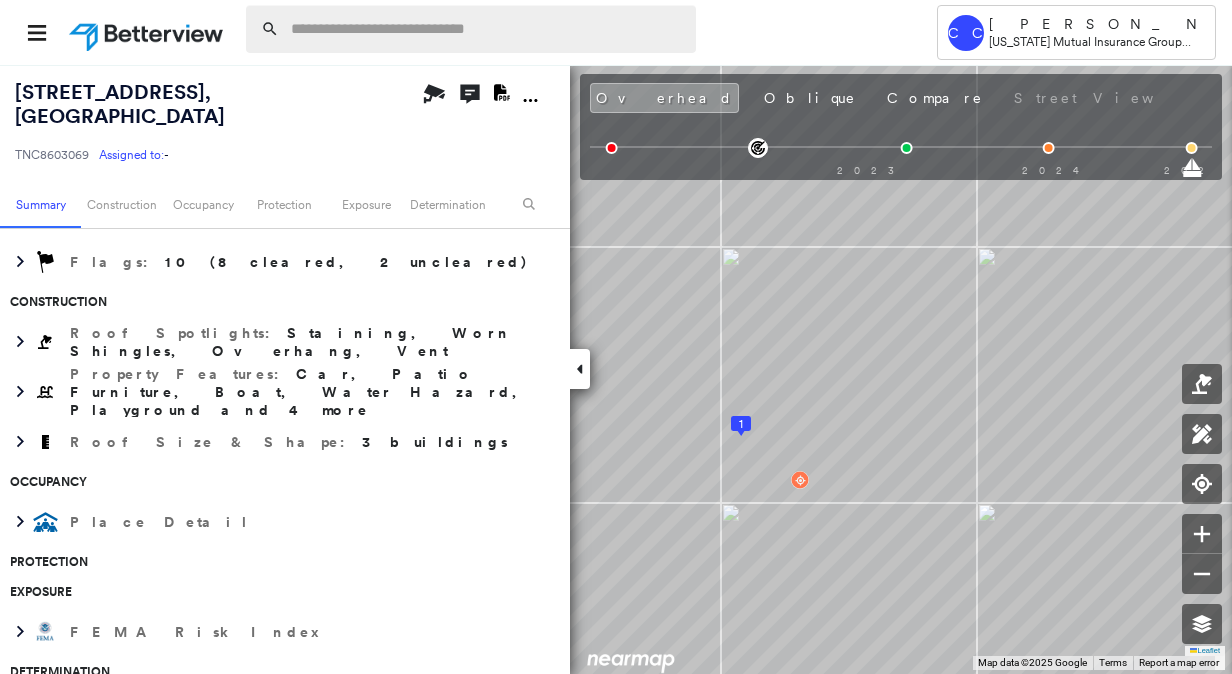 click at bounding box center (487, 29) 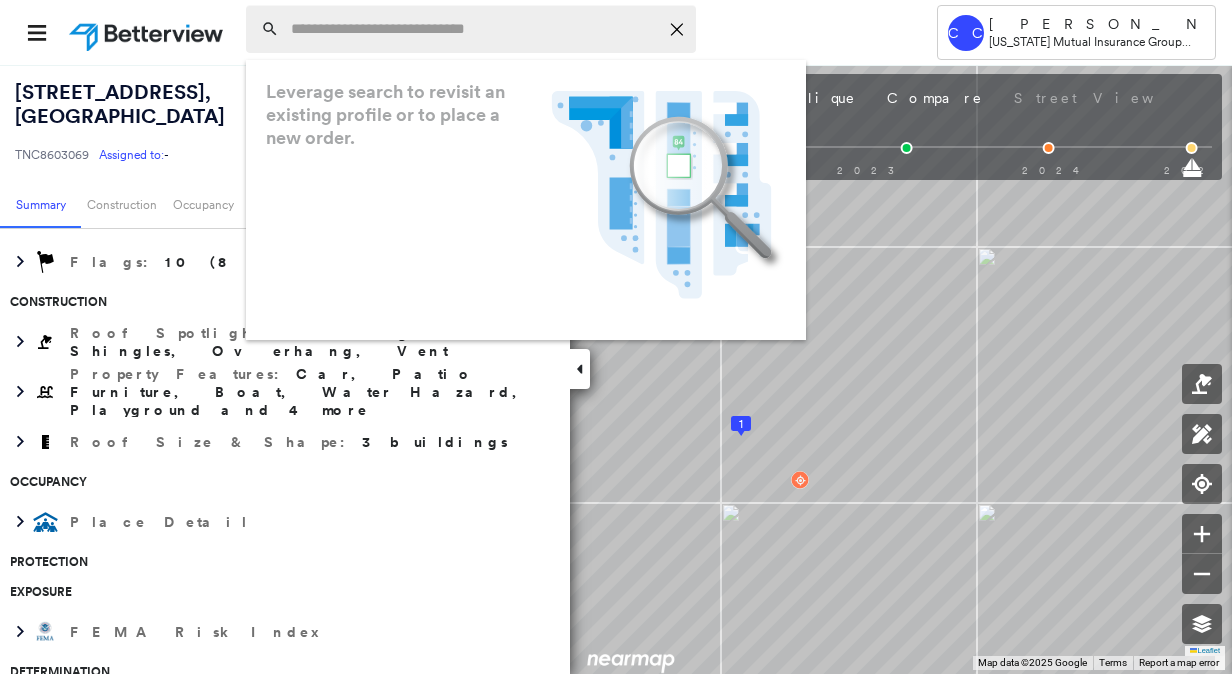 paste on "**********" 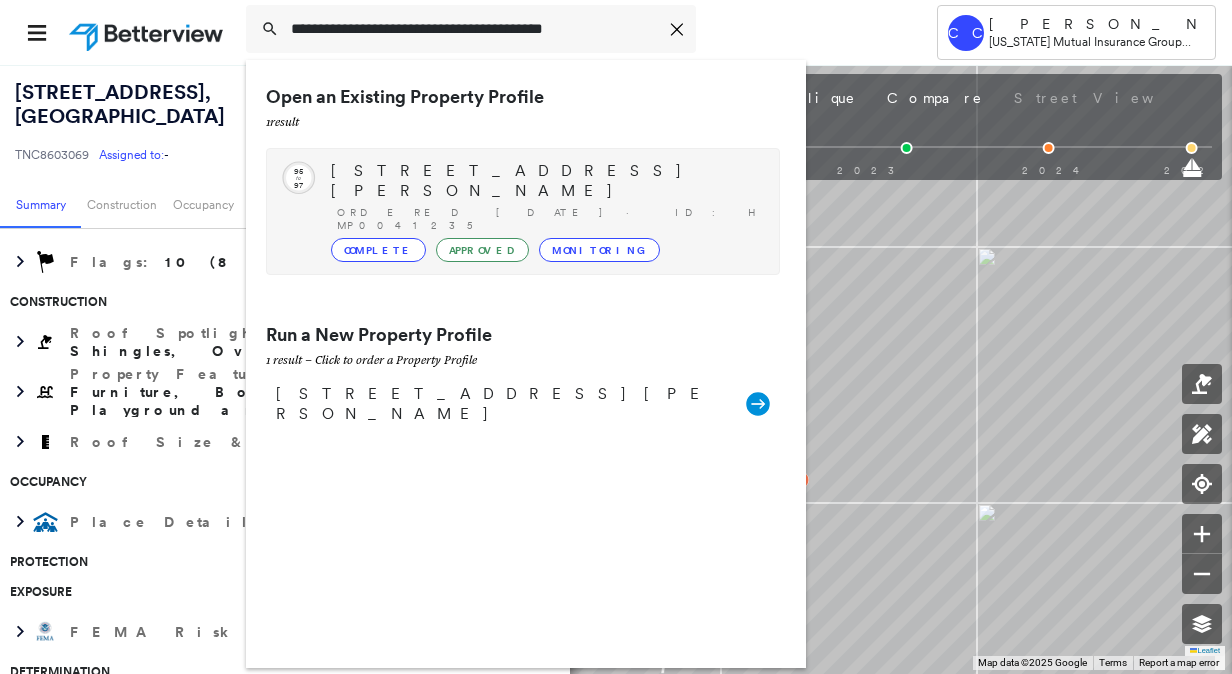 type on "**********" 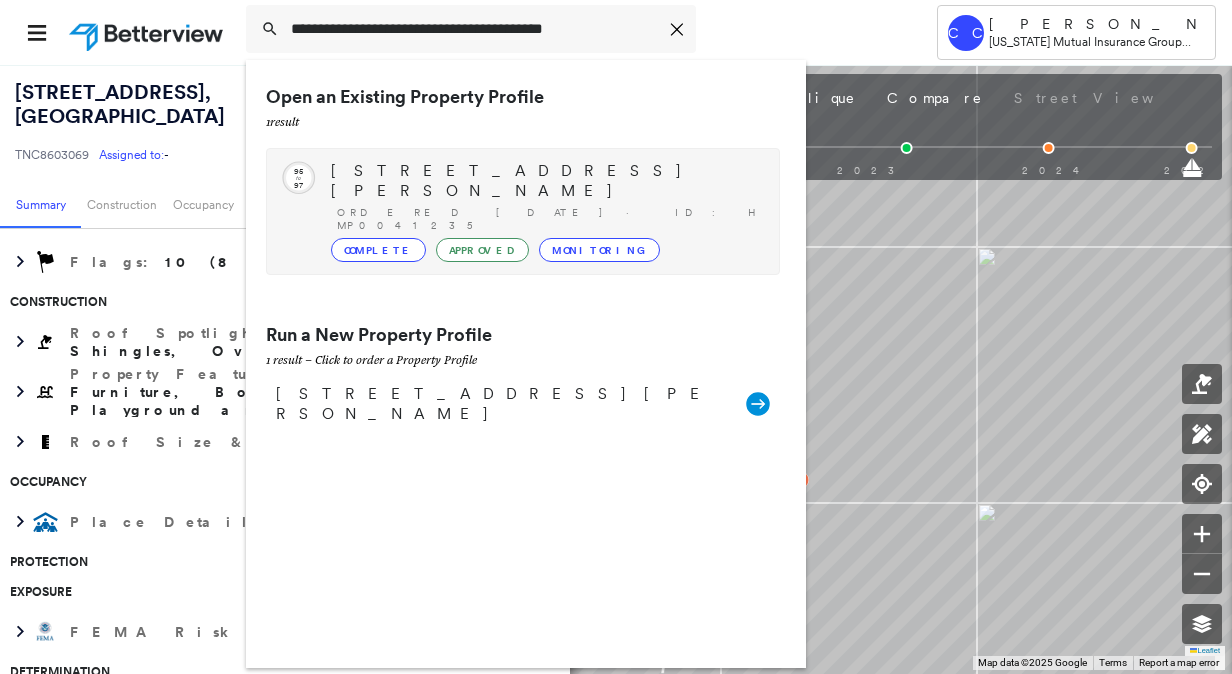 click on "[STREET_ADDRESS][PERSON_NAME]" at bounding box center [545, 181] 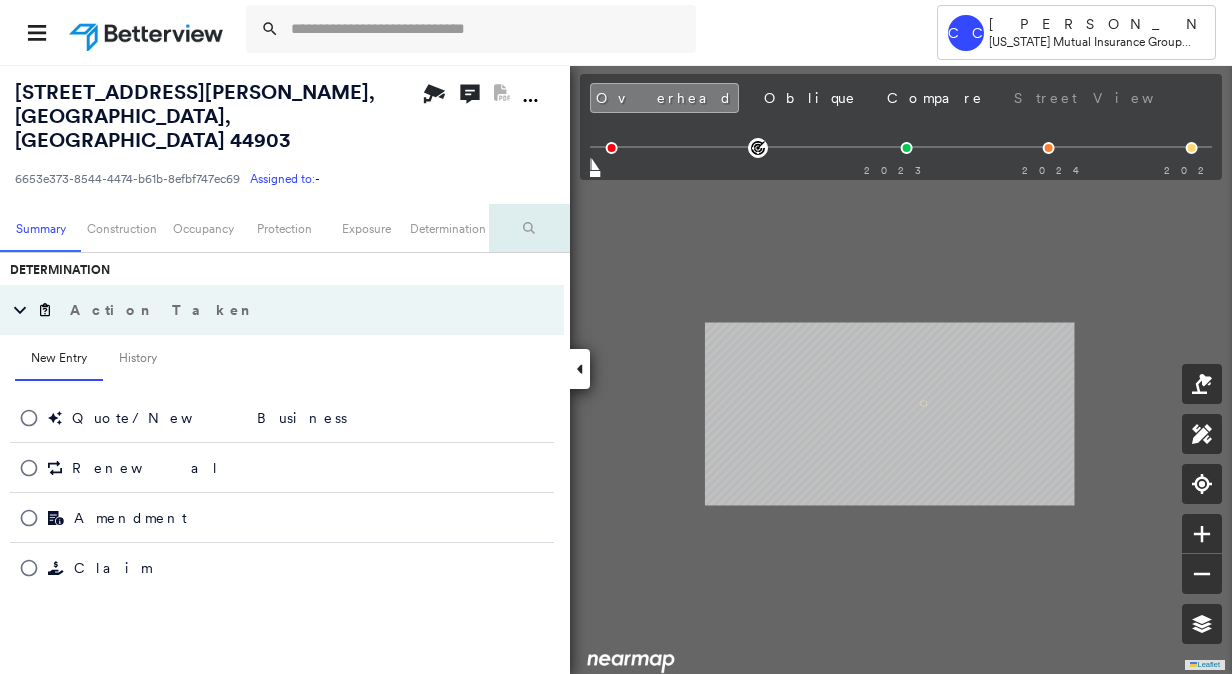 scroll, scrollTop: 400, scrollLeft: 0, axis: vertical 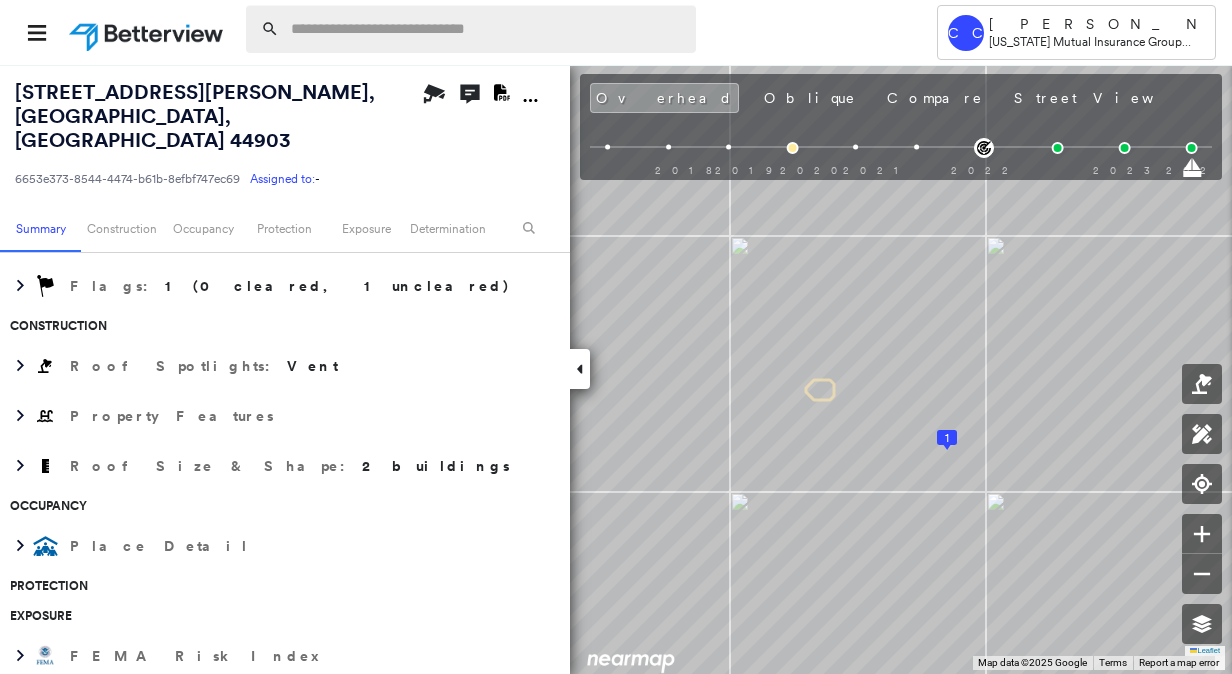 click at bounding box center [487, 29] 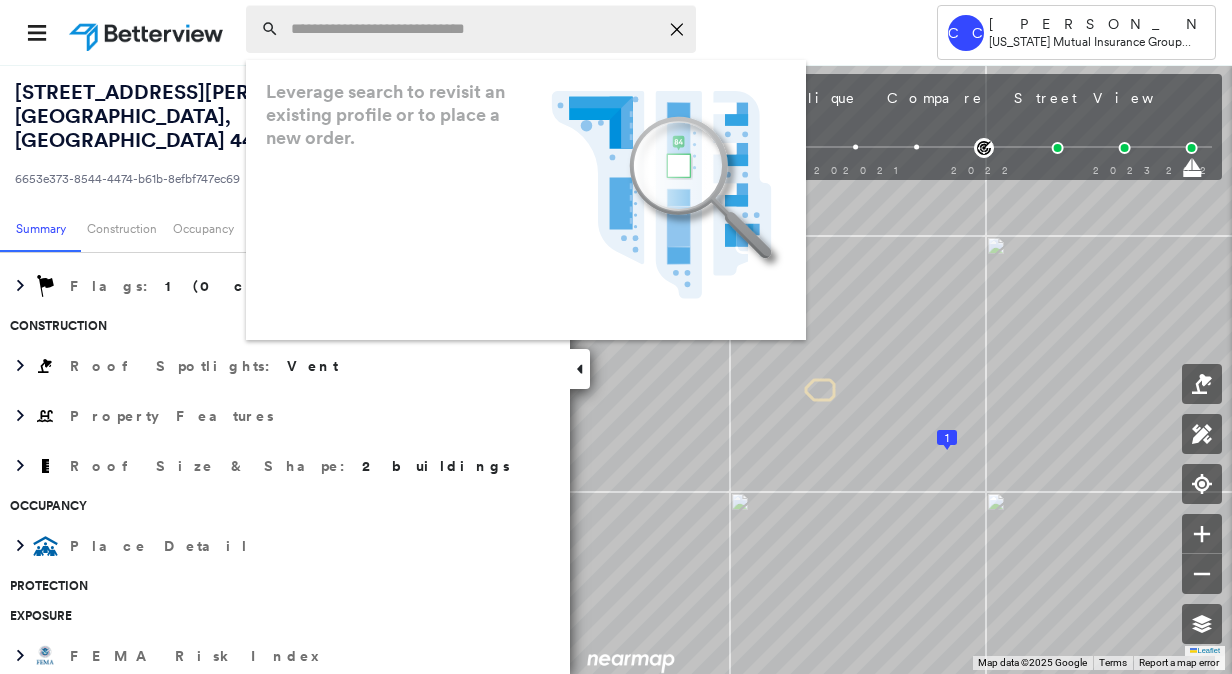 paste on "**********" 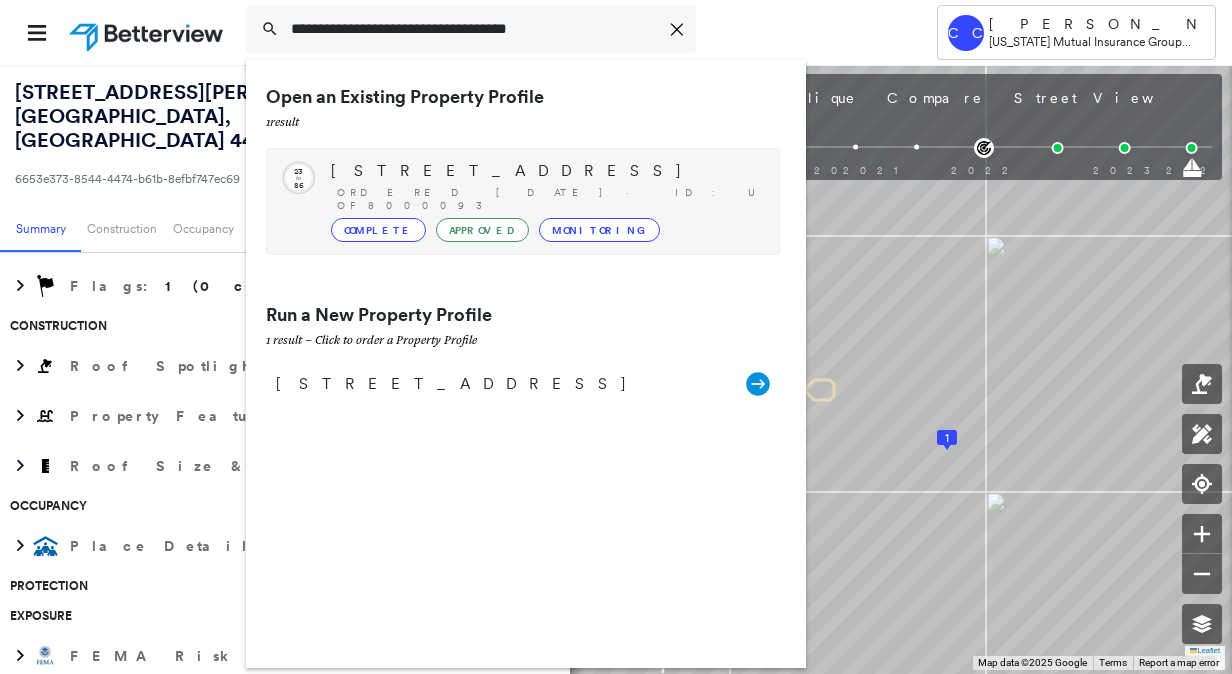 type on "**********" 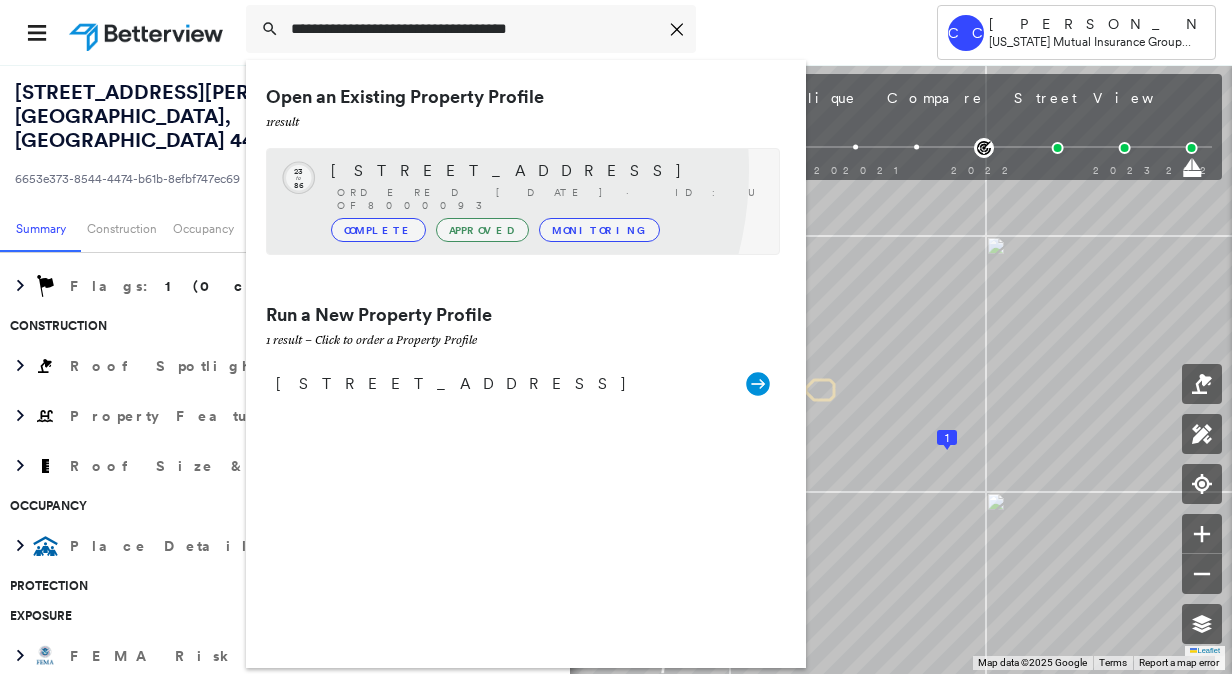 click on "[STREET_ADDRESS]" at bounding box center (545, 171) 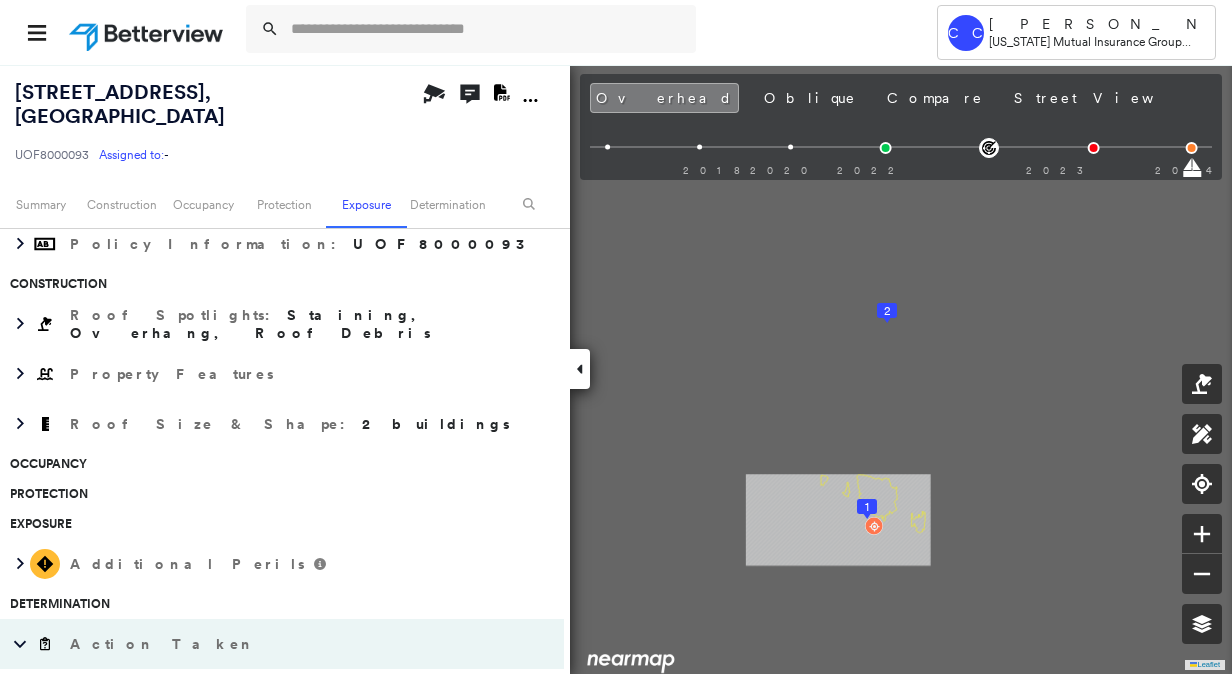 scroll, scrollTop: 400, scrollLeft: 0, axis: vertical 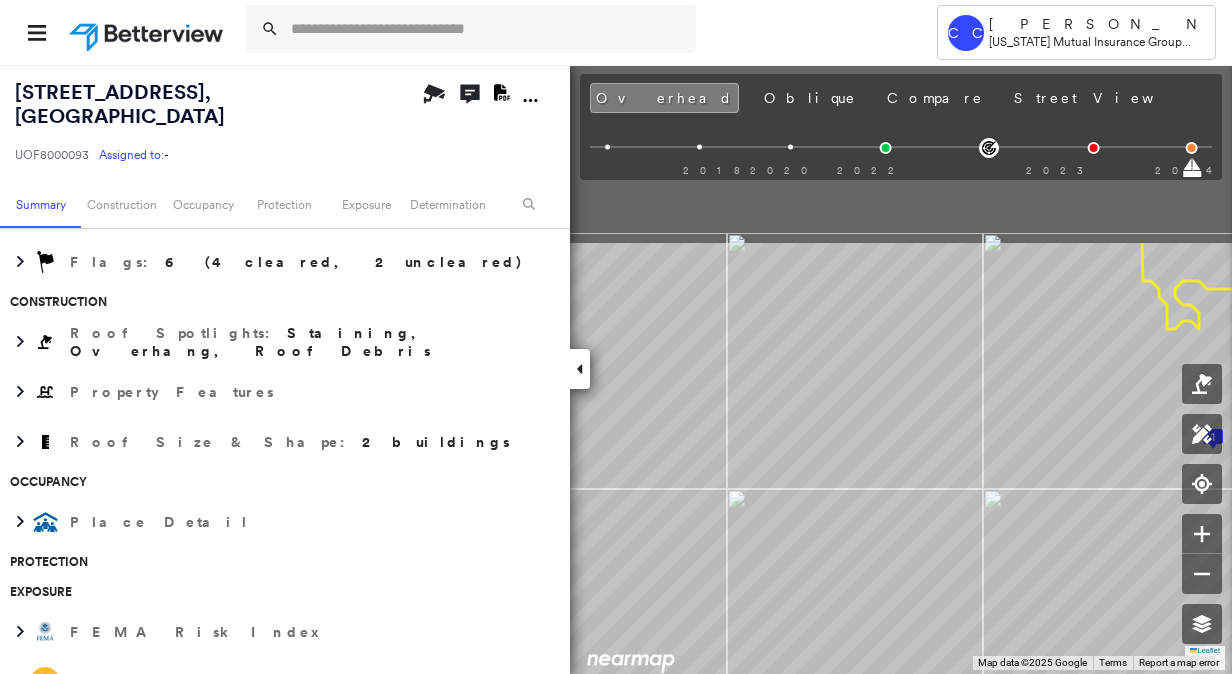 click on "Tower CC [PERSON_NAME] [US_STATE] Mutual Insurance Group (OMIG)  -   [GEOGRAPHIC_DATA][STREET_ADDRESS] UOF8000093 Assigned to:  - Assigned to:  - UOF8000093 Assigned to:  - Open Comments Download PDF Report Summary Construction Occupancy Protection Exposure Determination Overhead Obliques Street View Roof Spotlight™ Index :  23-86 out of 100 0 100 25 1 50 75 2 Building Roof Scores 2 Buildings Policy Information :  UOF8000093 Flags :  6 (4 cleared, 2 uncleared) Construction Roof Spotlights :  Staining, Overhang, Roof Debris Property Features Roof Size & Shape :  2 buildings  Occupancy Place Detail Protection Exposure FEMA Risk Index Additional Perils Determination Flags :  6 (4 cleared, 2 uncleared) Uncleared Flags (2) Cleared Flags  (4) High High Priority Roof Score Flagged [DATE] Clear Low Low Priority Roof Score Flagged [DATE] Clear Action Taken New Entry History Quote/New Business Terms & Conditions Added ACV Endorsement Added Cosmetic Endorsement Inspection/Loss Control Onsite Inspection Ordered" at bounding box center [616, 337] 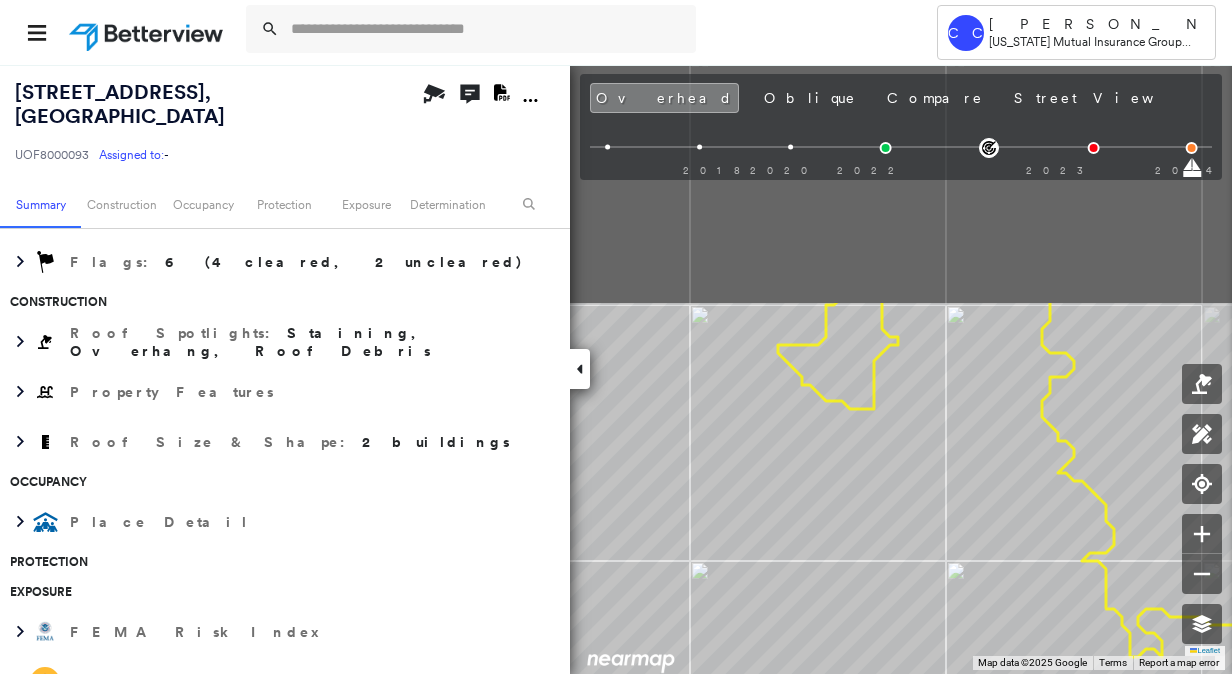 click on "Tower CC [PERSON_NAME] [US_STATE] Mutual Insurance Group (OMIG)  -   [GEOGRAPHIC_DATA][STREET_ADDRESS] UOF8000093 Assigned to:  - Assigned to:  - UOF8000093 Assigned to:  - Open Comments Download PDF Report Summary Construction Occupancy Protection Exposure Determination Overhead Obliques Street View Roof Spotlight™ Index :  23-86 out of 100 0 100 25 1 50 75 2 Building Roof Scores 2 Buildings Policy Information :  UOF8000093 Flags :  6 (4 cleared, 2 uncleared) Construction Roof Spotlights :  Staining, Overhang, Roof Debris Property Features Roof Size & Shape :  2 buildings  Occupancy Place Detail Protection Exposure FEMA Risk Index Additional Perils Determination Flags :  6 (4 cleared, 2 uncleared) Uncleared Flags (2) Cleared Flags  (4) High High Priority Roof Score Flagged [DATE] Clear Low Low Priority Roof Score Flagged [DATE] Clear Action Taken New Entry History Quote/New Business Terms & Conditions Added ACV Endorsement Added Cosmetic Endorsement Inspection/Loss Control Onsite Inspection Ordered" at bounding box center (616, 337) 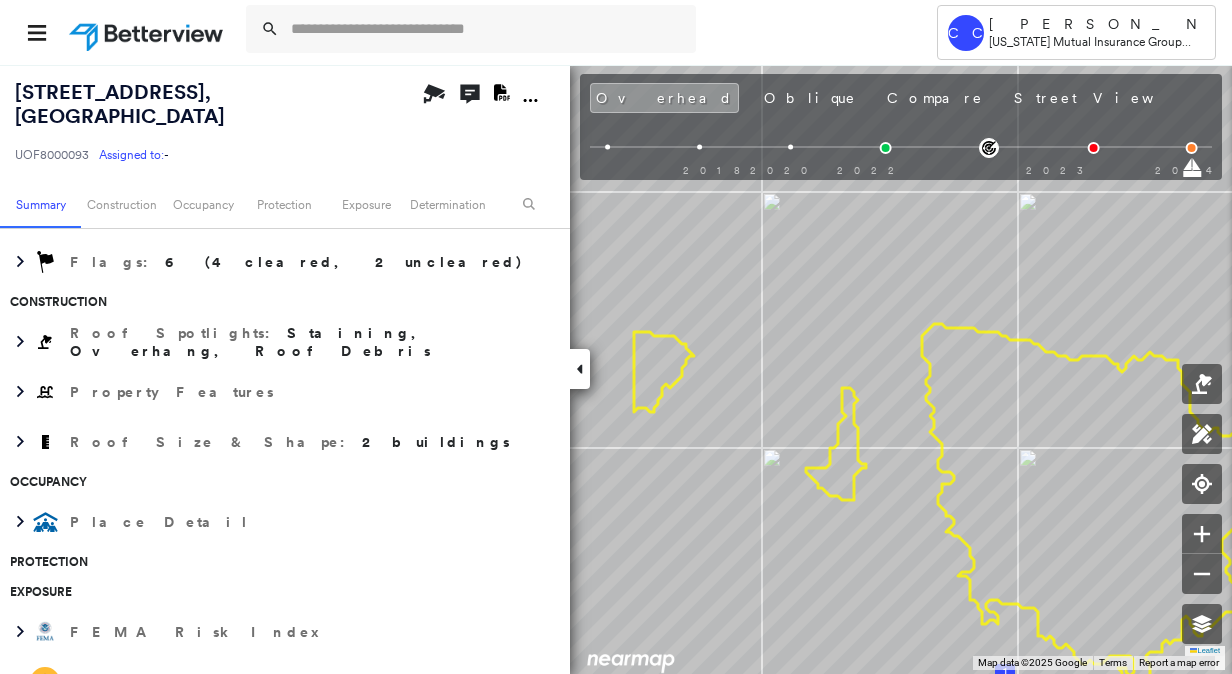 click on "[STREET_ADDRESS]" at bounding box center [120, 104] 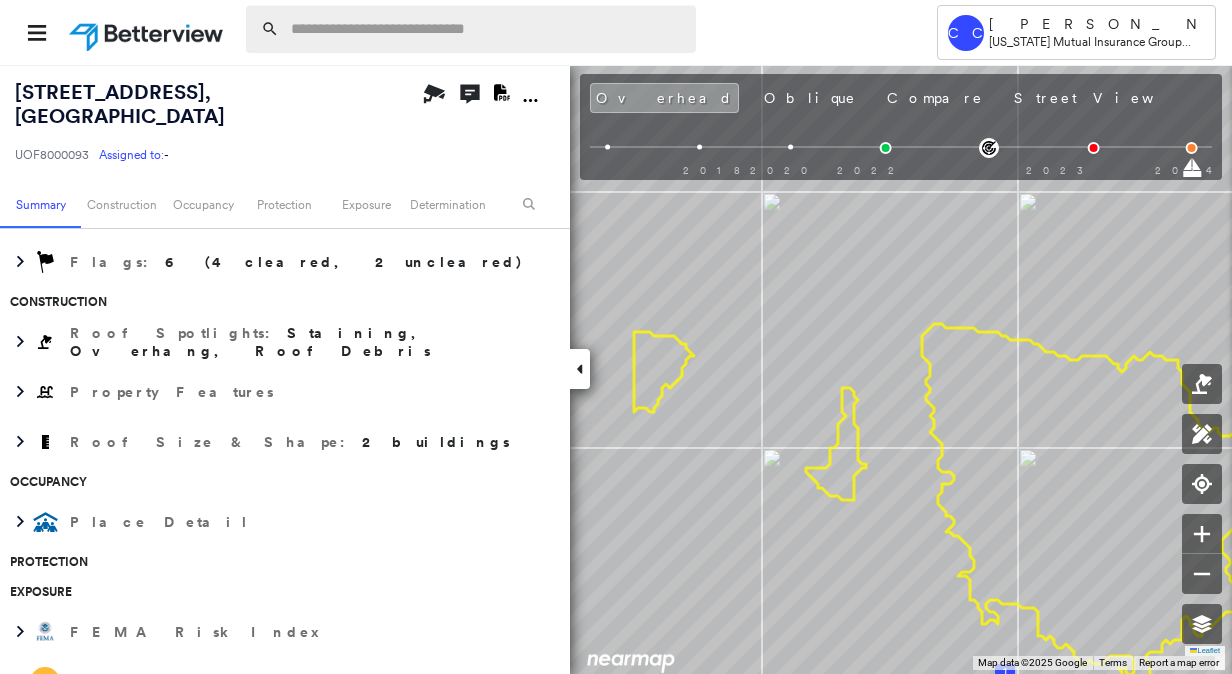 click at bounding box center [487, 29] 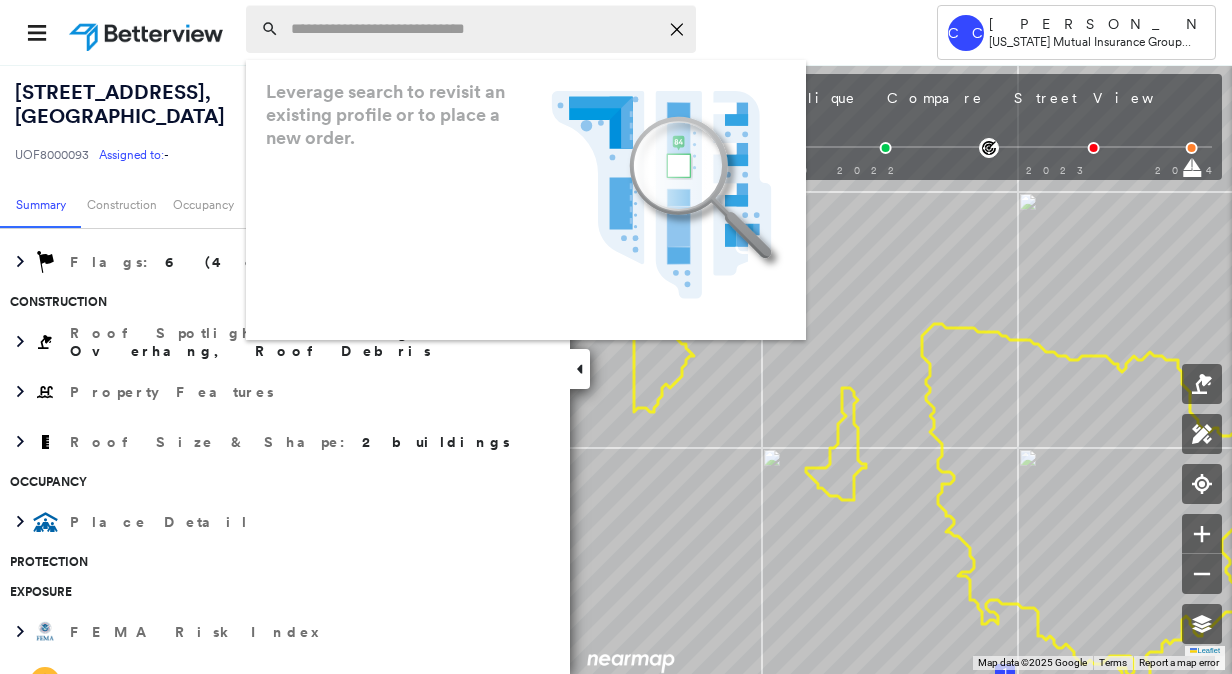 paste on "**********" 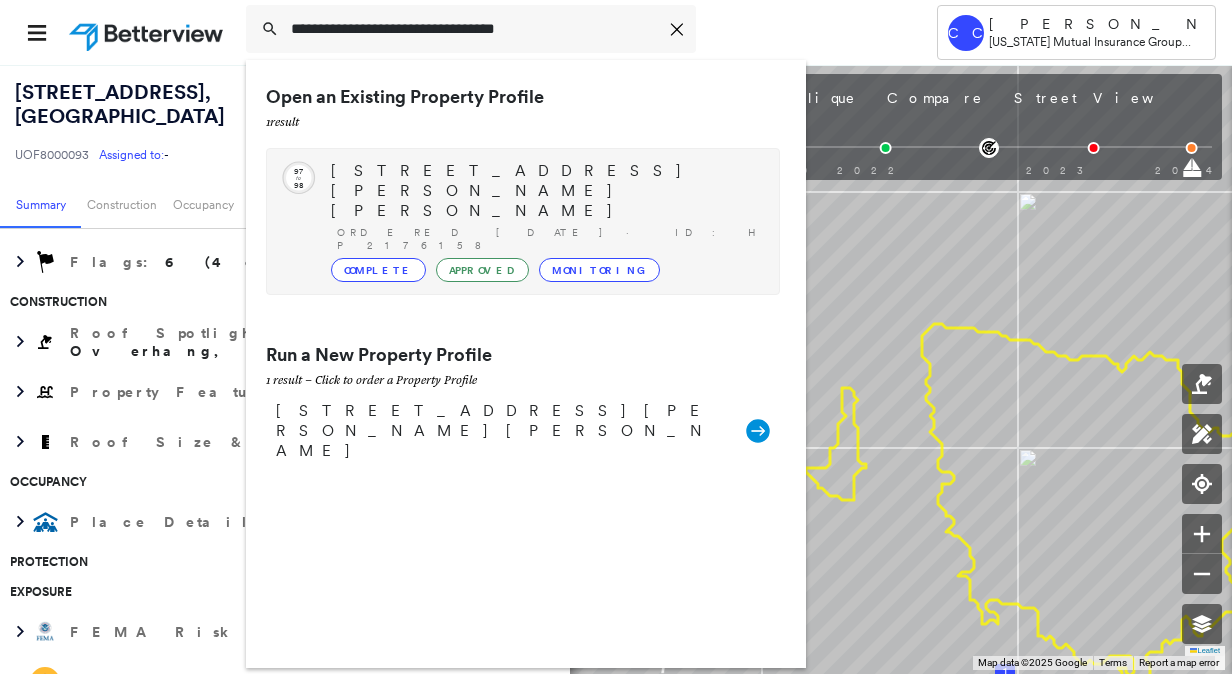type on "**********" 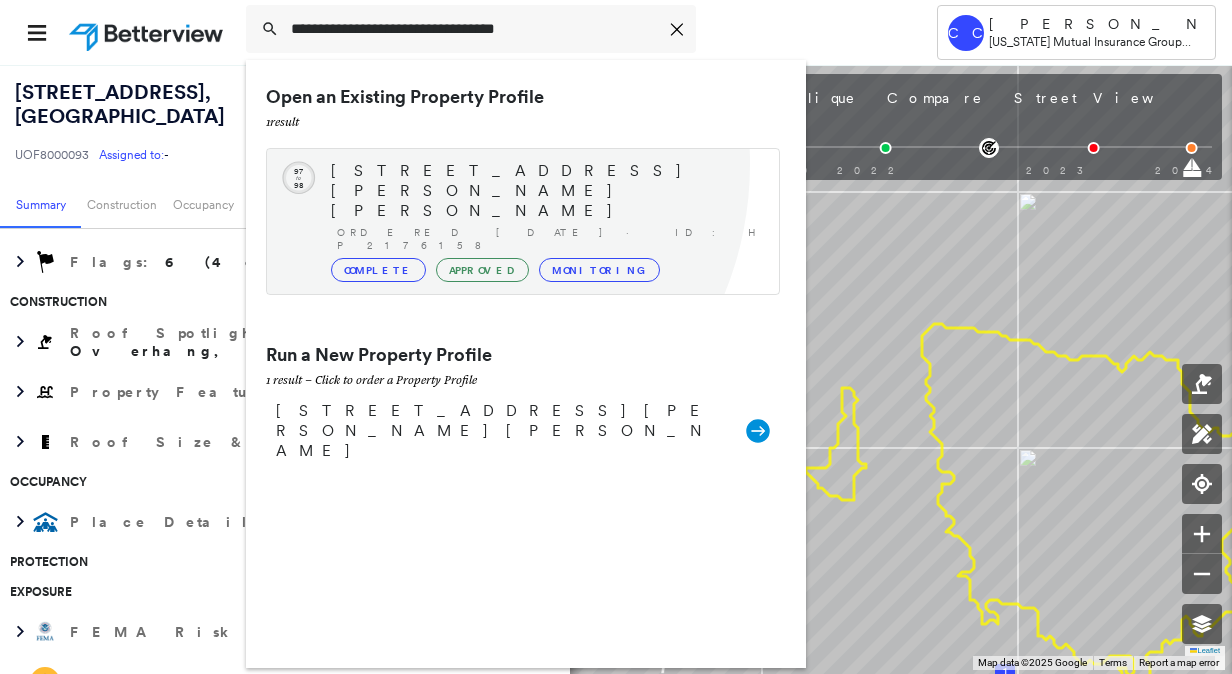 click on "[STREET_ADDRESS][PERSON_NAME][PERSON_NAME]" at bounding box center (545, 191) 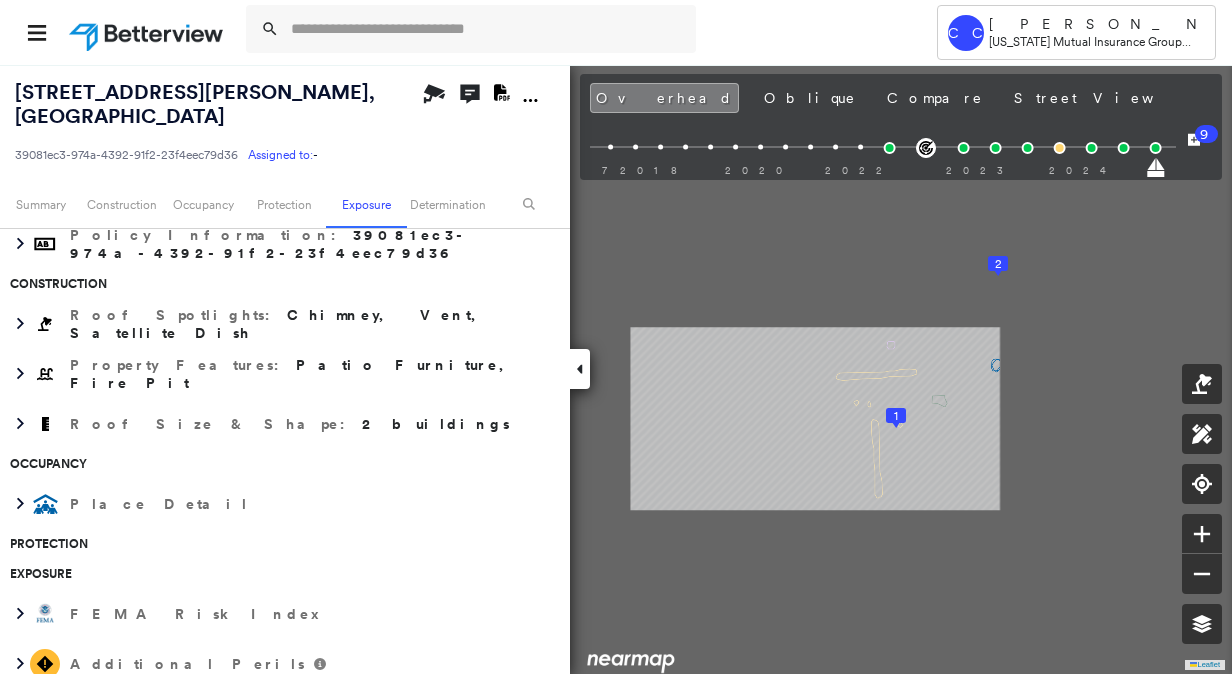 scroll, scrollTop: 400, scrollLeft: 0, axis: vertical 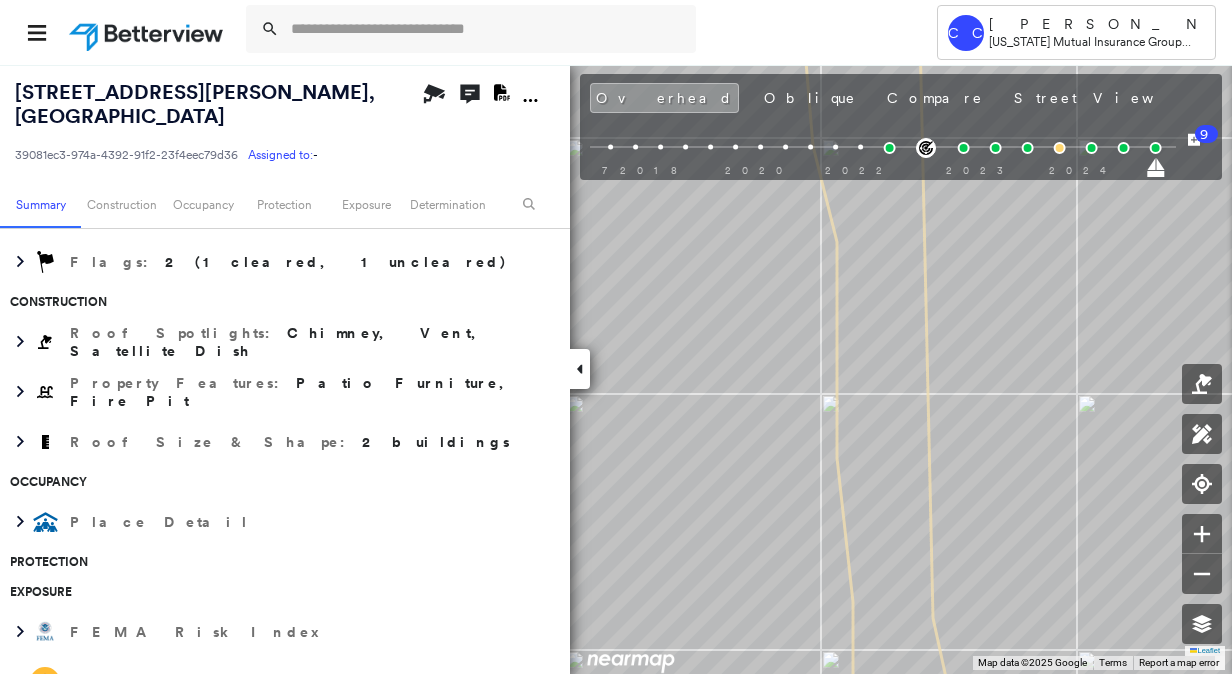 click on "Tower CC Colby Caldwell Ohio Mutual Insurance Group (OMIG)  -   PL 4410 HANSEN DR ,  HILLIARD, OH 43026 39081ec3-974a-4392-91f2-23f4eec79d36 Assigned to:  - Assigned to:  - 39081ec3-974a-4392-91f2-23f4eec79d36 Assigned to:  - Open Comments Download PDF Report Summary Construction Occupancy Protection Exposure Determination Overhead Obliques Street View Roof Spotlight™ Index :  97-98 out of 100 0 100 25 50 75 2 1 Building Roof Scores 2 Buildings Policy Information :  39081ec3-974a-4392-91f2-23f4eec79d36 Flags :  2 (1 cleared, 1 uncleared) Construction Roof Spotlights :  Chimney, Vent, Satellite Dish Property Features :  Patio Furniture, Fire Pit Roof Size & Shape :  2 buildings  Occupancy Place Detail Protection Exposure FEMA Risk Index Additional Perils Determination Flags :  2 (1 cleared, 1 uncleared) Uncleared Flags (1) Cleared Flags  (1) Low Low Priority Roof Score Flagged 10/22/22 Clear Action Taken New Entry History Quote/New Business Terms & Conditions Added ACV Endorsement Added Cosmetic Endorsement" at bounding box center (616, 337) 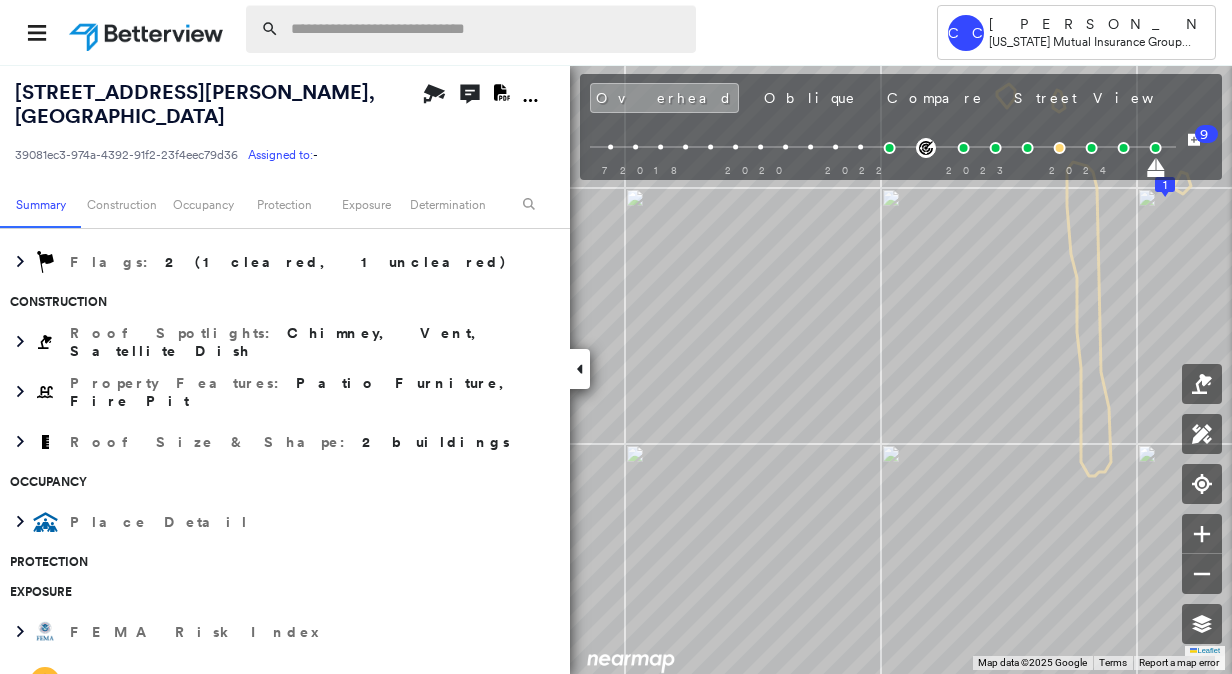 click at bounding box center [487, 29] 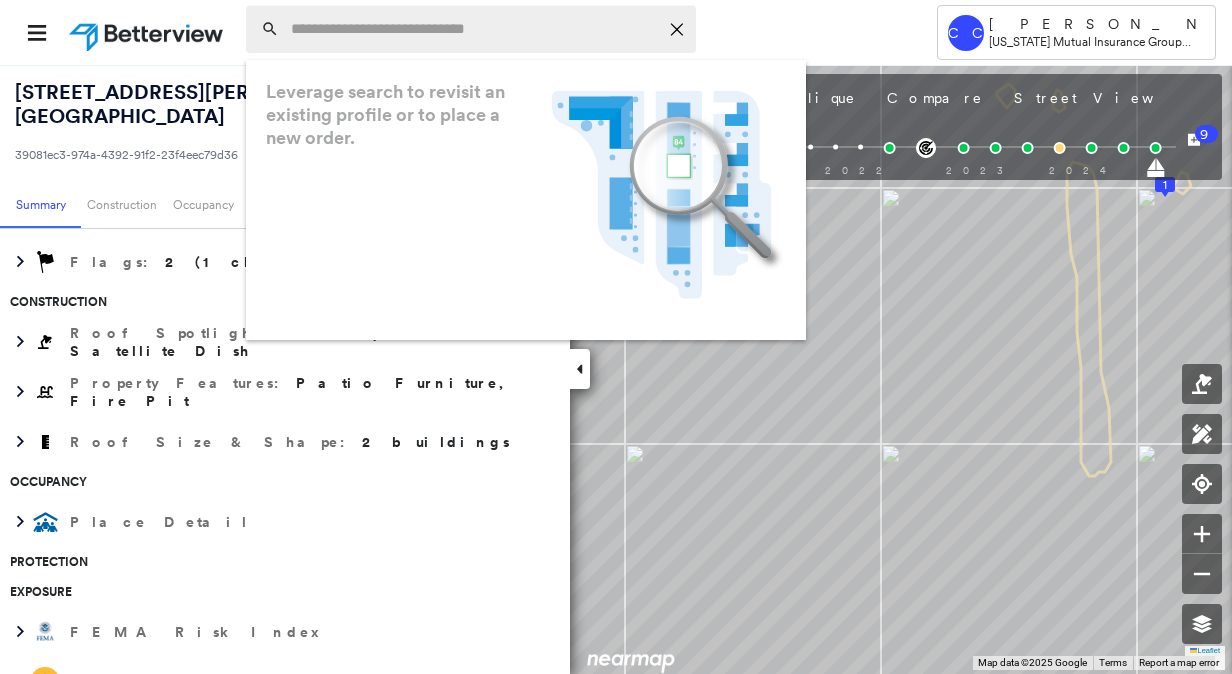 paste on "**********" 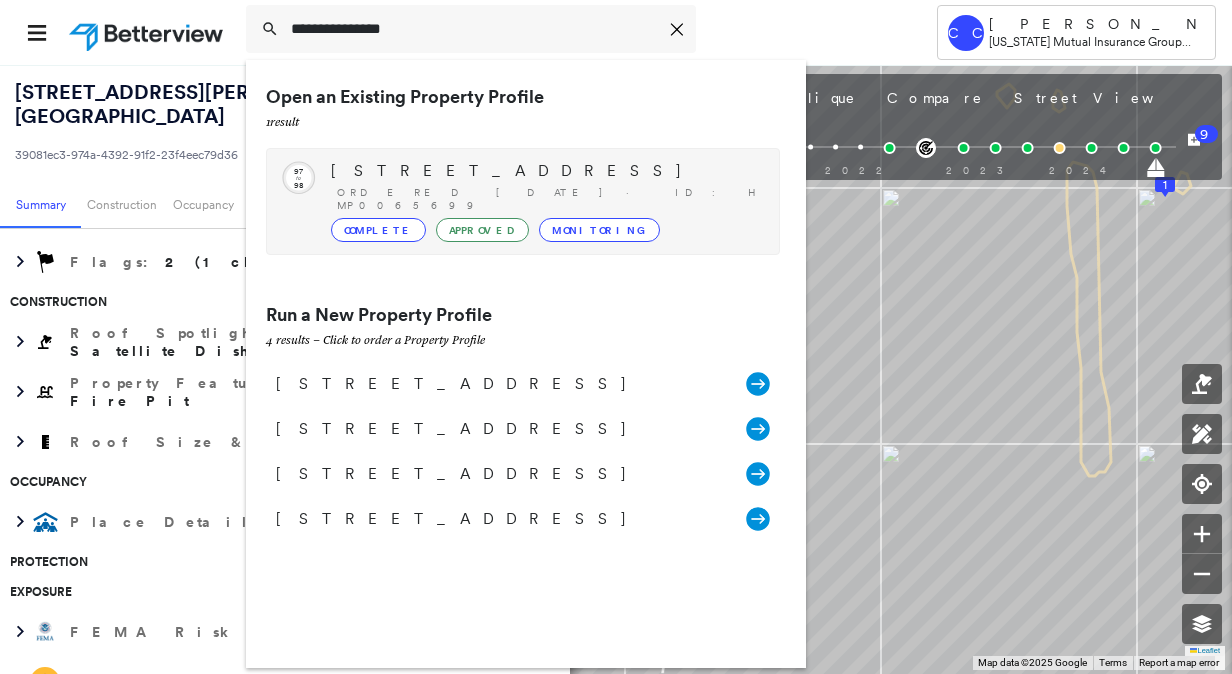 type on "**********" 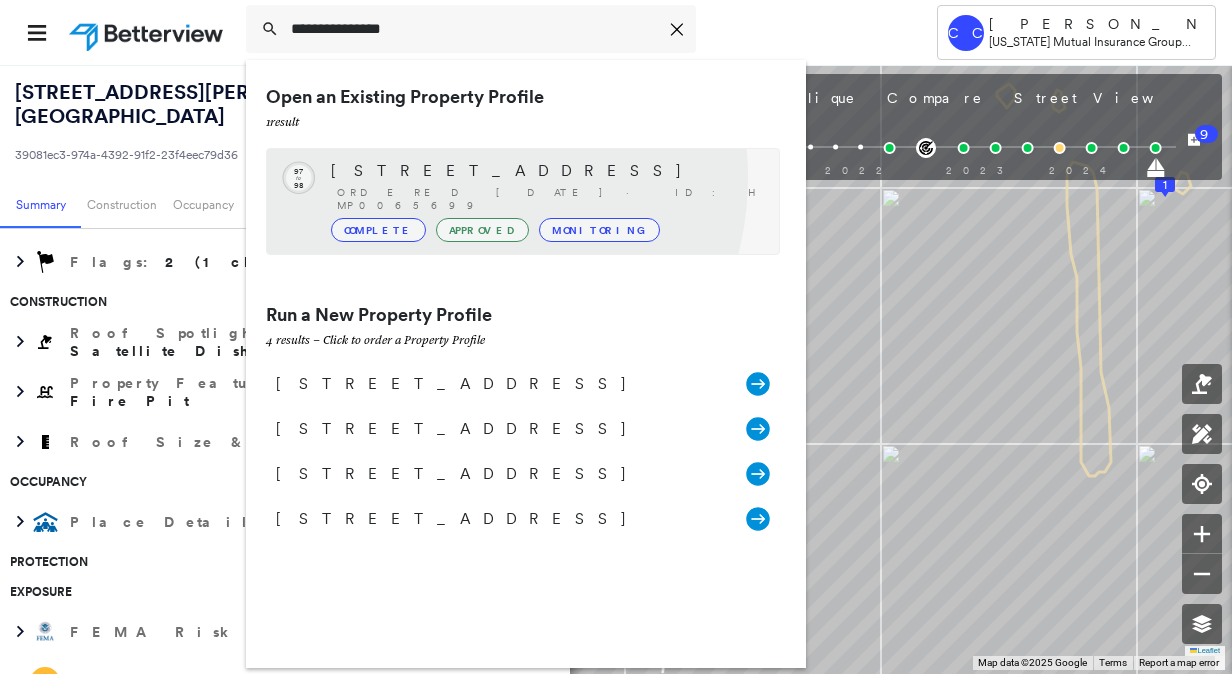 click on "695 Richland Rd, Xenia, OH 45385" at bounding box center [545, 171] 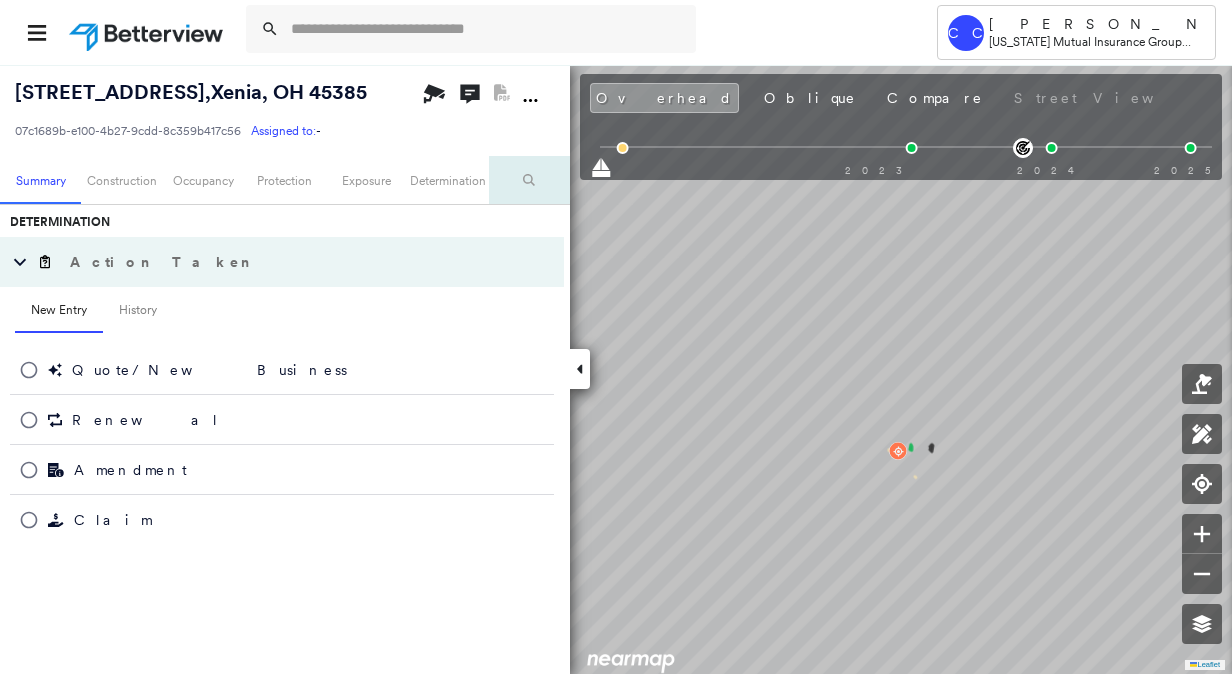 scroll, scrollTop: 400, scrollLeft: 0, axis: vertical 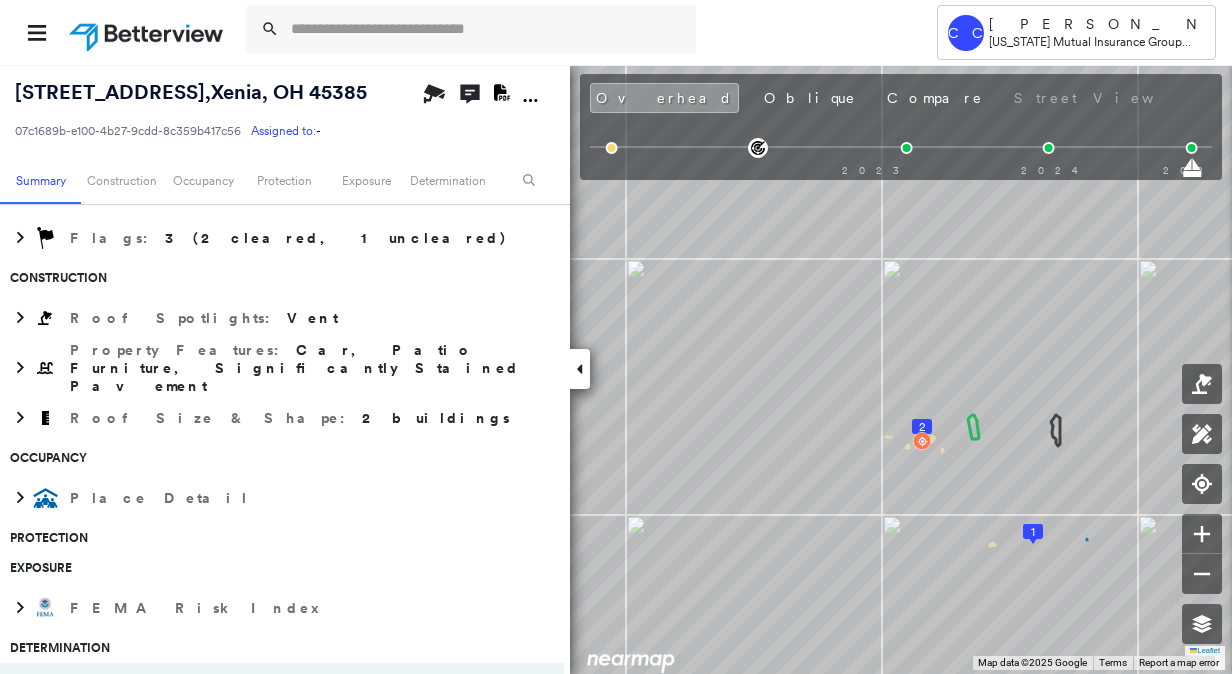 click on "695 Richland Rd ,  Xenia, OH 45385 07c1689b-e100-4b27-9cdd-8c359b417c56 Assigned to:  - Assigned to:  - 07c1689b-e100-4b27-9cdd-8c359b417c56 Assigned to:  - Open Comments Download PDF Report" at bounding box center [285, 110] 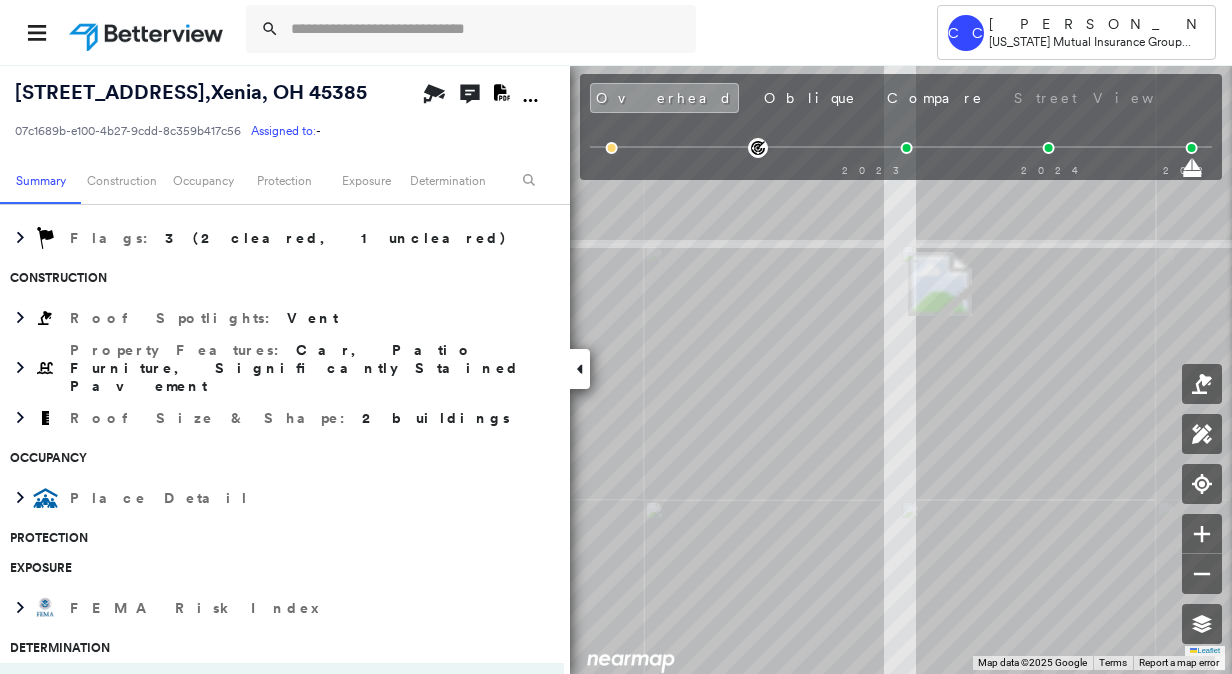 click on "695 Richland Rd ,  Xenia, OH 45385 07c1689b-e100-4b27-9cdd-8c359b417c56 Assigned to:  - Assigned to:  - 07c1689b-e100-4b27-9cdd-8c359b417c56 Assigned to:  - Open Comments Download PDF Report Summary Construction Occupancy Protection Exposure Determination Overhead Obliques Street View Roof Spotlight™ Index :  97-98 out of 100 0 100 25 50 75 2 1 Building Roof Scores 2 Buildings Policy Information :  07c1689b-e100-4b27-9cdd-8c359b417c56 Flags :  3 (2 cleared, 1 uncleared) Construction Roof Spotlights :  Vent Property Features :  Car, Patio Furniture, Significantly Stained Pavement Roof Size & Shape :  2 buildings  Occupancy Place Detail Protection Exposure FEMA Risk Index Determination Flags :  3 (2 cleared, 1 uncleared) Uncleared Flags (1) Cleared Flags  (2) SQFT Change Flag: Increase in Roof Square Footage Flagged 03/24/25 Clear Action Taken New Entry History Quote/New Business Terms & Conditions Added ACV Endorsement Added Cosmetic Endorsement Inspection/Loss Control Onsite Inspection Ordered General Save" at bounding box center (616, 369) 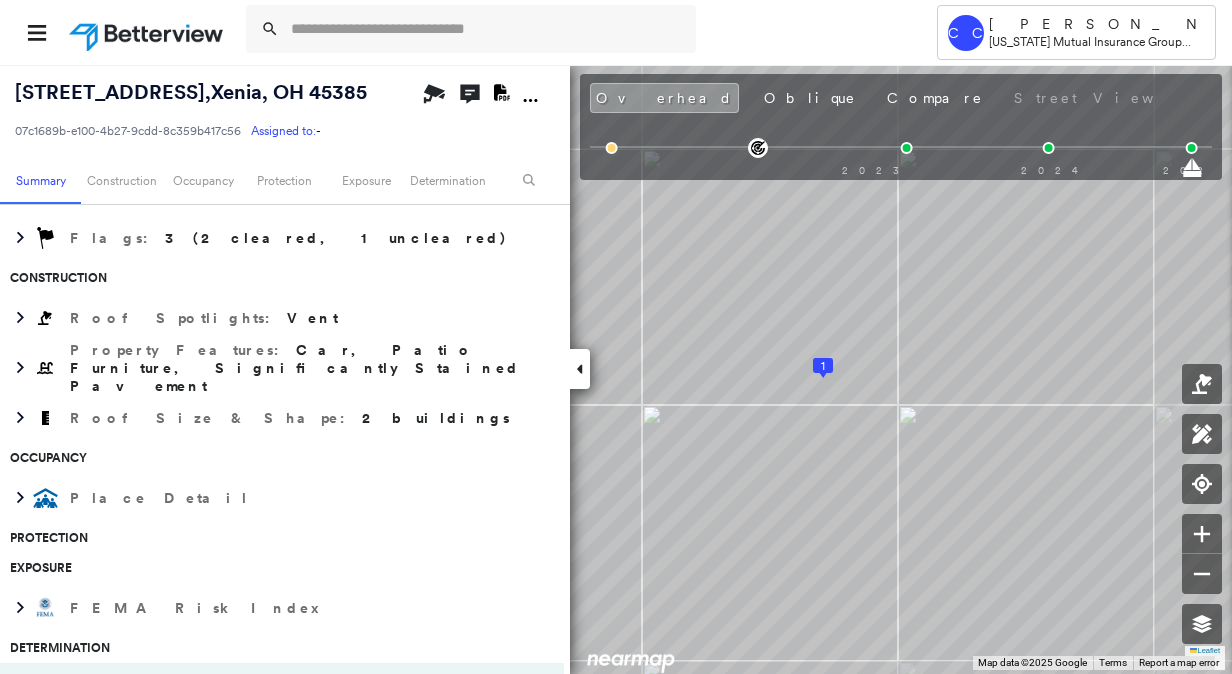 click on "695 Richland Rd ,  Xenia, OH 45385 07c1689b-e100-4b27-9cdd-8c359b417c56 Assigned to:  - Assigned to:  - 07c1689b-e100-4b27-9cdd-8c359b417c56 Assigned to:  - Open Comments Download PDF Report Summary Construction Occupancy Protection Exposure Determination Overhead Obliques Street View Roof Spotlight™ Index :  97-98 out of 100 0 100 25 50 75 2 1 Building Roof Scores 2 Buildings Policy Information :  07c1689b-e100-4b27-9cdd-8c359b417c56 Flags :  3 (2 cleared, 1 uncleared) Construction Roof Spotlights :  Vent Property Features :  Car, Patio Furniture, Significantly Stained Pavement Roof Size & Shape :  2 buildings  Occupancy Place Detail Protection Exposure FEMA Risk Index Determination Flags :  3 (2 cleared, 1 uncleared) Uncleared Flags (1) Cleared Flags  (2) SQFT Change Flag: Increase in Roof Square Footage Flagged 03/24/25 Clear Action Taken New Entry History Quote/New Business Terms & Conditions Added ACV Endorsement Added Cosmetic Endorsement Inspection/Loss Control Onsite Inspection Ordered General Save" at bounding box center (616, 369) 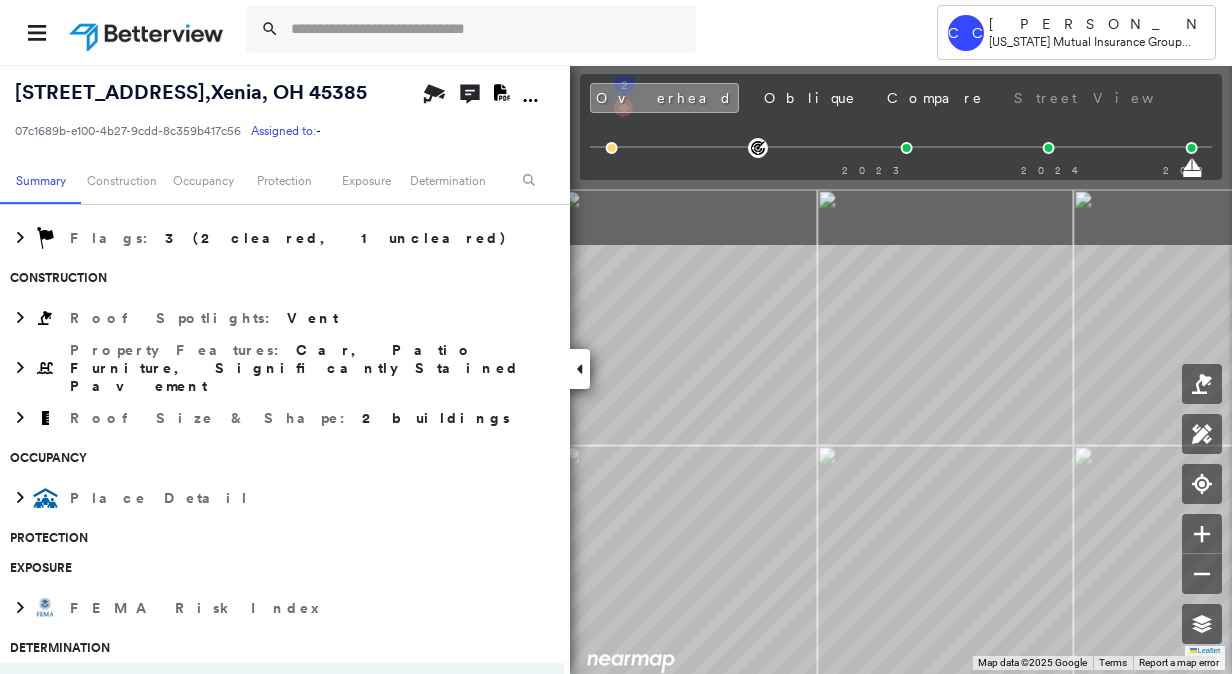 click on "Tower CC Colby Caldwell Ohio Mutual Insurance Group (OMIG)  -   PL 695 Richland Rd ,  Xenia, OH 45385 07c1689b-e100-4b27-9cdd-8c359b417c56 Assigned to:  - Assigned to:  - 07c1689b-e100-4b27-9cdd-8c359b417c56 Assigned to:  - Open Comments Download PDF Report Summary Construction Occupancy Protection Exposure Determination Overhead Obliques Street View Roof Spotlight™ Index :  97-98 out of 100 0 100 25 50 75 2 1 Building Roof Scores 2 Buildings Policy Information :  07c1689b-e100-4b27-9cdd-8c359b417c56 Flags :  3 (2 cleared, 1 uncleared) Construction Roof Spotlights :  Vent Property Features :  Car, Patio Furniture, Significantly Stained Pavement Roof Size & Shape :  2 buildings  Occupancy Place Detail Protection Exposure FEMA Risk Index Determination Flags :  3 (2 cleared, 1 uncleared) Uncleared Flags (1) Cleared Flags  (2) SQFT Change Flag: Increase in Roof Square Footage Flagged 03/24/25 Clear Action Taken New Entry History Quote/New Business Terms & Conditions Added ACV Endorsement Inspection/Loss Control" at bounding box center [616, 337] 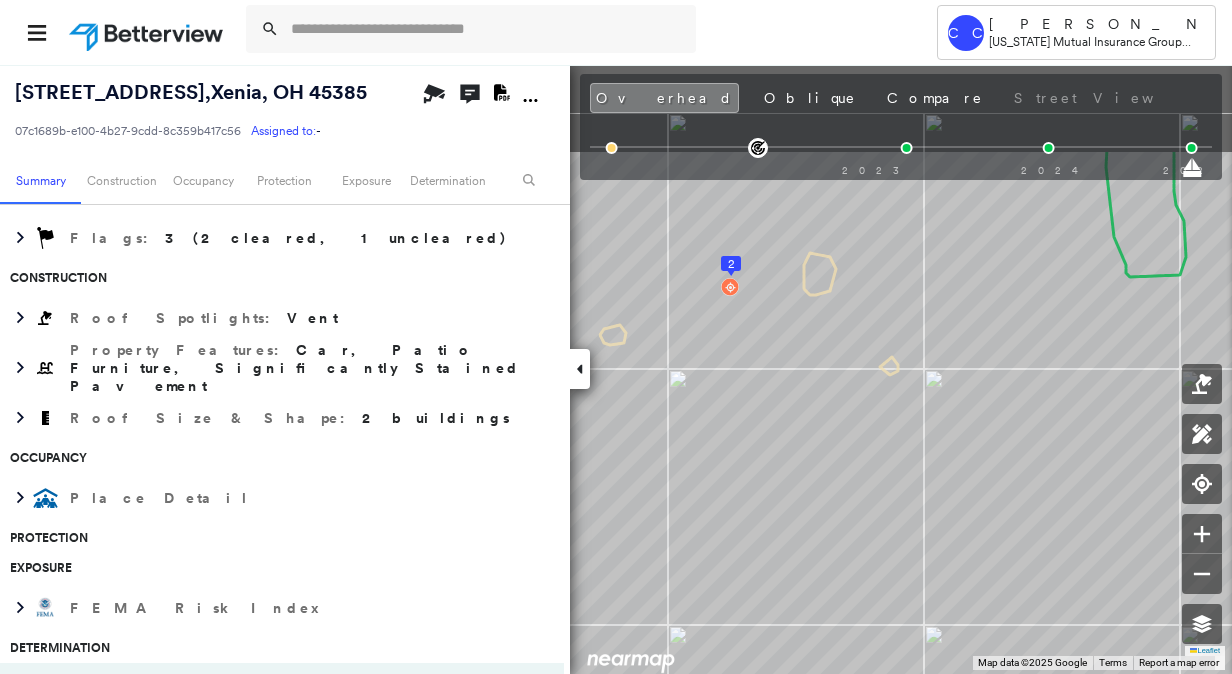 click on "1
2
2,386 ft²  Leaflet Keyboard shortcuts Map Data Map data ©2025 Google Map data ©2025 Google 5 m  Click to toggle between metric and imperial units Terms Report a map error To navigate, press the arrow keys." at bounding box center [616, 369] 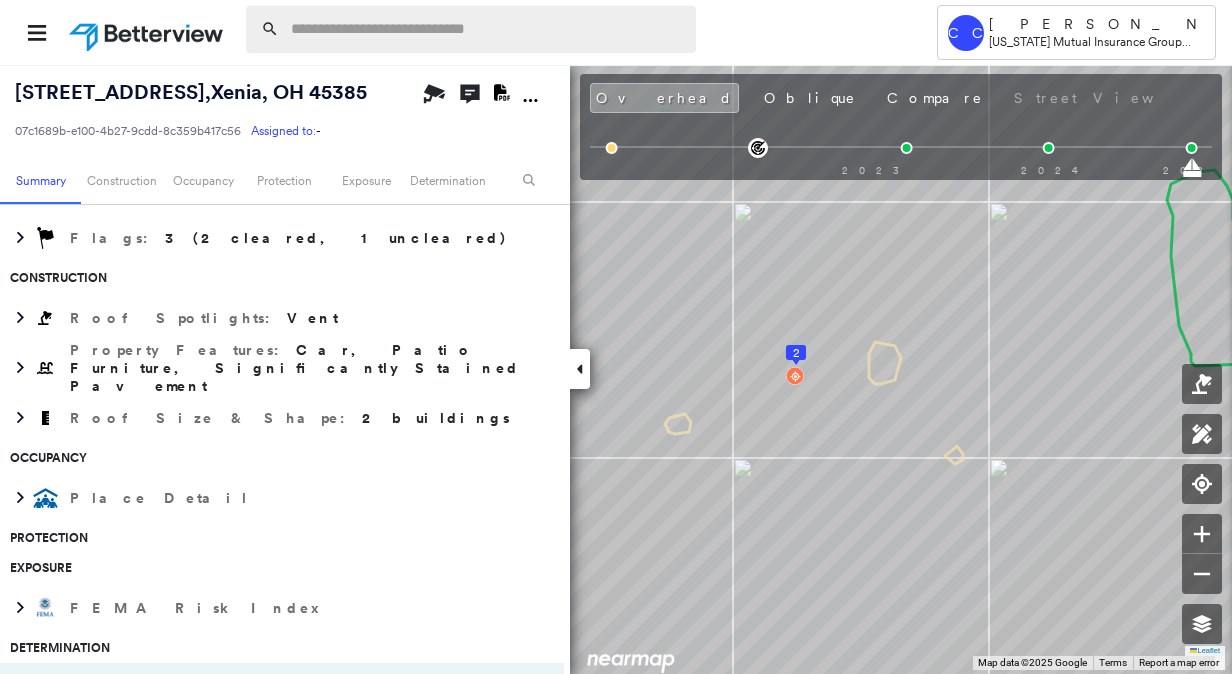 click at bounding box center (487, 29) 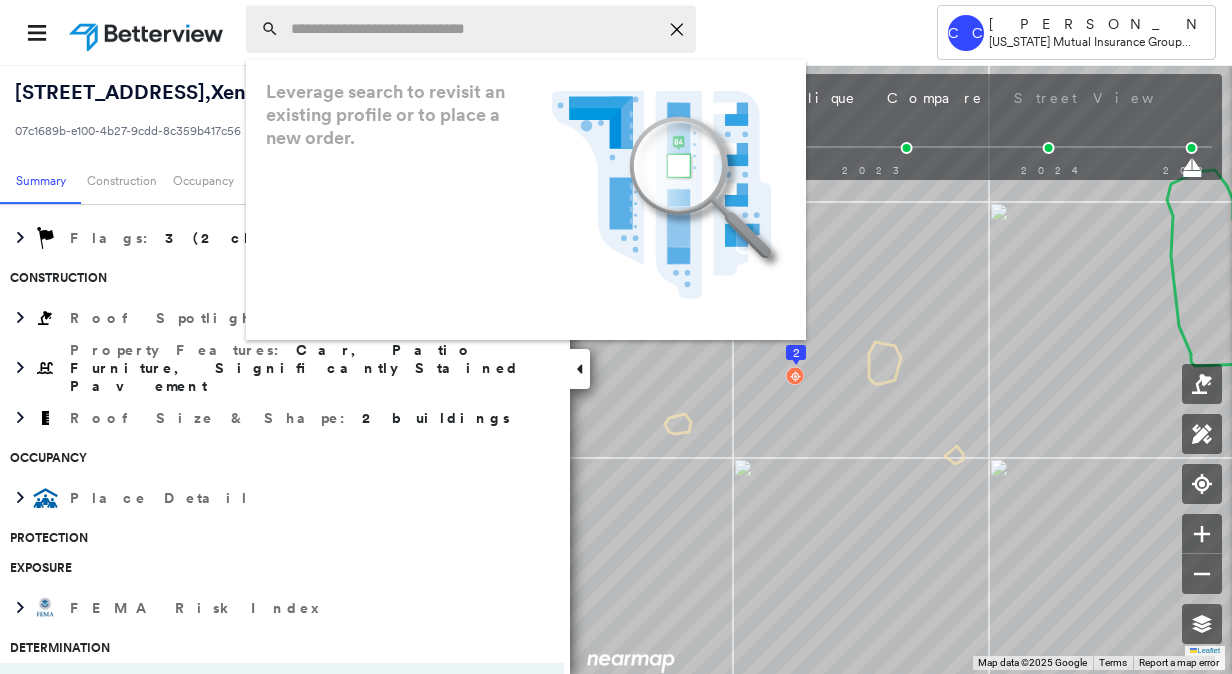 paste on "**********" 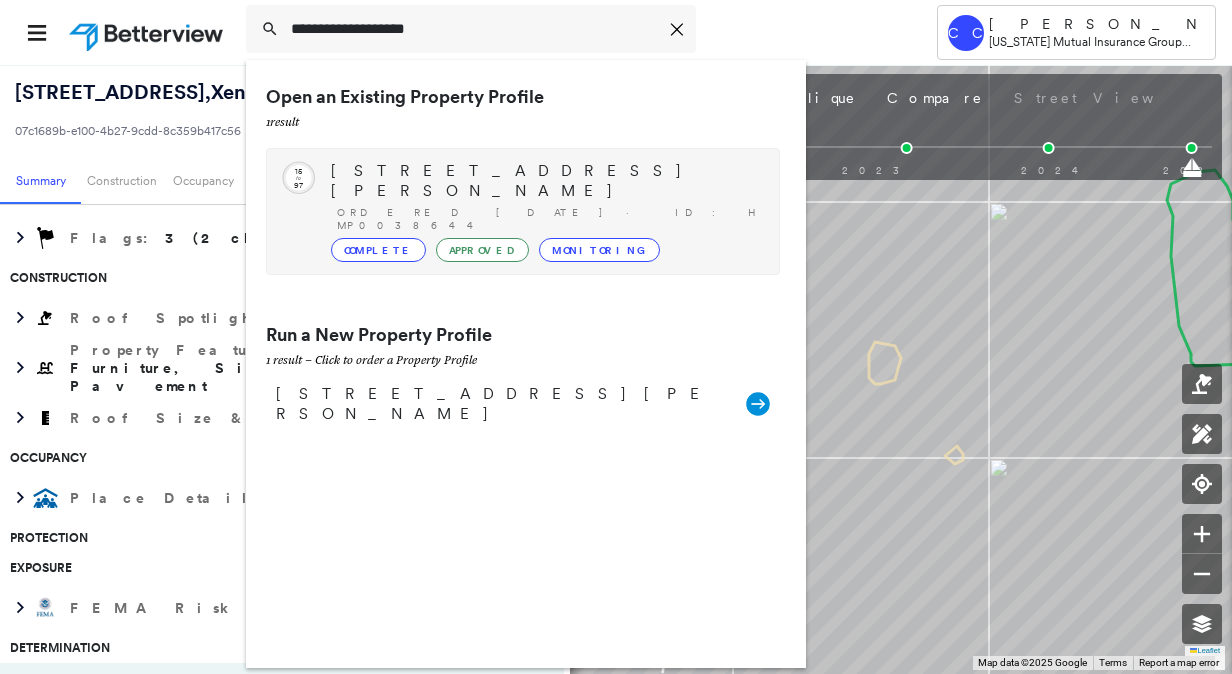 type on "**********" 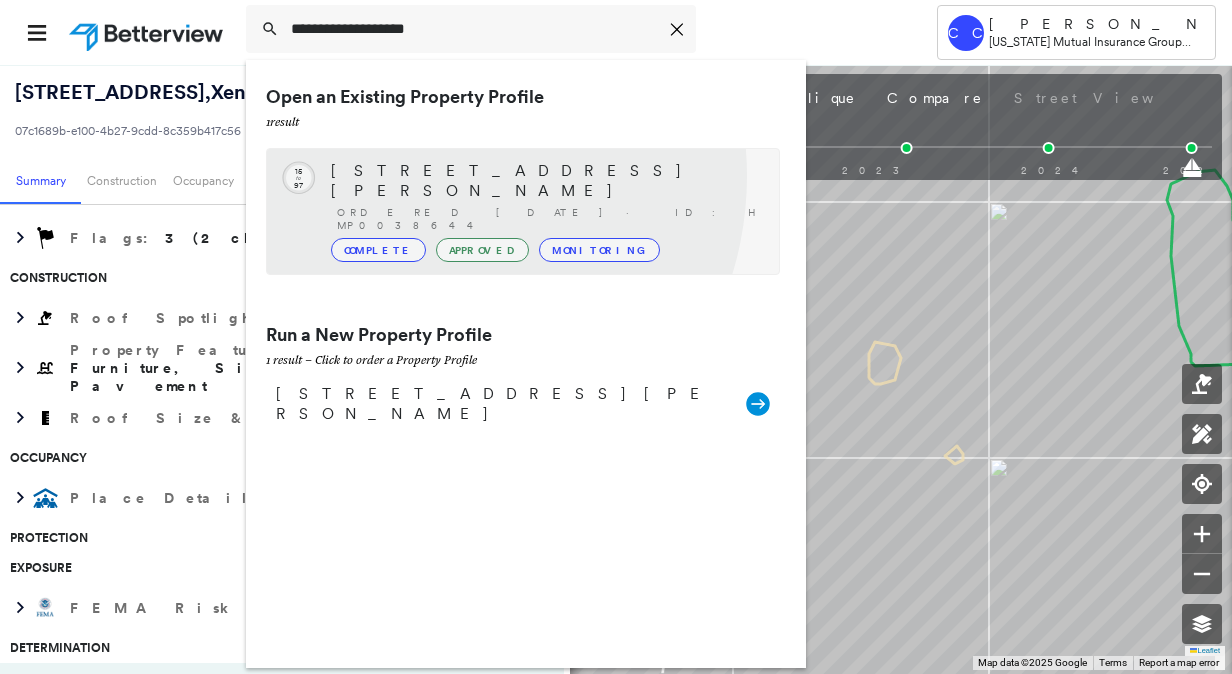 click on "5601 WESTFALL RD SW, LANCASTER, OH 43130" at bounding box center [545, 181] 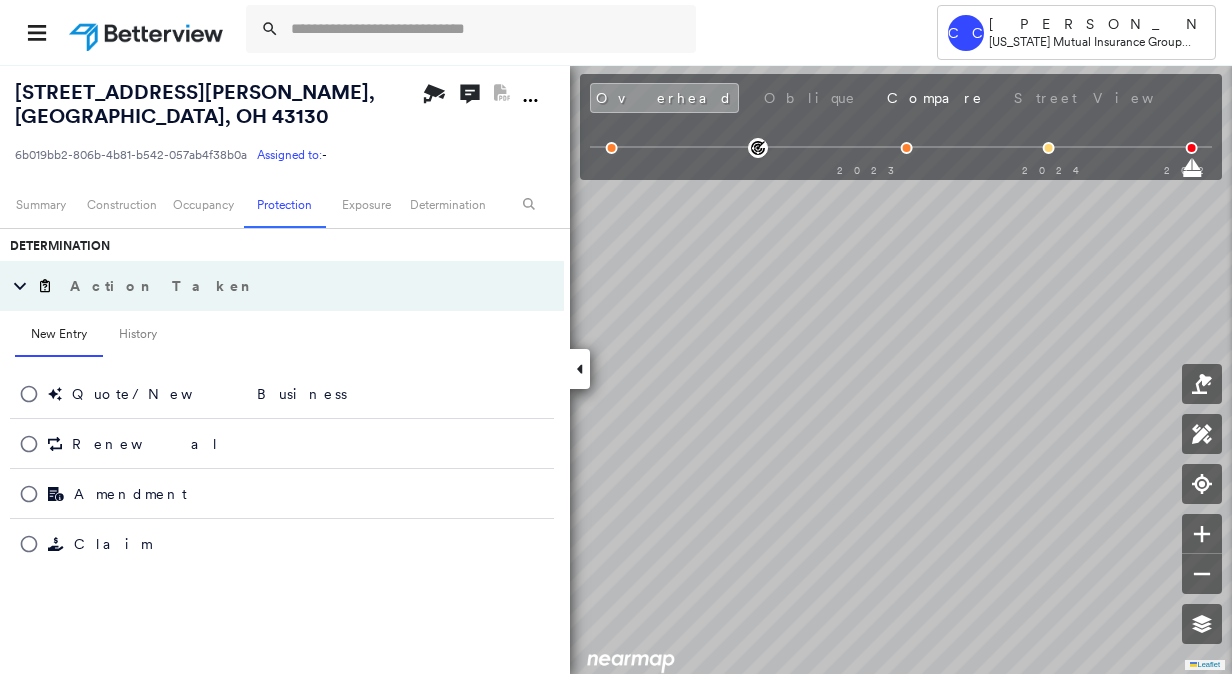 scroll, scrollTop: 400, scrollLeft: 0, axis: vertical 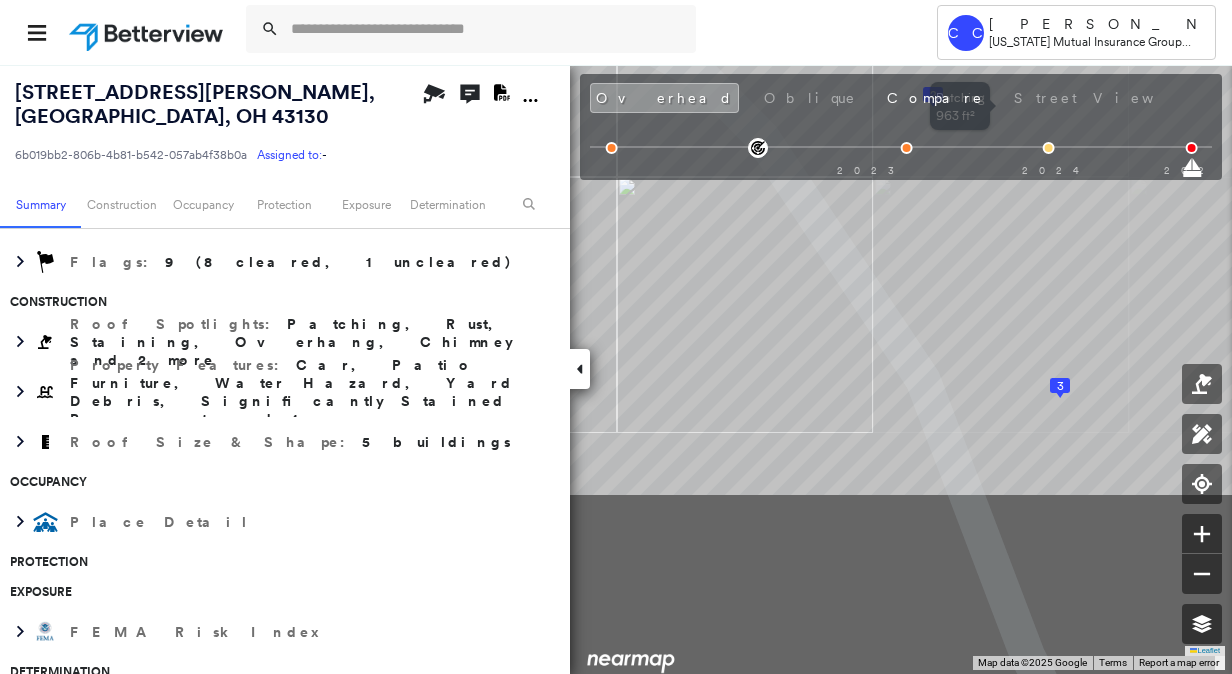 click on "Tower CC Colby Caldwell Ohio Mutual Insurance Group (OMIG)  -   PL 5601 WESTFALL RD SW ,  LANCASTER, OH 43130 6b019bb2-806b-4b81-b542-057ab4f38b0a Assigned to:  - Assigned to:  - 6b019bb2-806b-4b81-b542-057ab4f38b0a Assigned to:  - Open Comments Download PDF Report Summary Construction Occupancy Protection Exposure Determination Overhead Obliques Not Available ; Street View Roof Spotlight™ Index :  15-97 out of 100 0 100 25 2 50 4 75 5 3 1 Building Roof Scores 5 Buildings Policy Information :  6b019bb2-806b-4b81-b542-057ab4f38b0a Flags :  9 (8 cleared, 1 uncleared) Construction Roof Spotlights :  Patching, Rust, Staining, Overhang, Chimney and 2 more Property Features :  Car, Patio Furniture, Water Hazard, Yard Debris, Significantly Stained Pavement and 1 more Roof Size & Shape :  5 buildings  Occupancy Place Detail Protection Exposure FEMA Risk Index Determination Flags :  9 (8 cleared, 1 uncleared) Uncleared Flags (1) Cleared Flags  (8) CRIT Critical Priority Roof Score Flagged 03/24/25 Clear Action Taken" at bounding box center [616, 337] 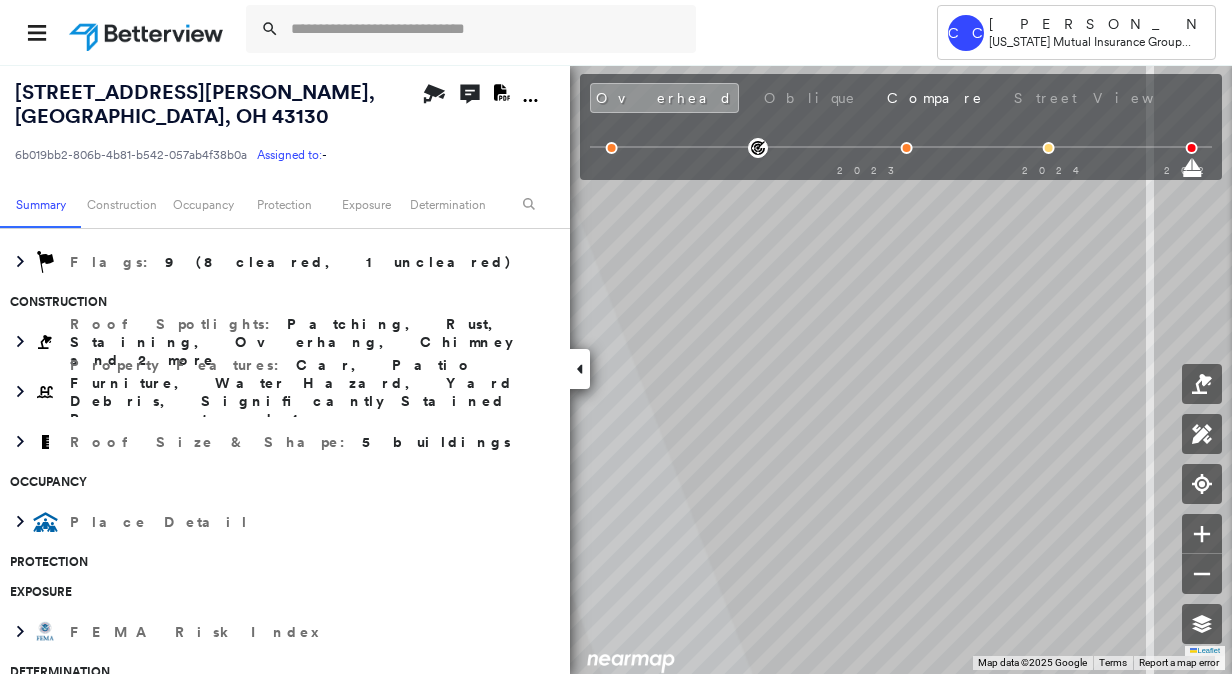 click on "CC Colby Caldwell Ohio Mutual Insurance Group (OMIG)  -   PL 5601 WESTFALL RD SW ,  LANCASTER, OH 43130 6b019bb2-806b-4b81-b542-057ab4f38b0a Assigned to:  - Assigned to:  - 6b019bb2-806b-4b81-b542-057ab4f38b0a Assigned to:  - Open Comments Download PDF Report Summary Construction Occupancy Protection Exposure Determination Overhead Obliques Not Available ; Street View Roof Spotlight™ Index :  15-97 out of 100 0 100 25 2 50 4 75 5 3 1 Building Roof Scores 5 Buildings Policy Information :  6b019bb2-806b-4b81-b542-057ab4f38b0a Flags :  9 (8 cleared, 1 uncleared) Construction Roof Spotlights :  Patching, Rust, Staining, Overhang, Chimney and 2 more Property Features :  Car, Patio Furniture, Water Hazard, Yard Debris, Significantly Stained Pavement and 1 more Roof Size & Shape :  5 buildings  Occupancy Place Detail Protection Exposure FEMA Risk Index Determination Flags :  9 (8 cleared, 1 uncleared) Uncleared Flags (1) Cleared Flags  (8) CRIT Critical Priority Roof Score Flagged 03/24/25 Clear Action Taken Save" at bounding box center (616, 369) 